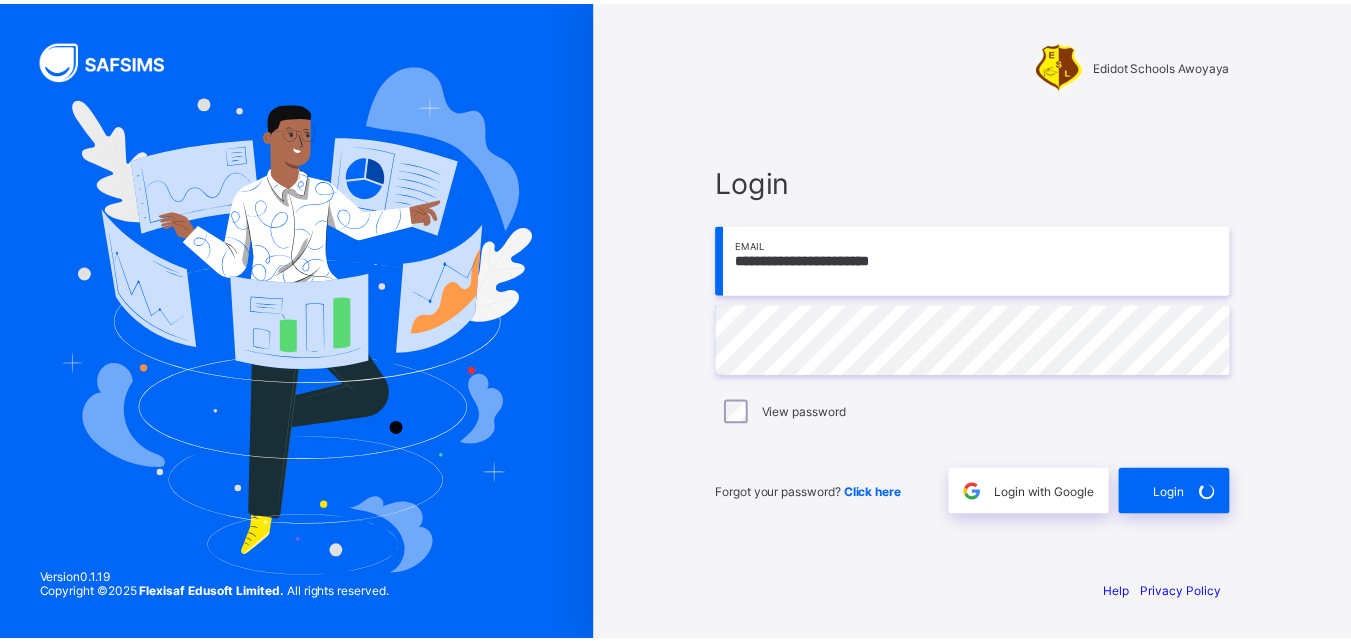 scroll, scrollTop: 0, scrollLeft: 0, axis: both 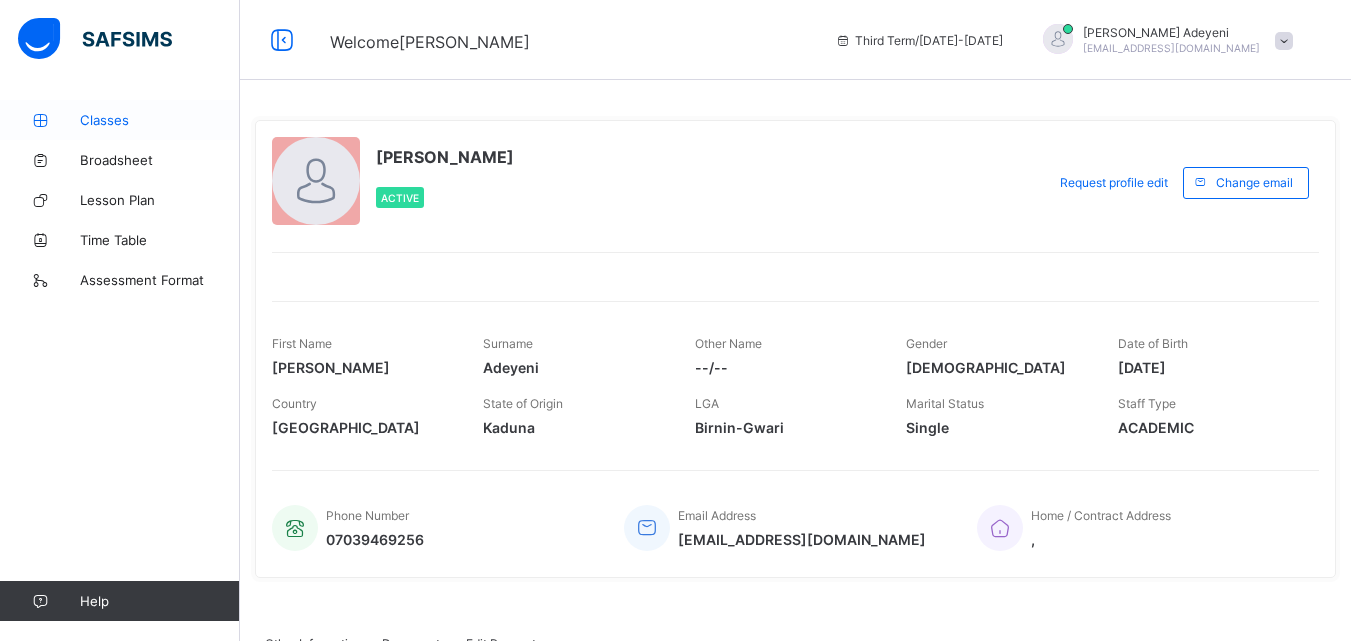 click on "Classes" at bounding box center (160, 120) 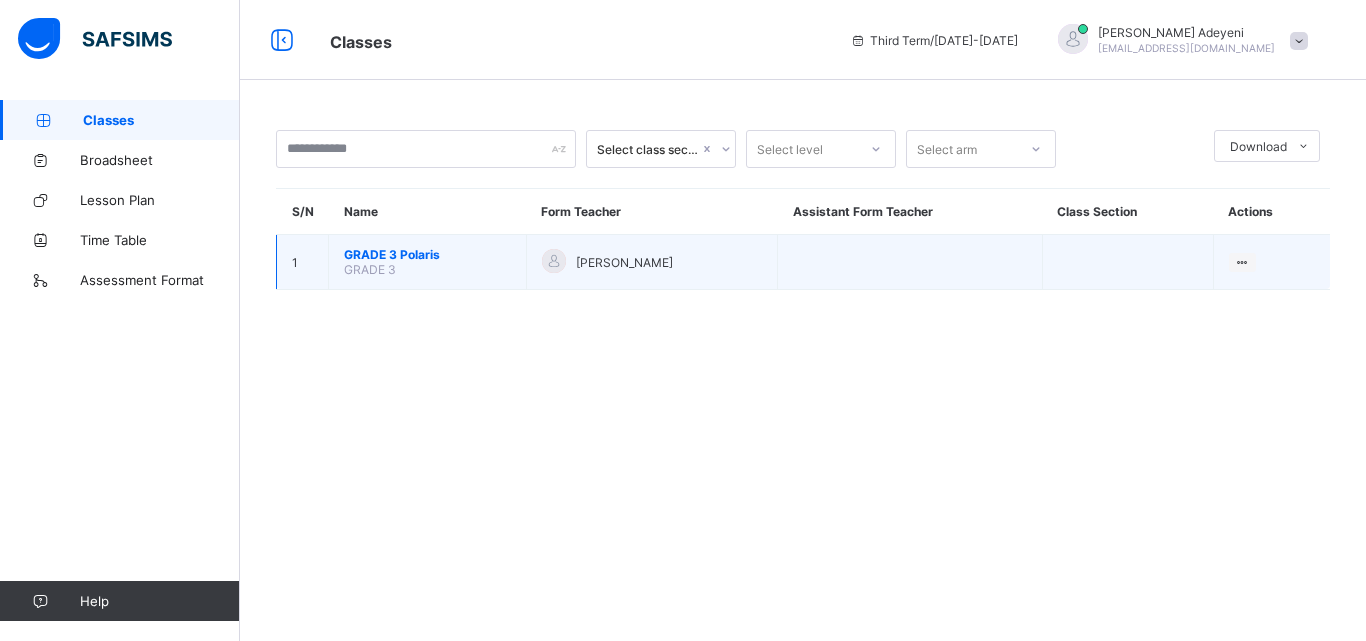 click on "GRADE 3" at bounding box center (370, 269) 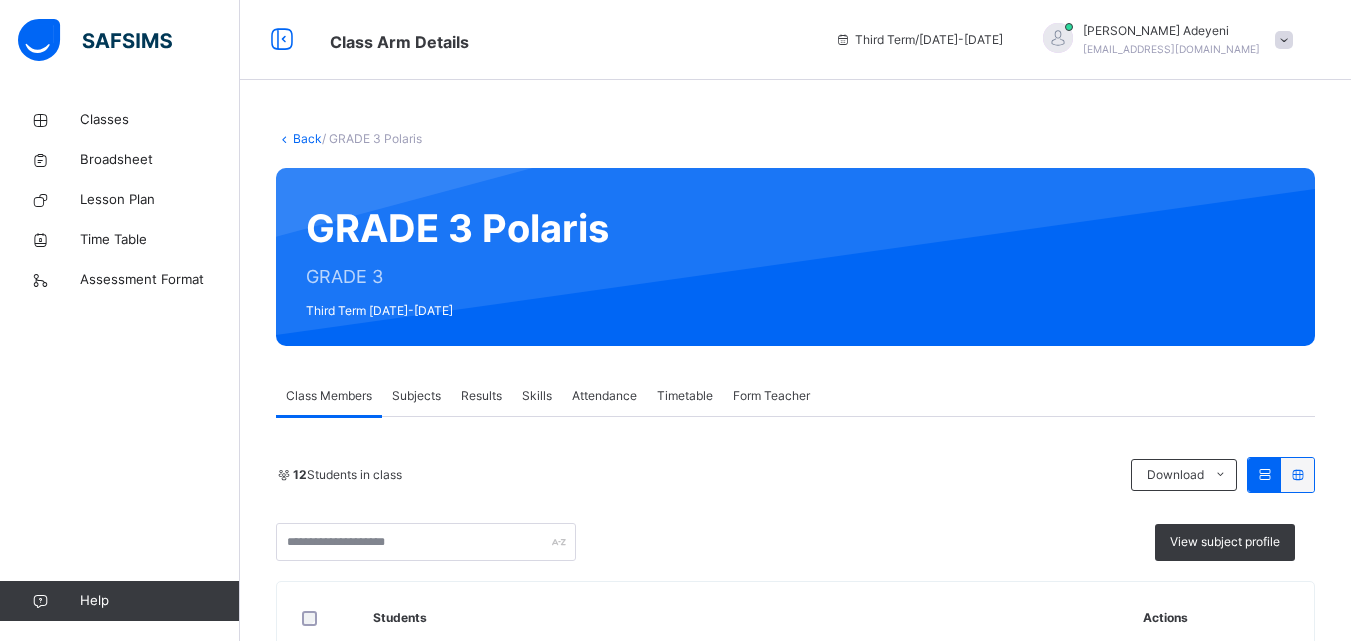 click on "Results" at bounding box center (481, 396) 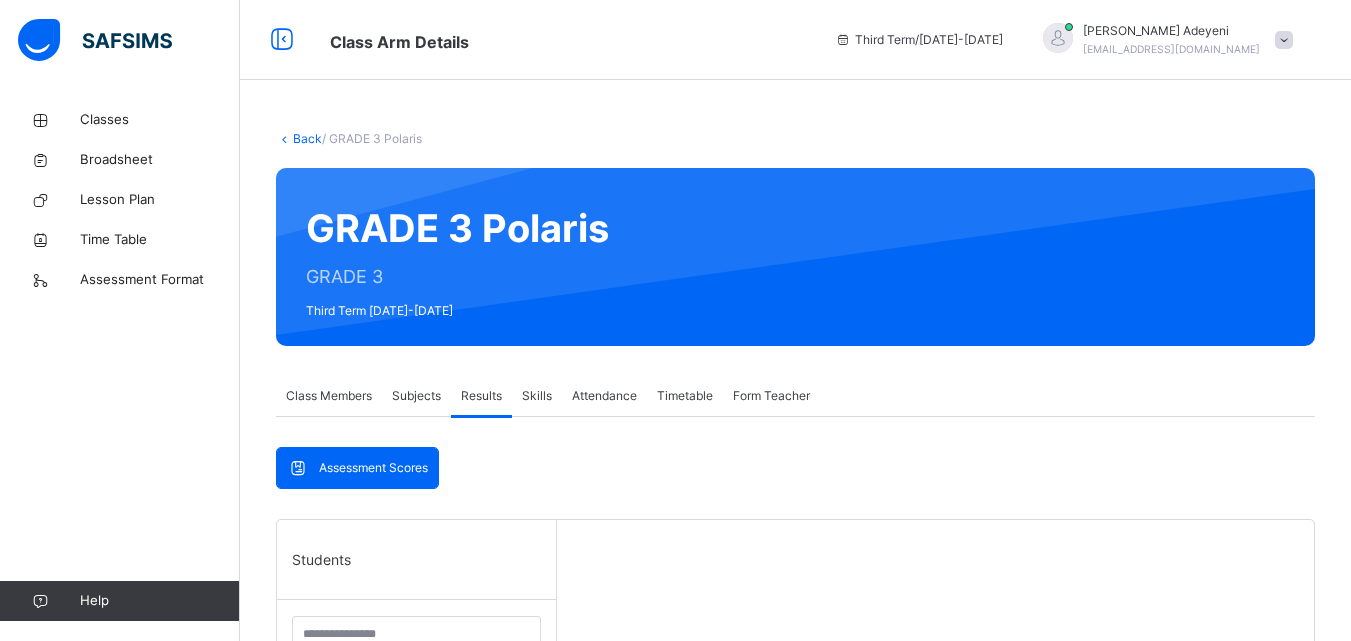 click on "Subjects" at bounding box center [416, 396] 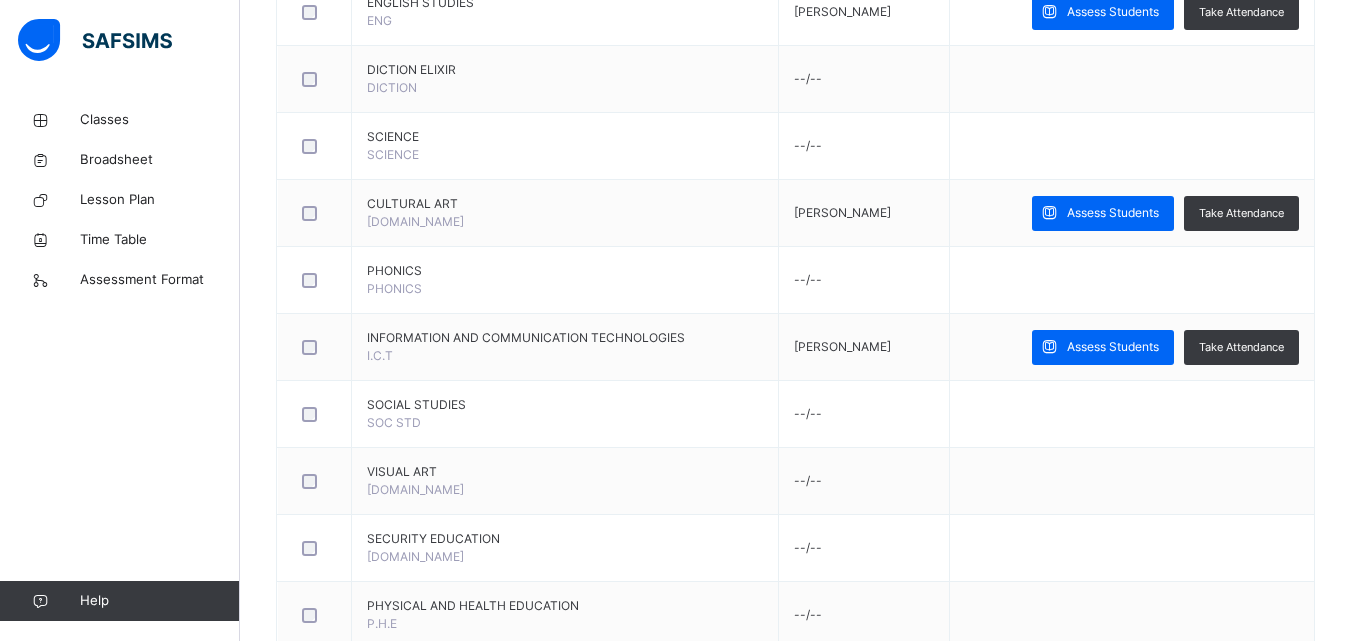 scroll, scrollTop: 1134, scrollLeft: 0, axis: vertical 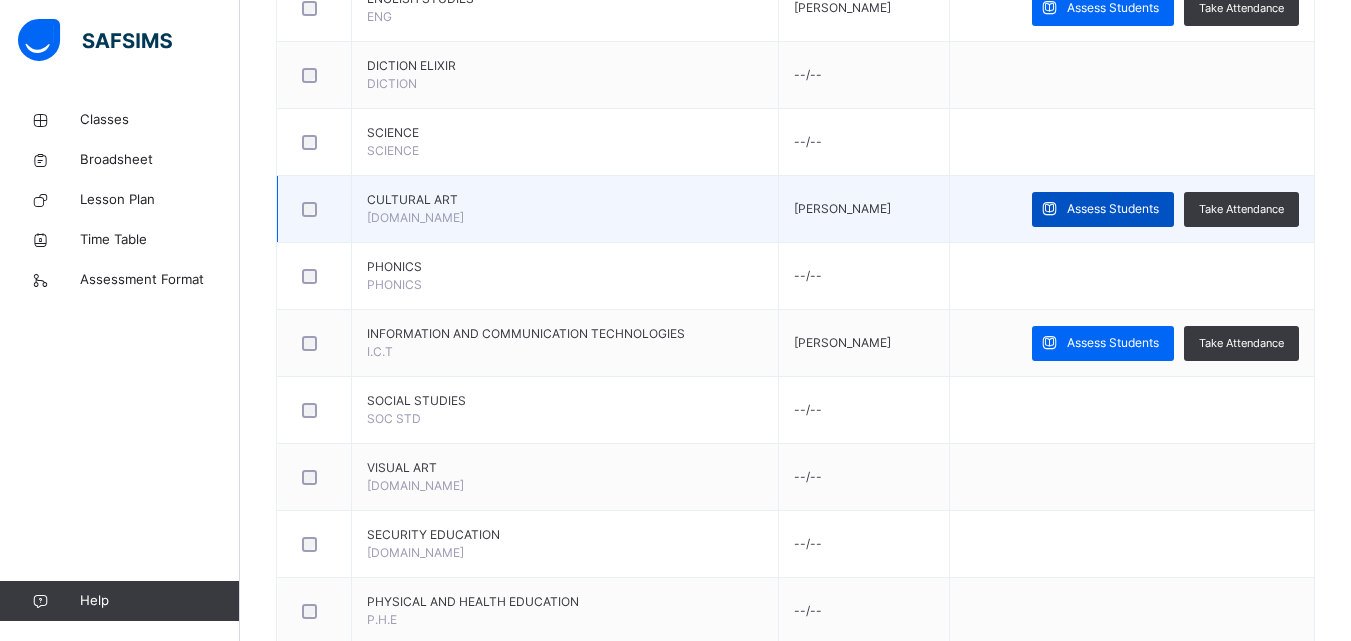 click on "Assess Students" at bounding box center (1103, 209) 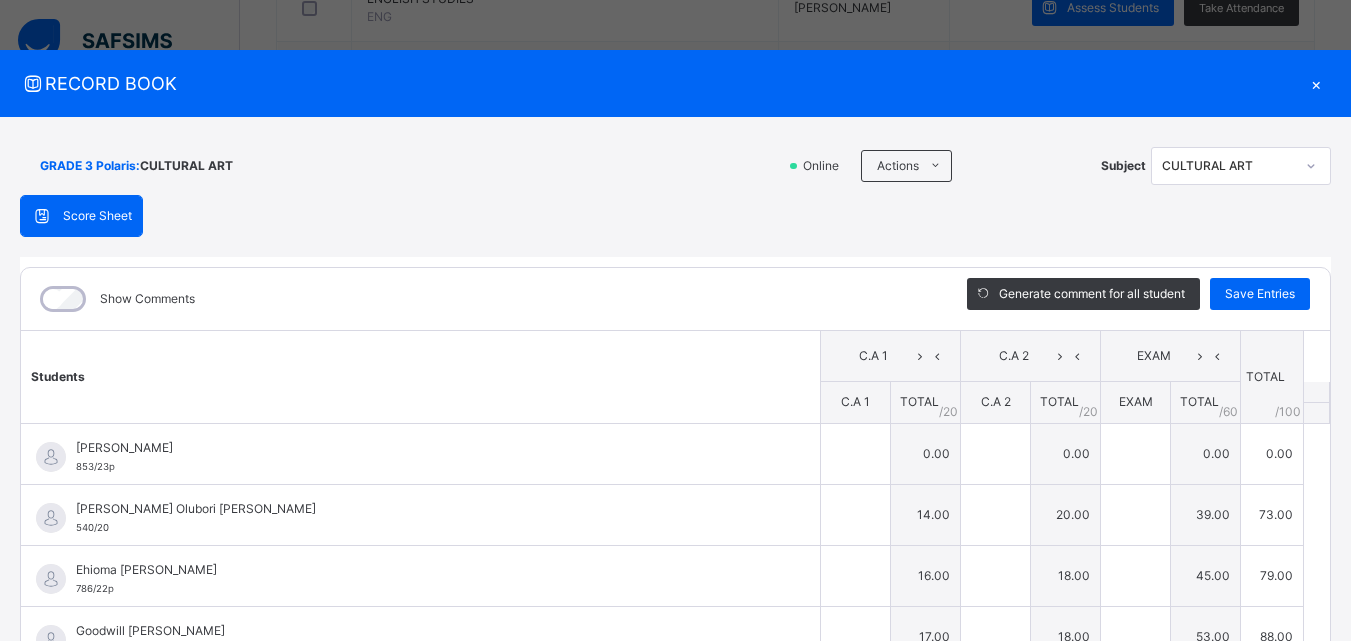 type on "**" 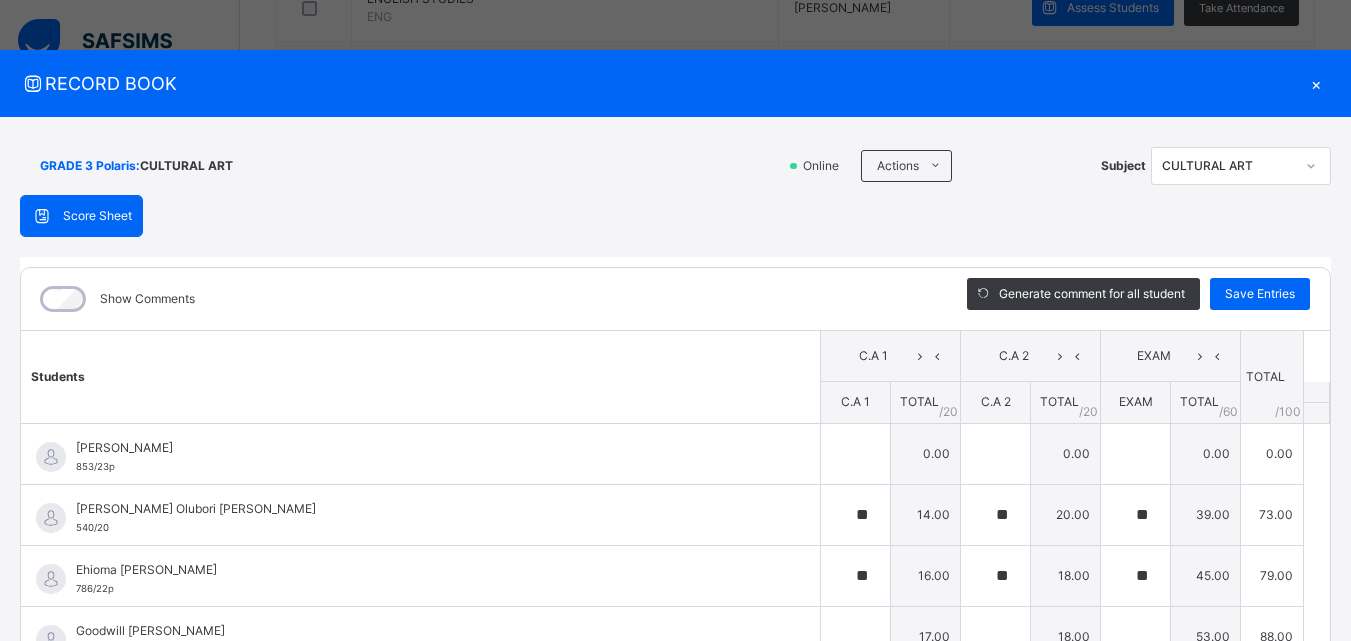 type on "**" 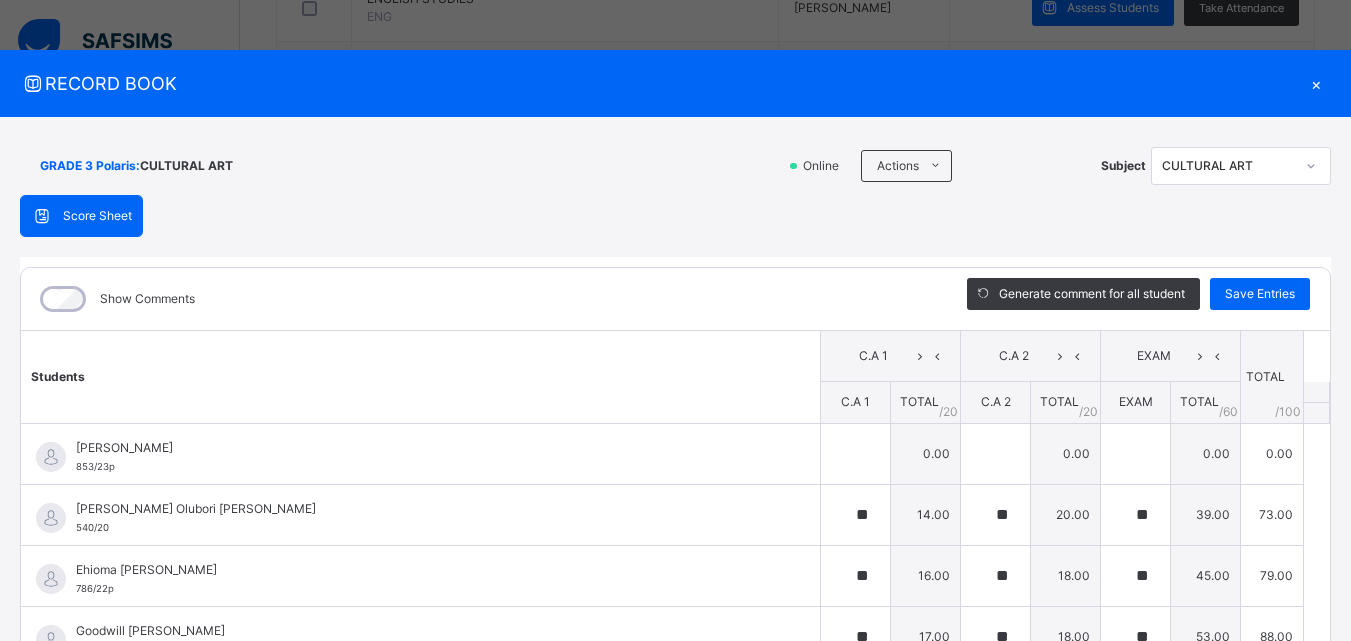 type on "**" 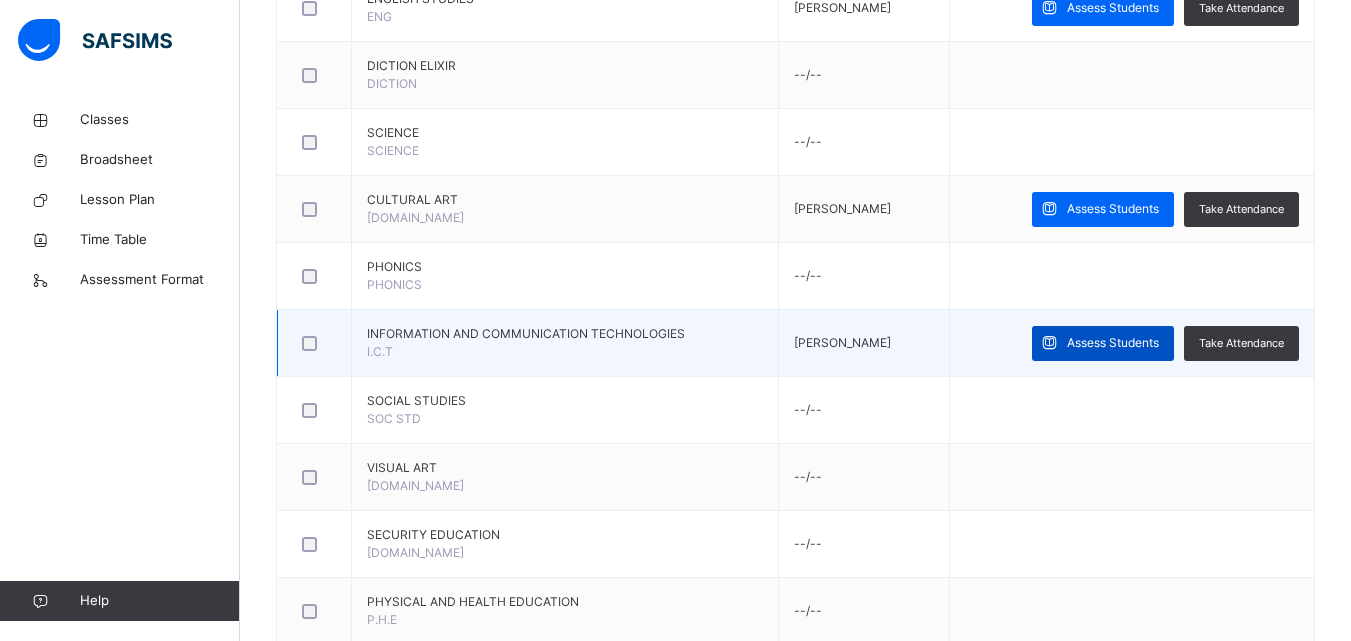 click on "Assess Students" at bounding box center (1113, 343) 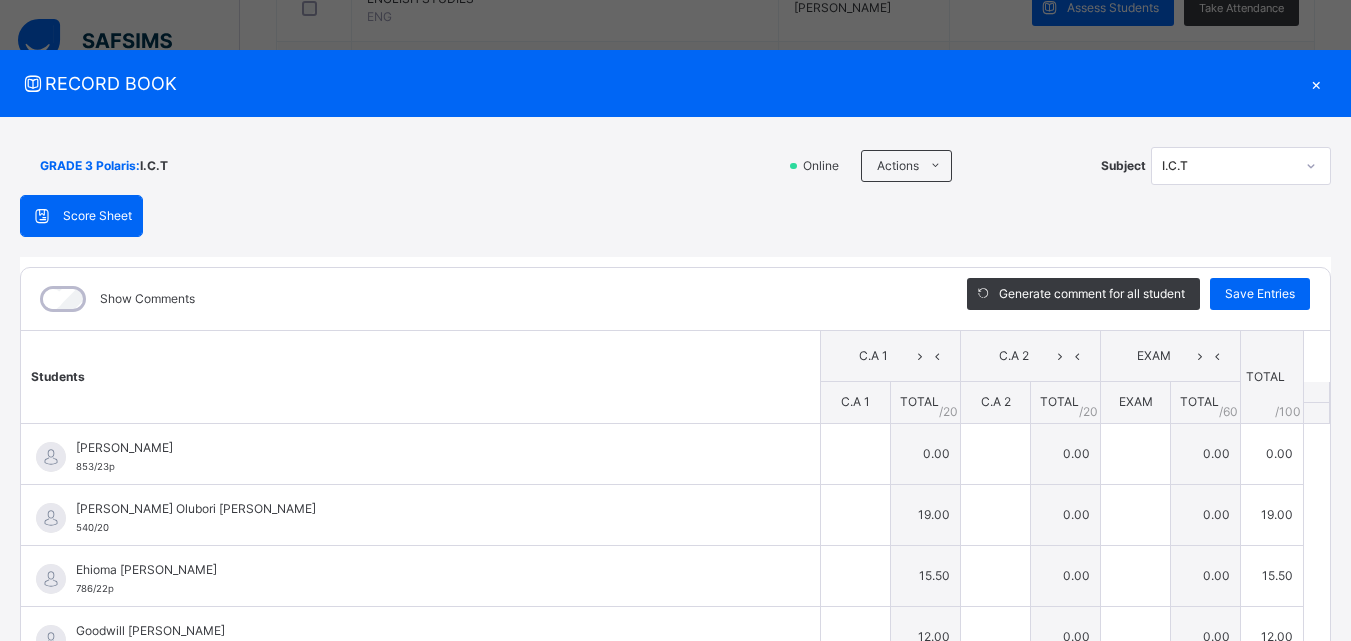 type on "**" 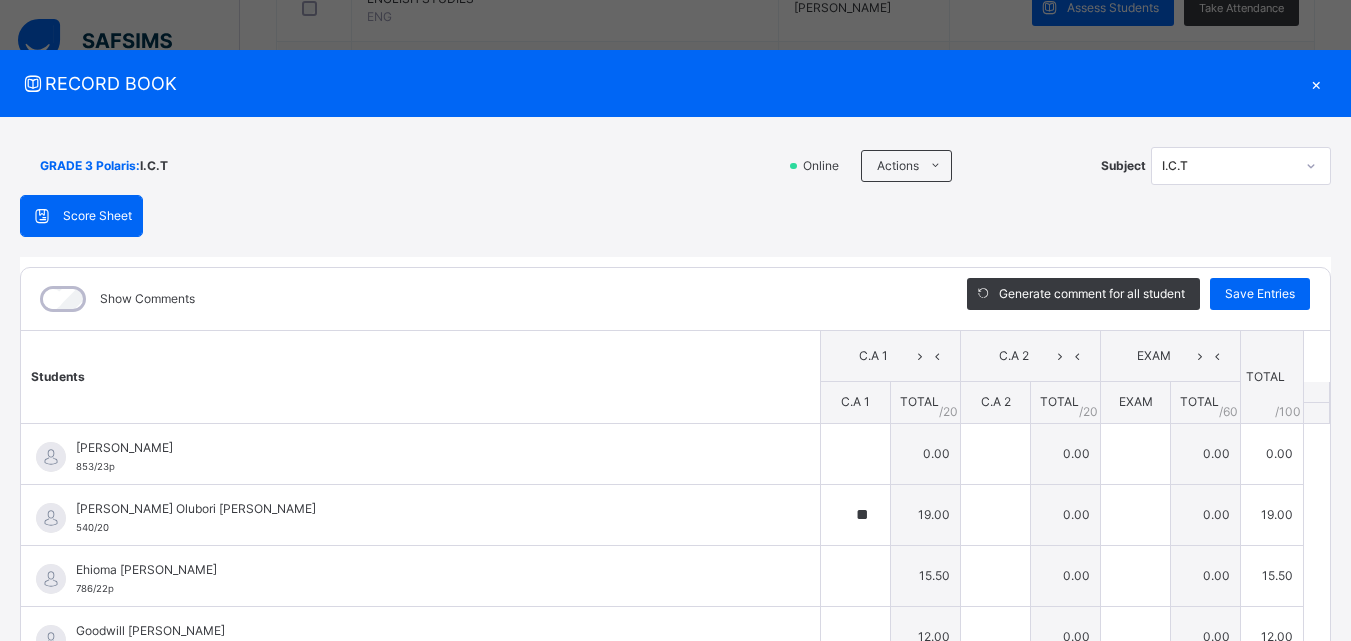 type on "****" 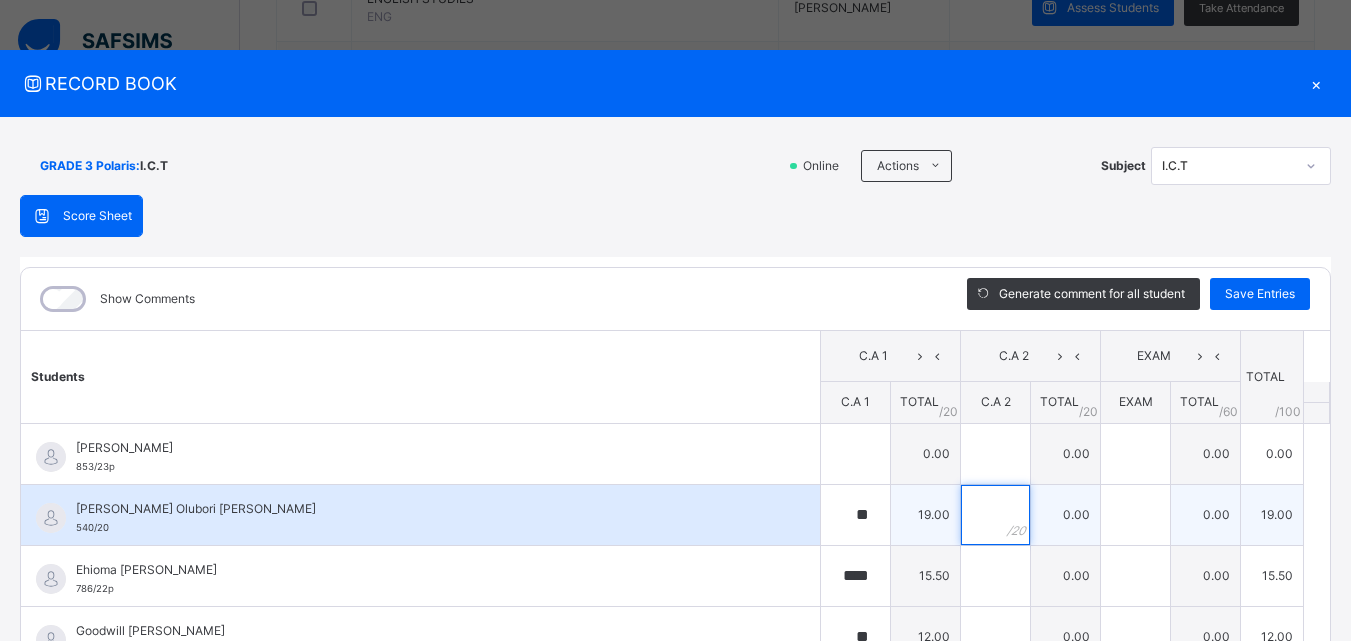 click at bounding box center [995, 515] 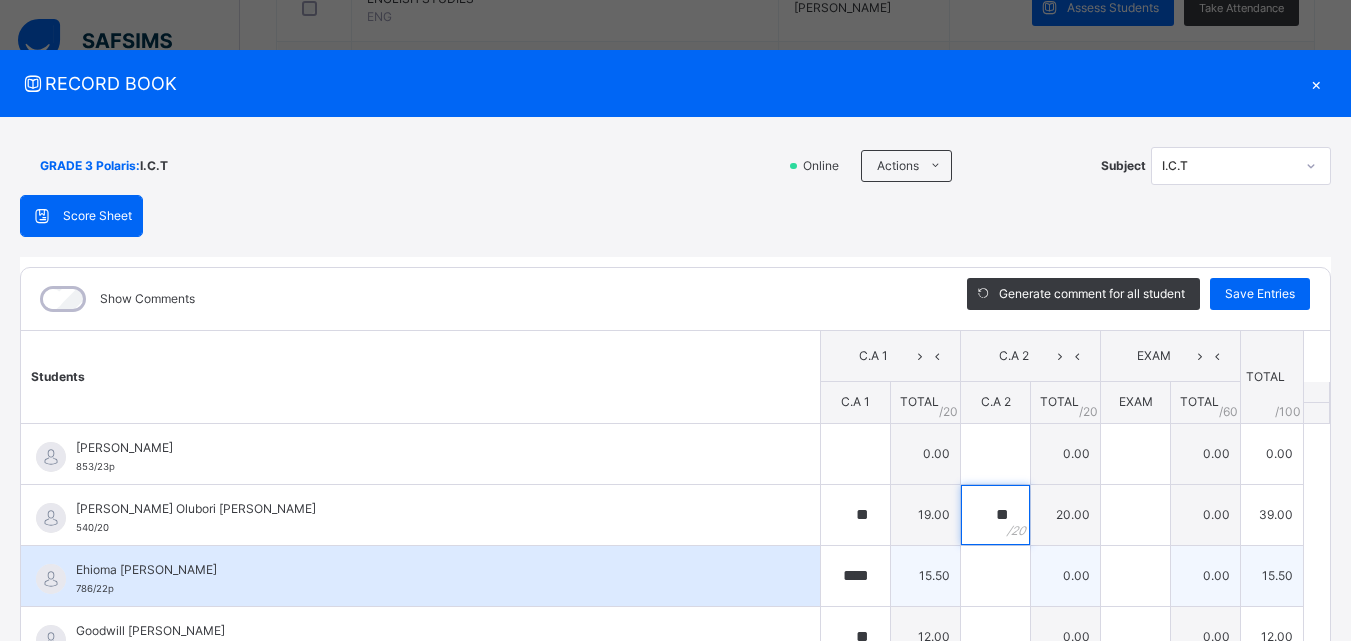 type on "**" 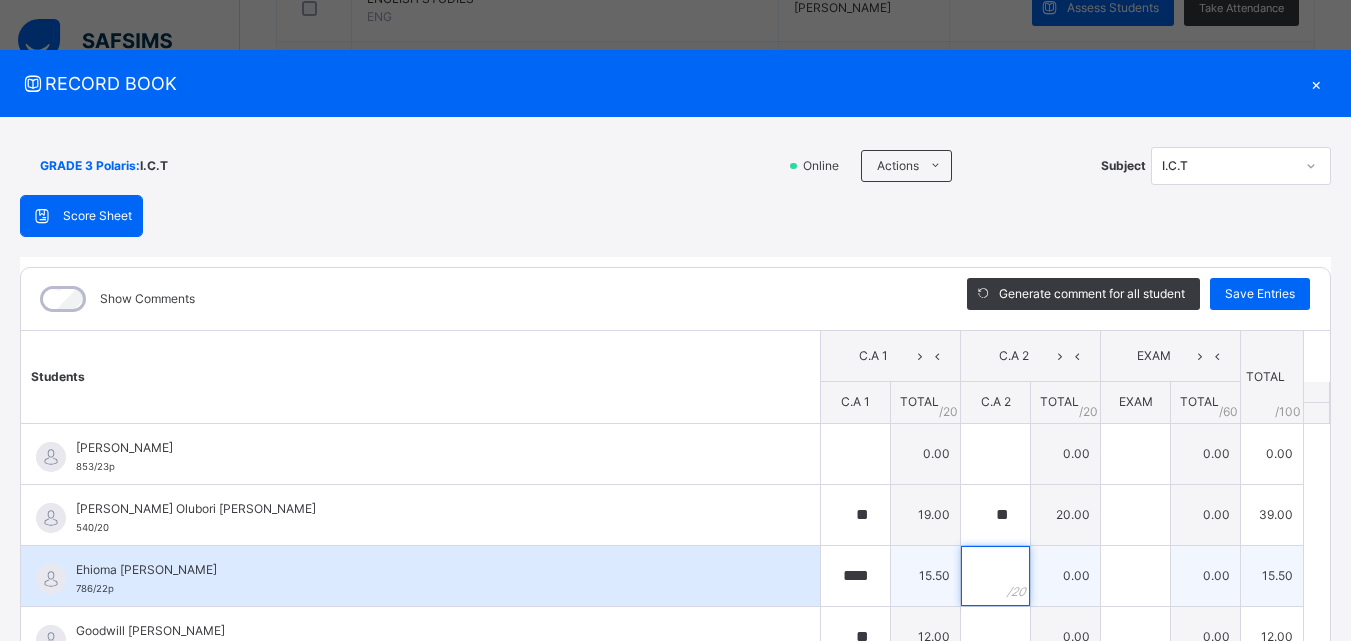 click at bounding box center [995, 576] 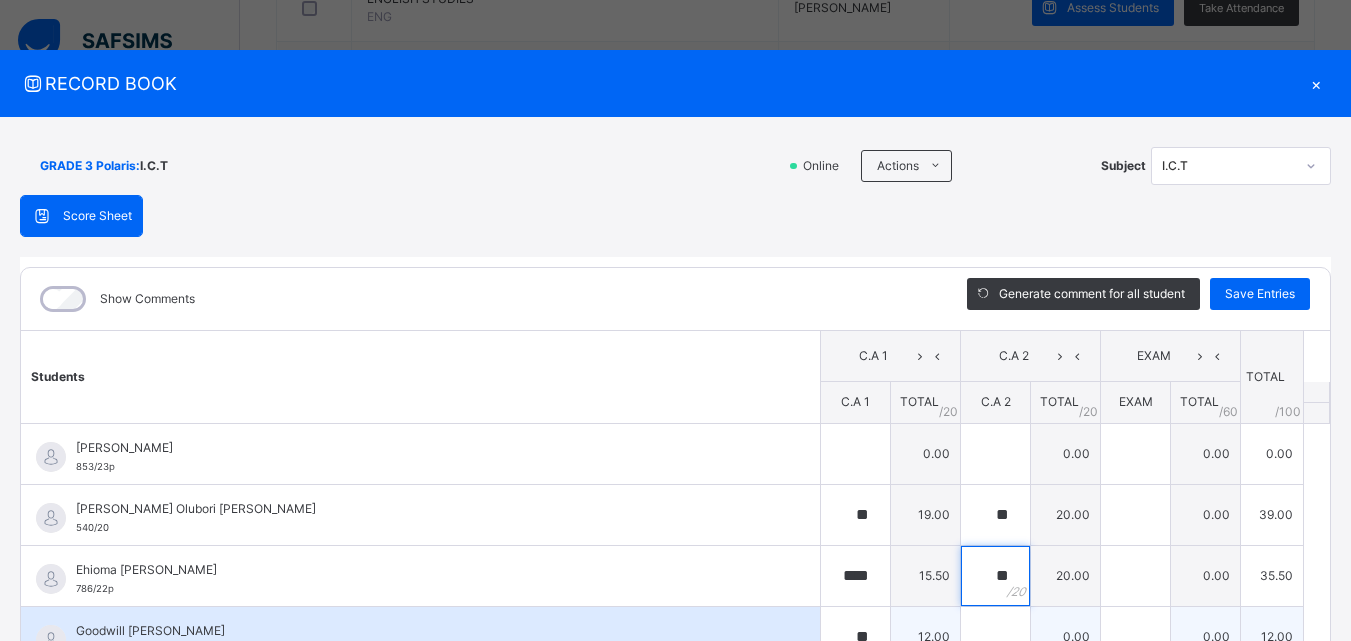 type on "**" 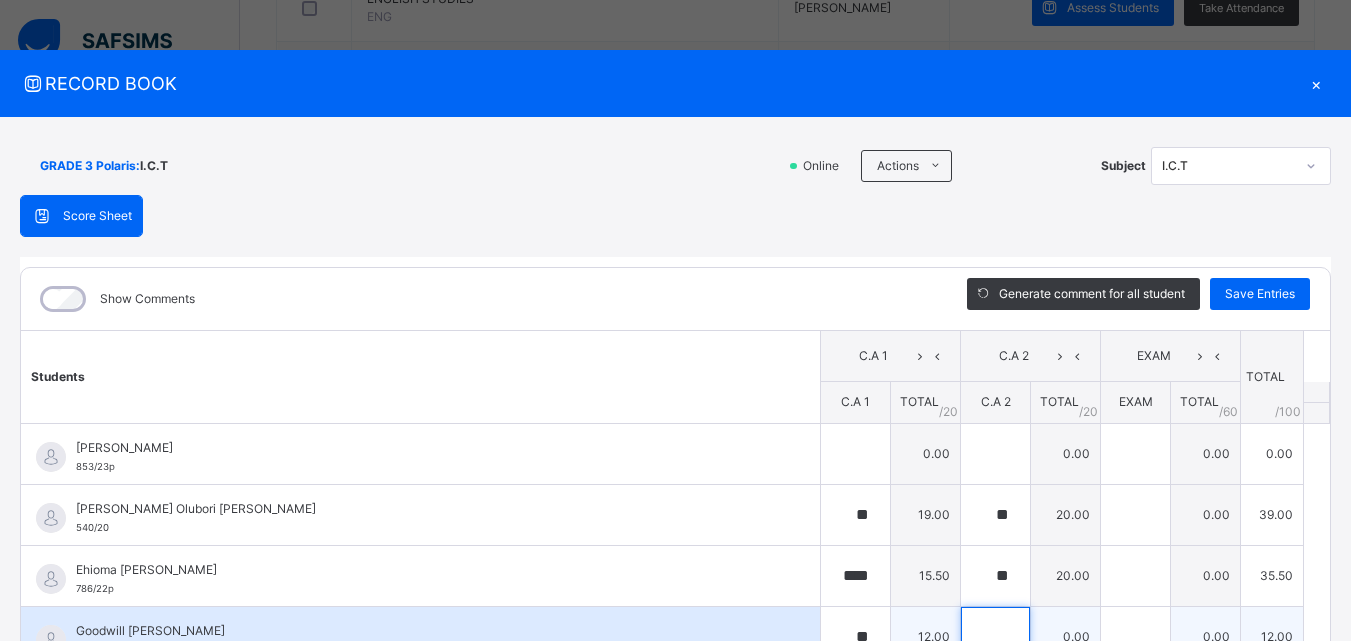 click at bounding box center (995, 637) 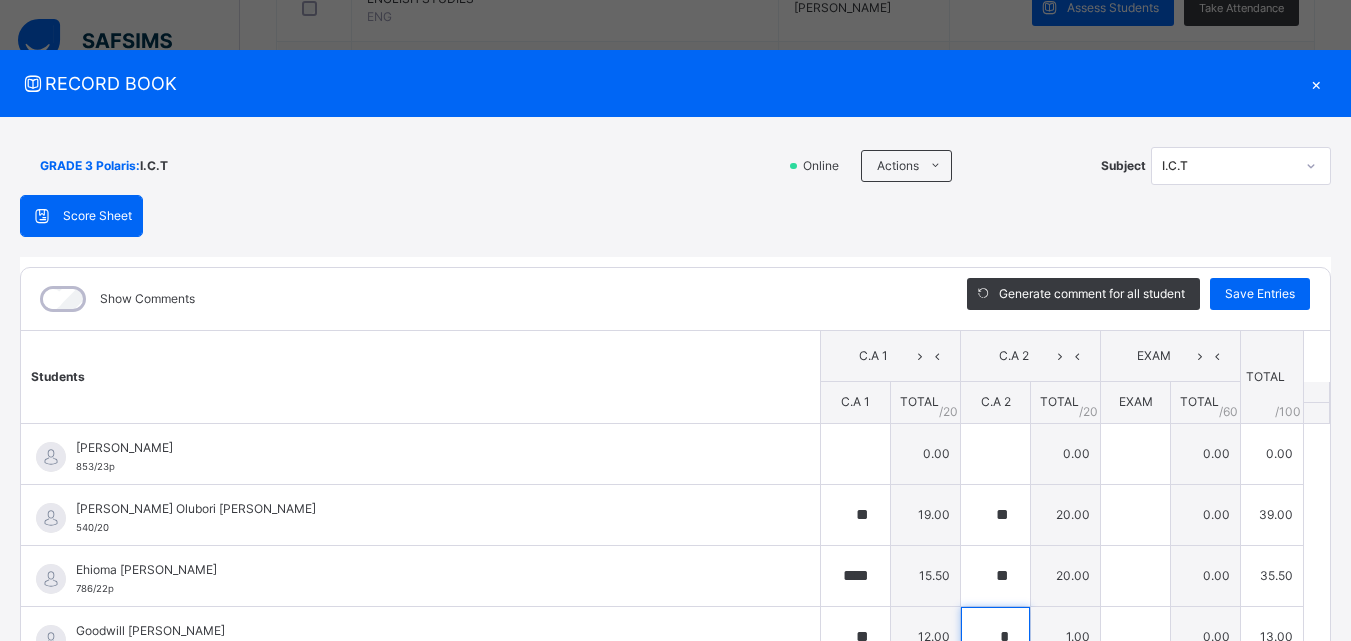 scroll, scrollTop: 6, scrollLeft: 0, axis: vertical 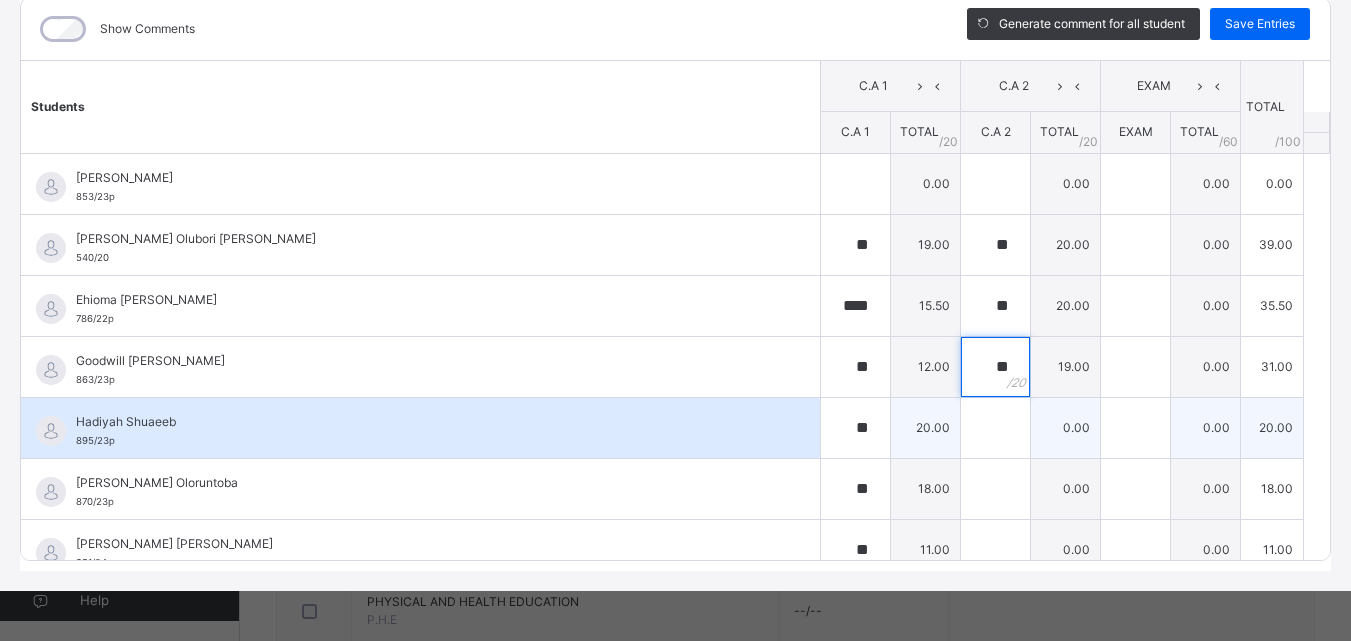 type on "**" 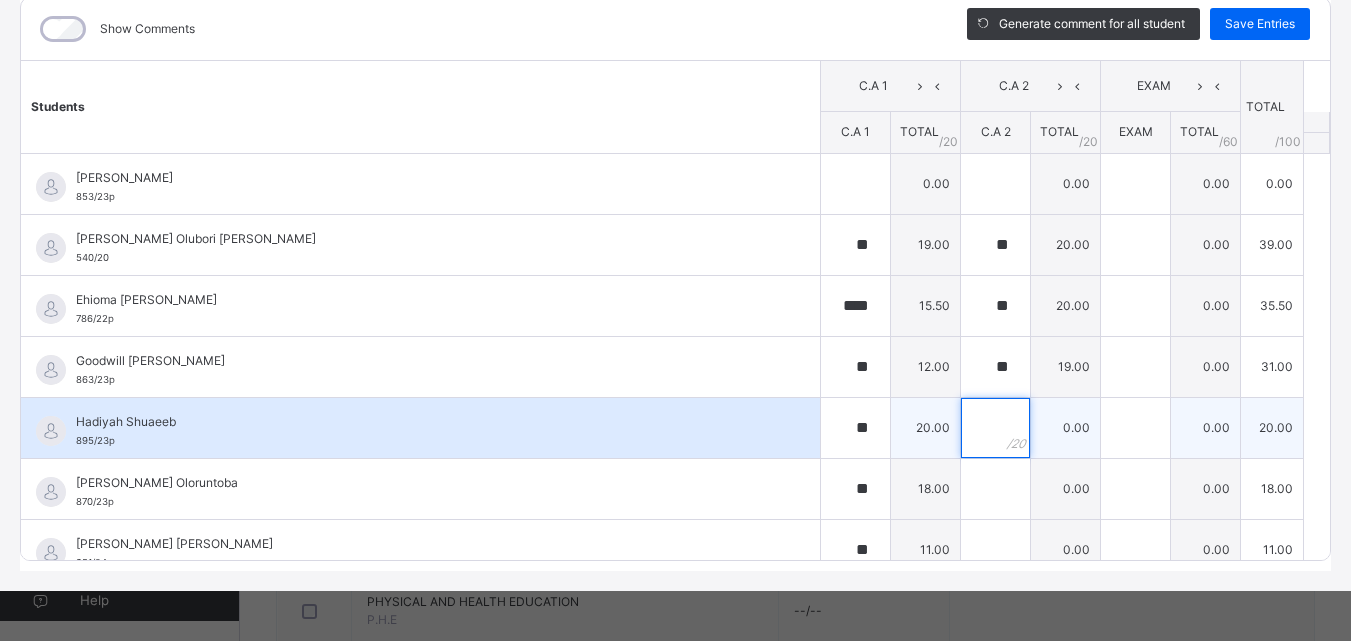 click at bounding box center [995, 428] 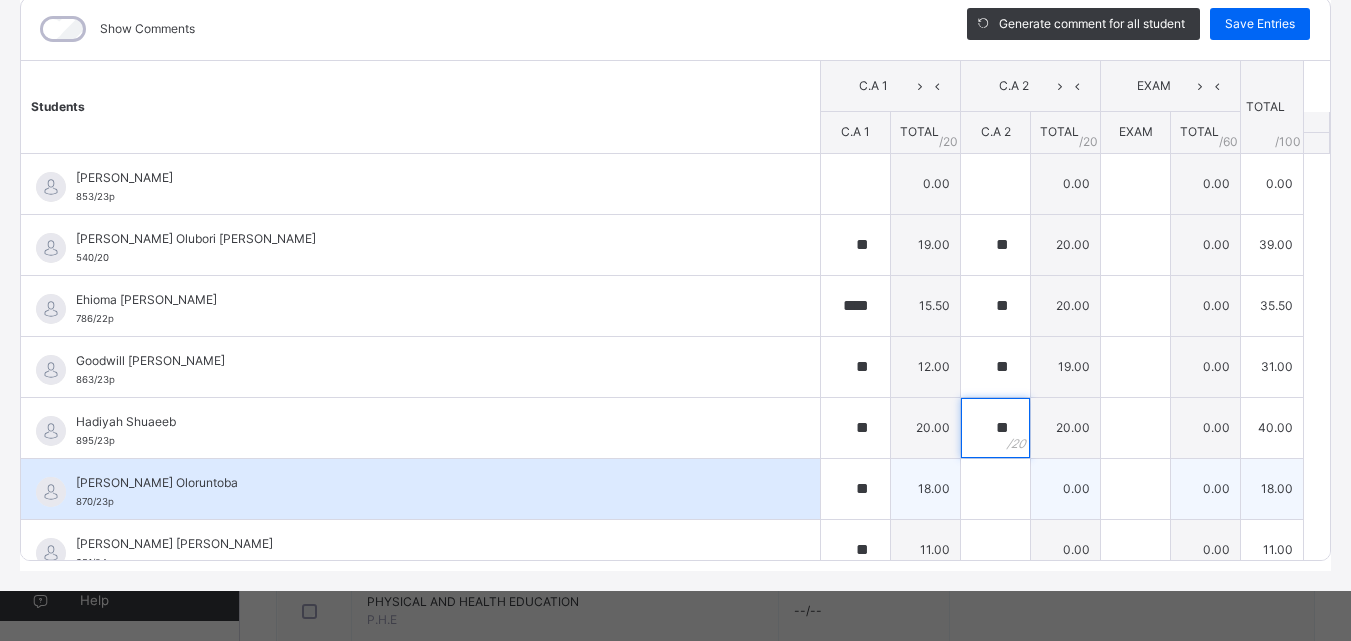type on "**" 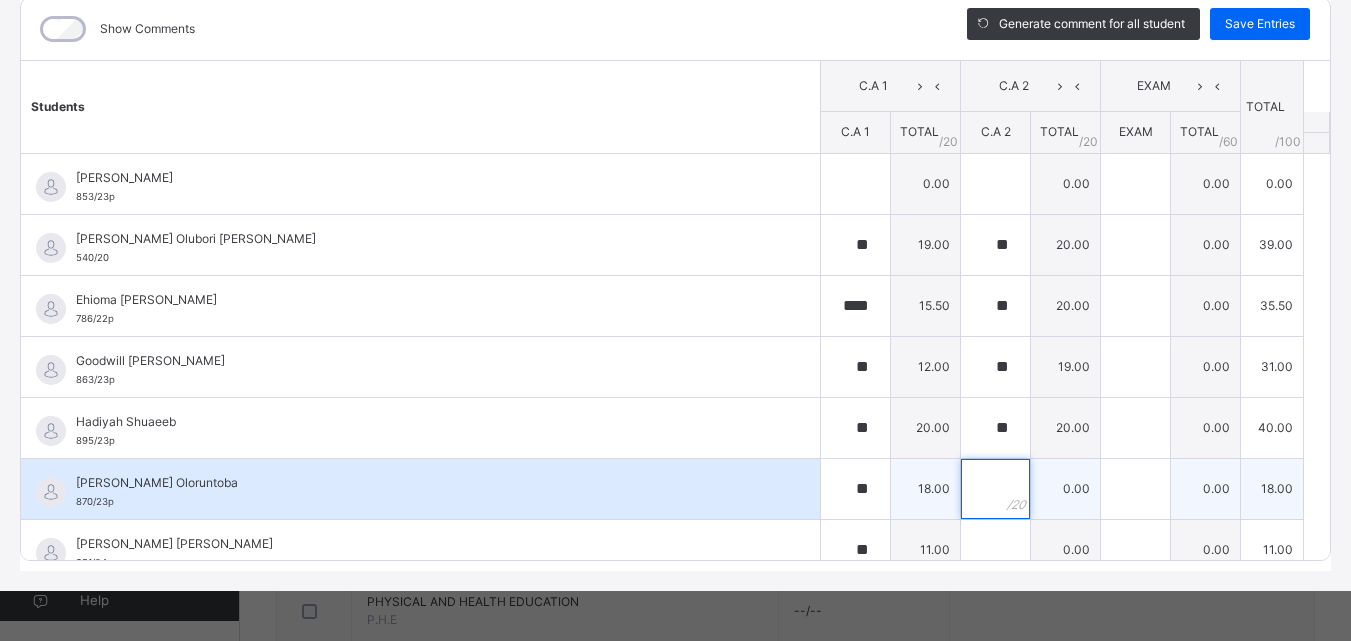 click at bounding box center [995, 489] 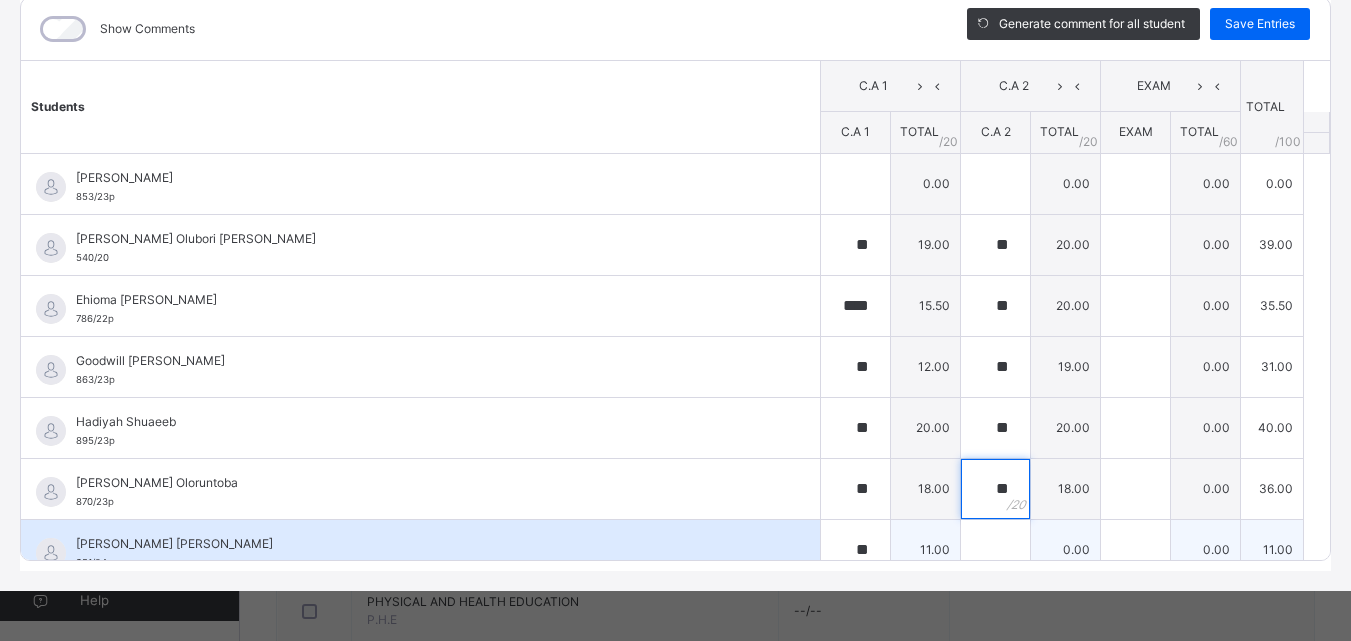 type on "**" 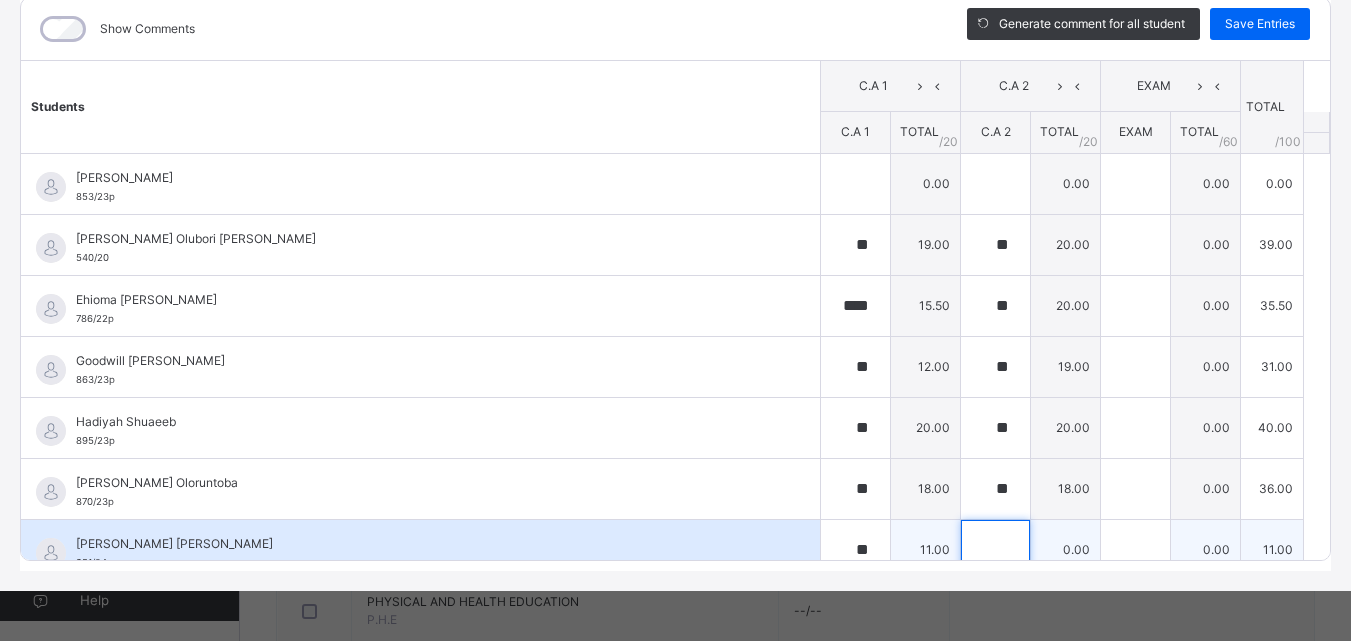 click at bounding box center [995, 550] 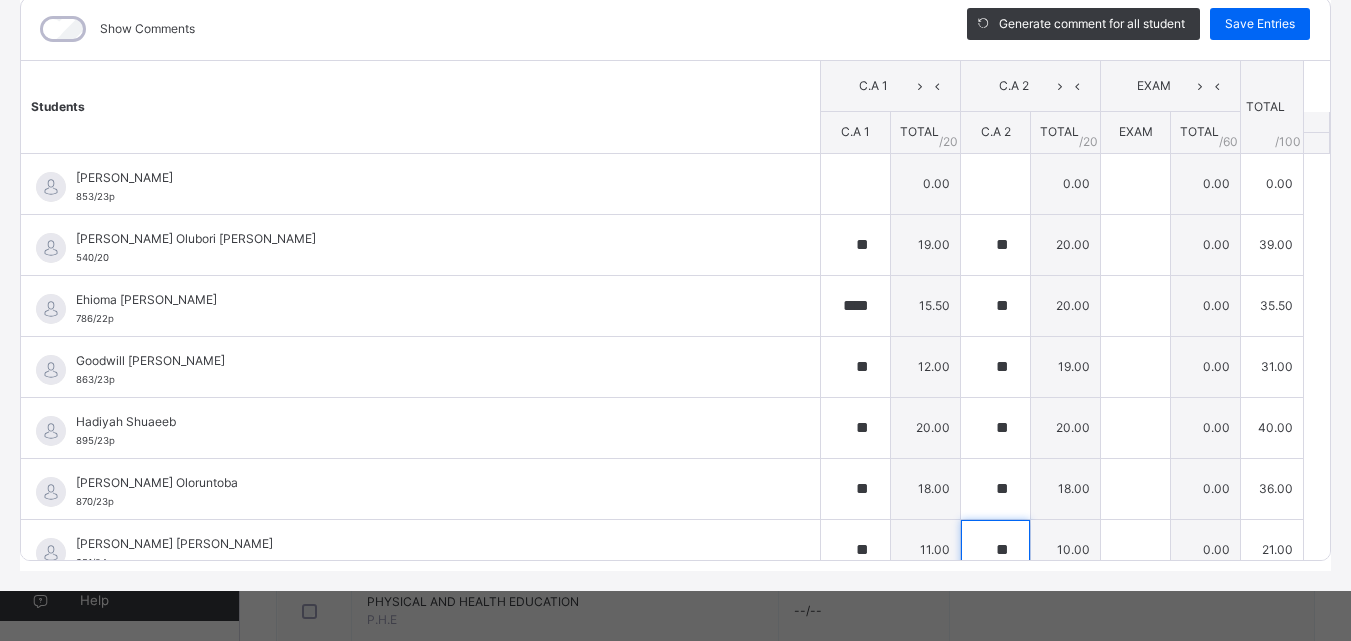 scroll, scrollTop: 126, scrollLeft: 0, axis: vertical 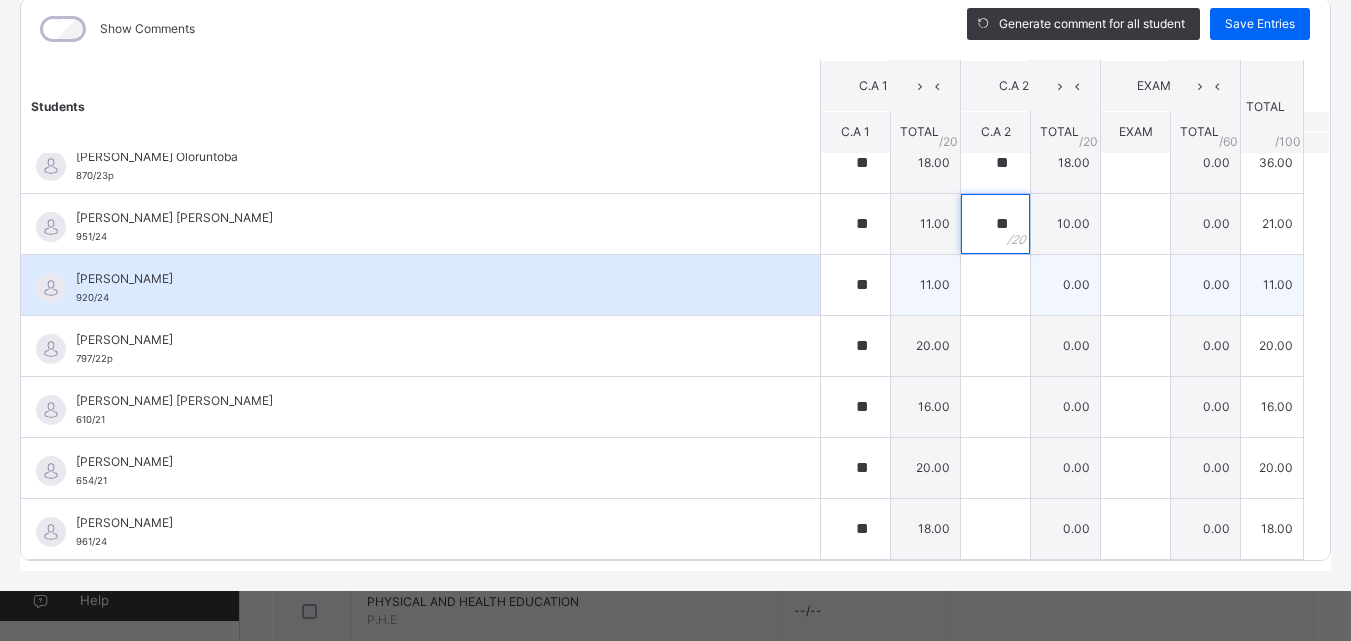 type on "**" 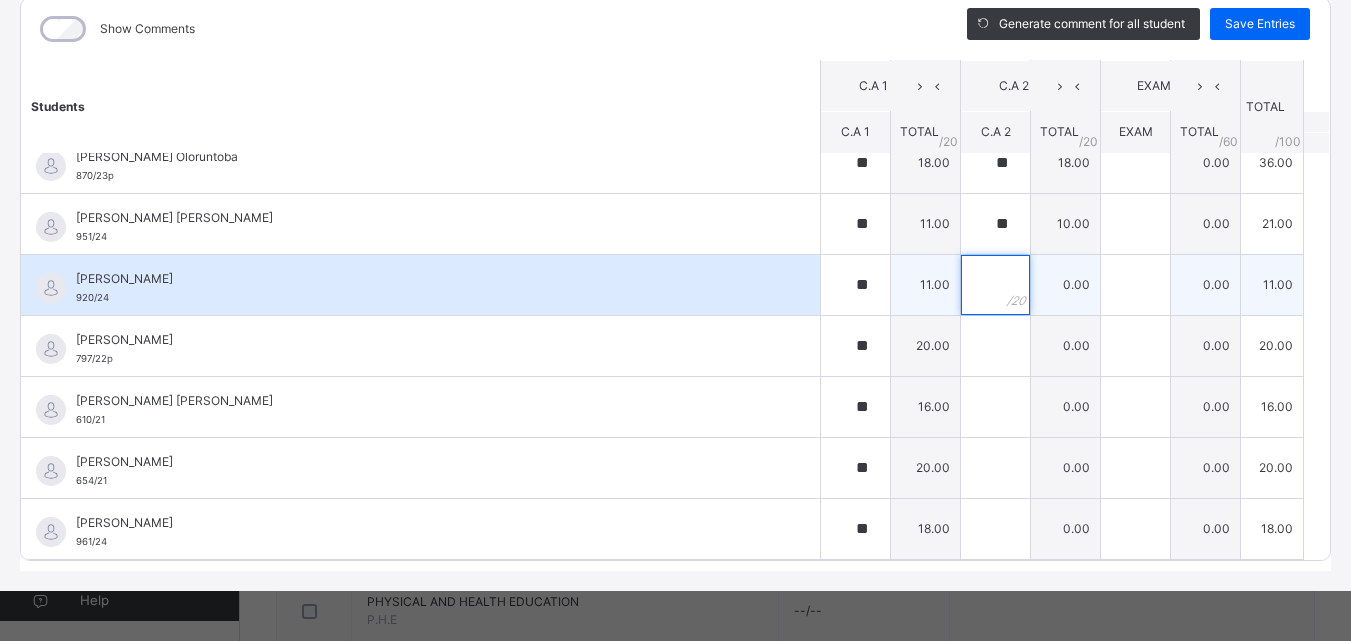 click at bounding box center [995, 285] 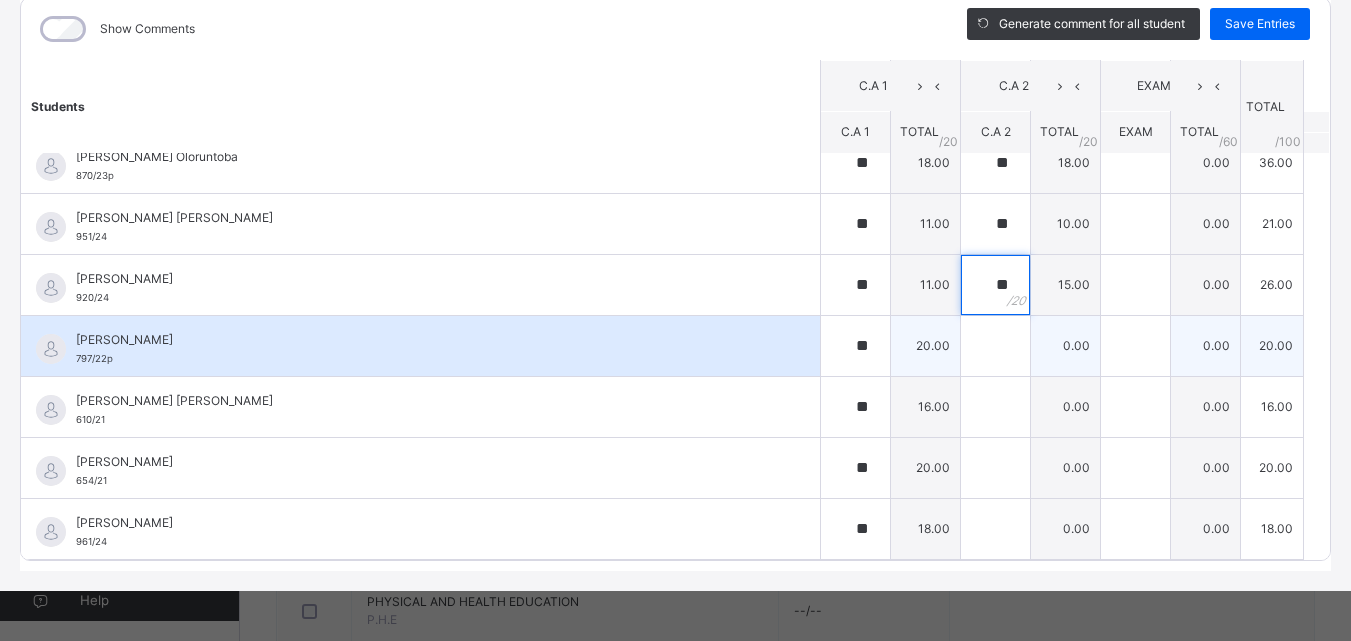 type on "**" 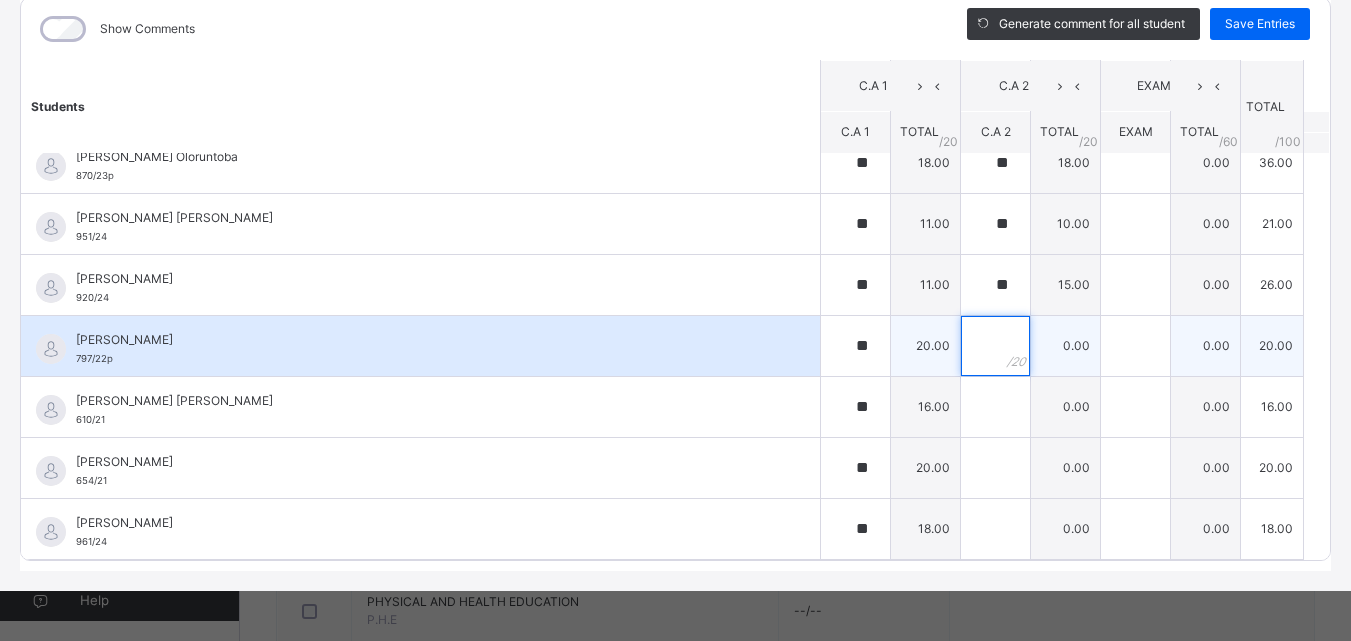 click at bounding box center [995, 346] 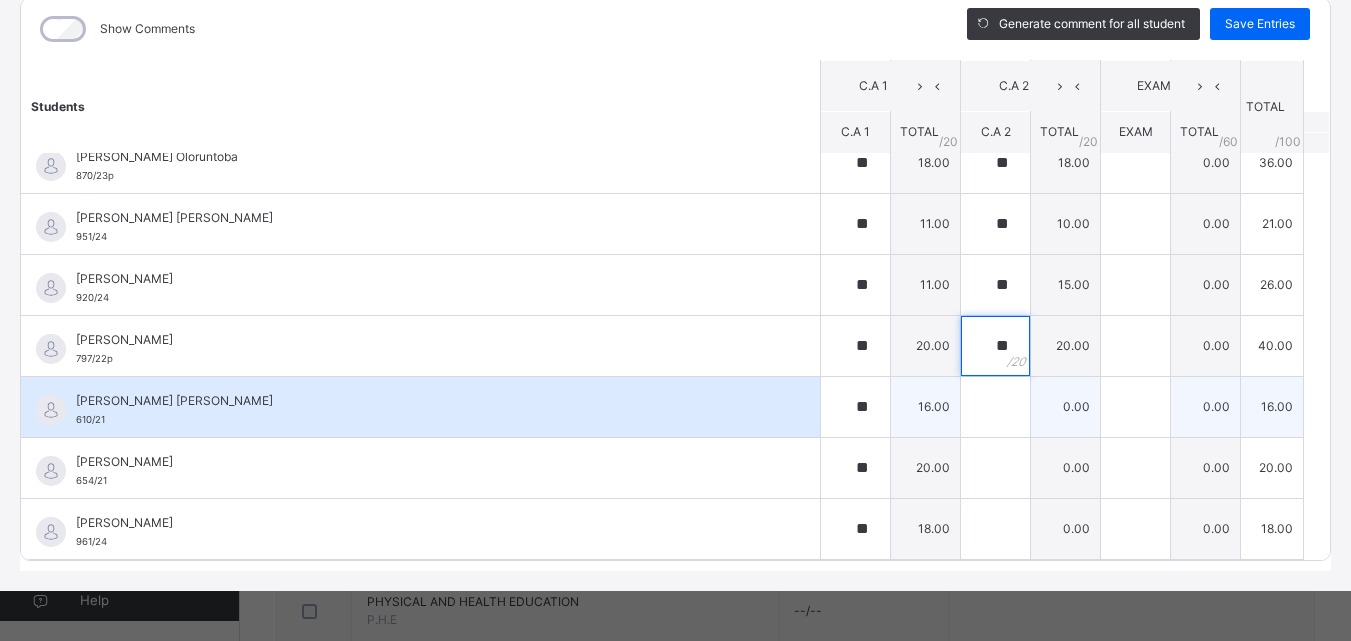 type on "**" 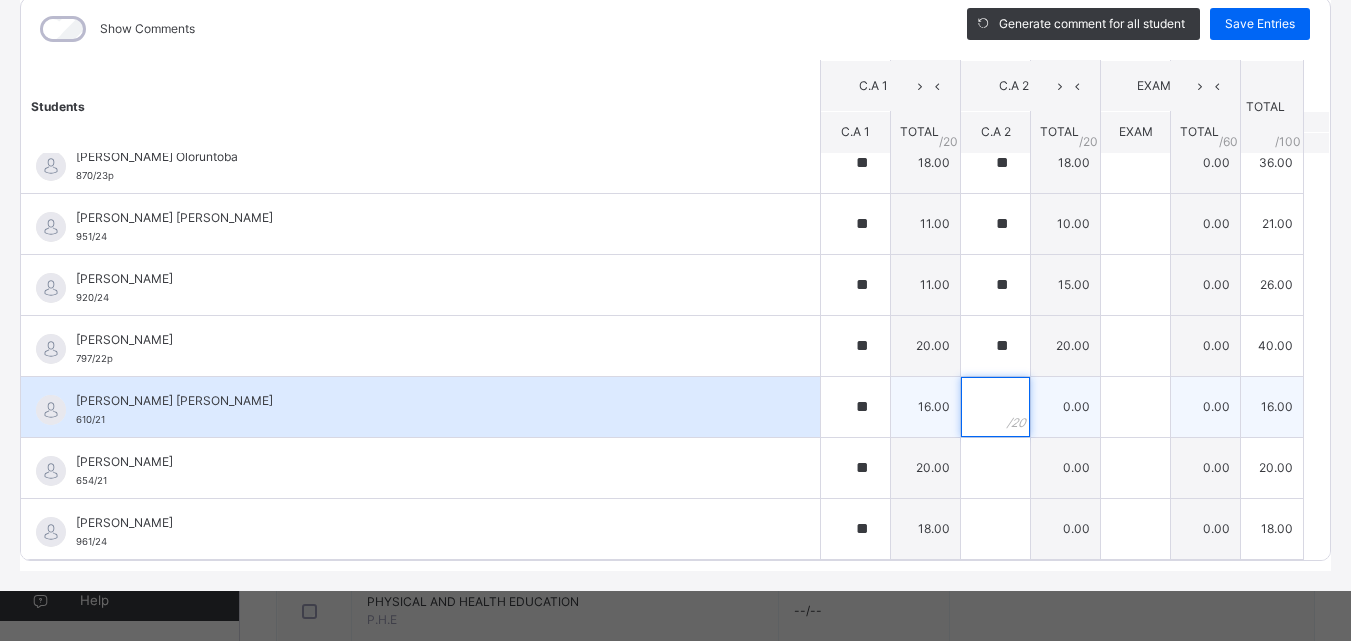 click at bounding box center (995, 407) 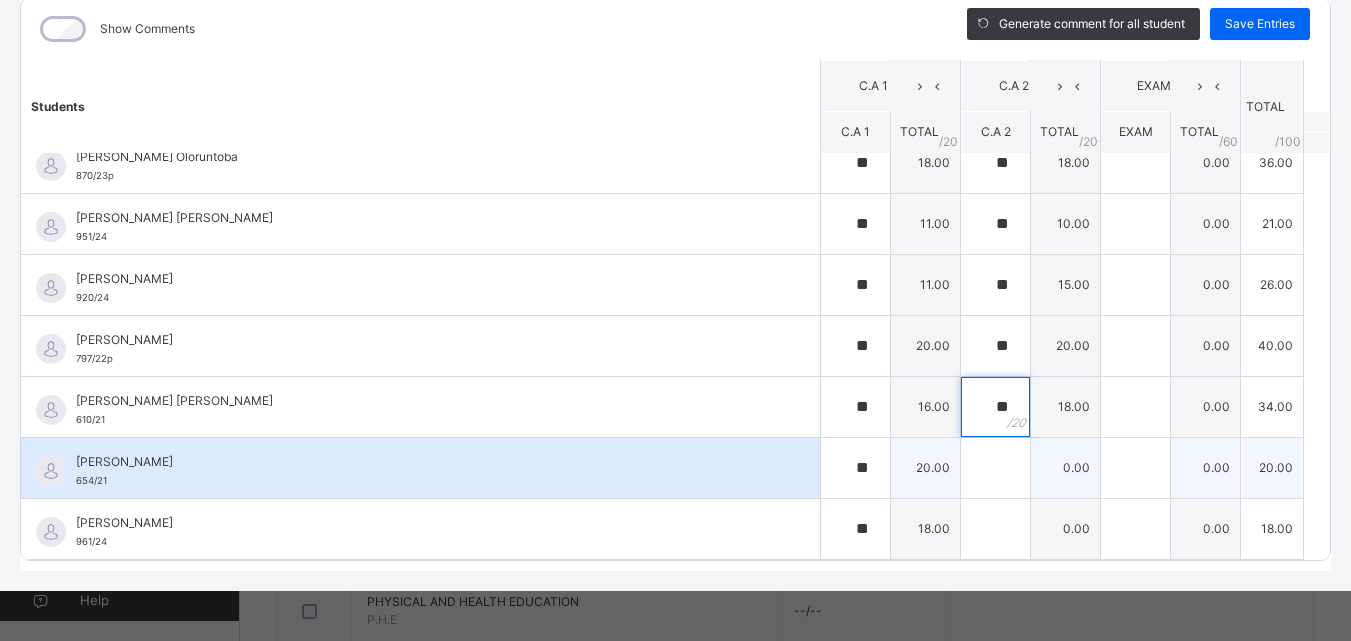 type on "**" 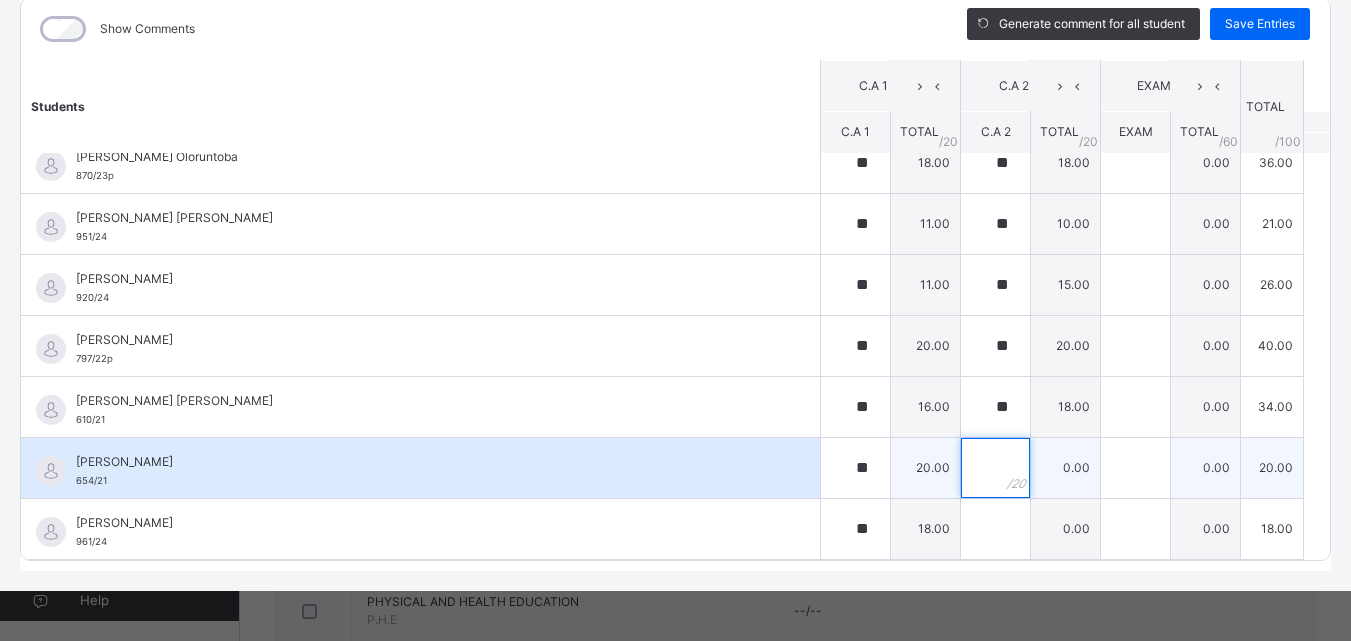 click at bounding box center [995, 468] 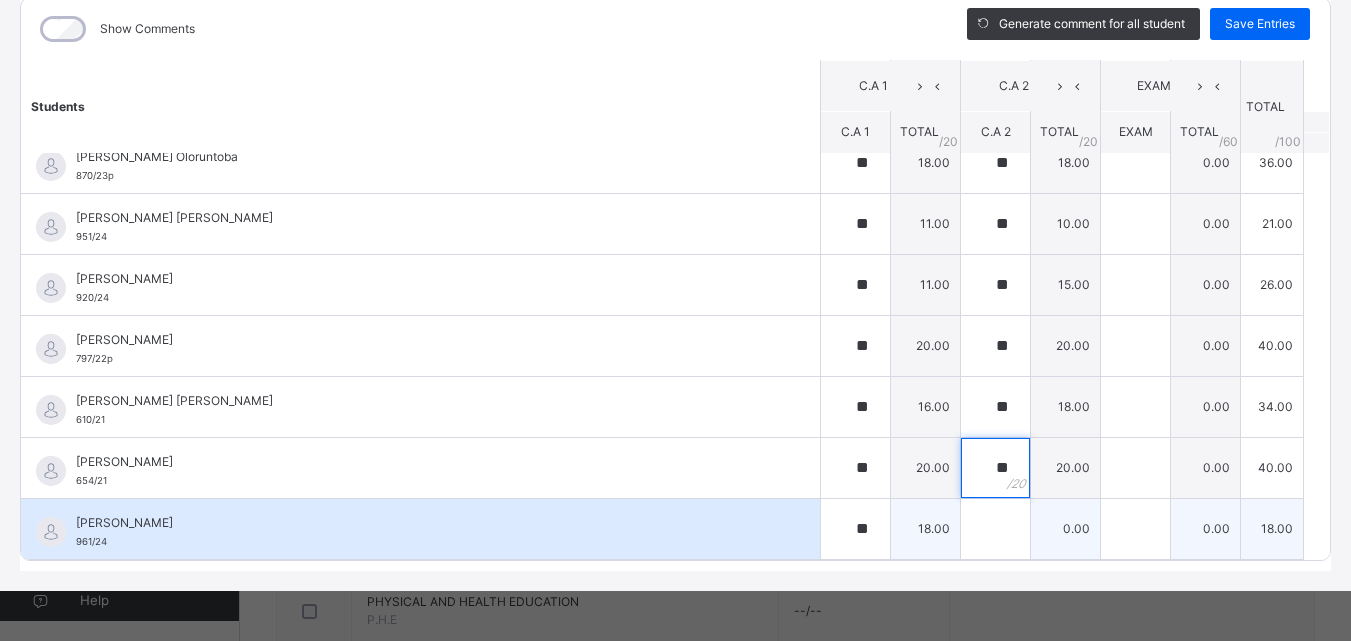 type on "**" 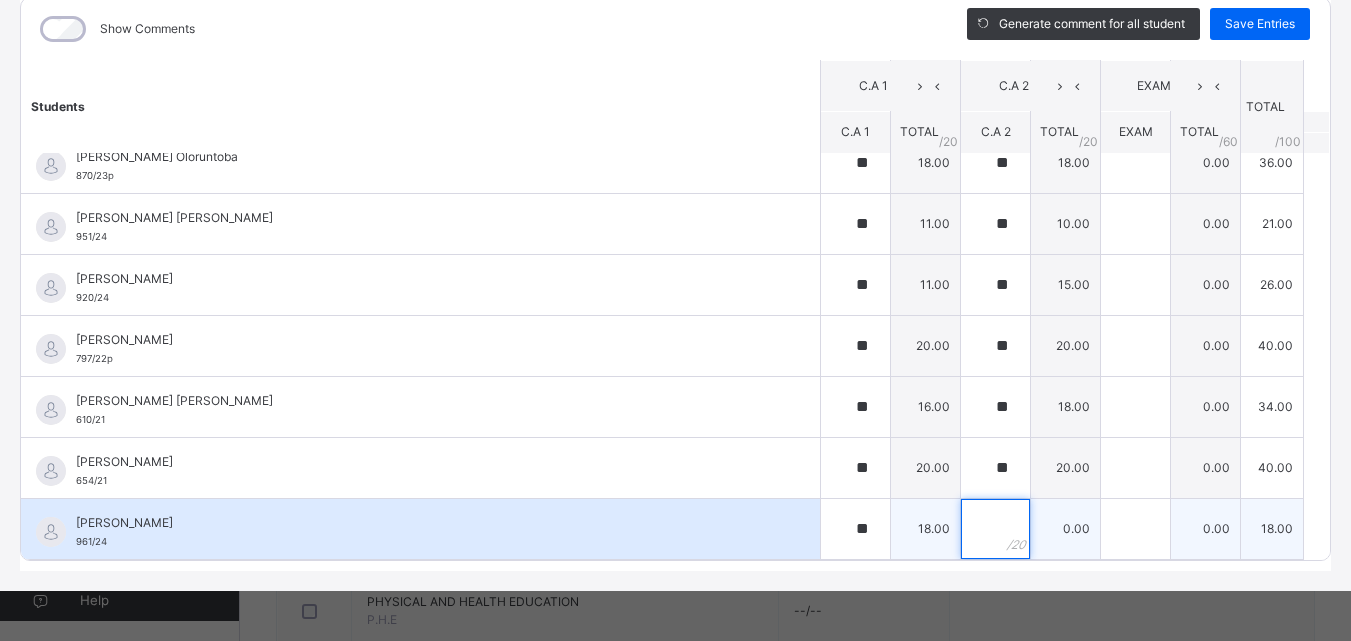 click at bounding box center (995, 529) 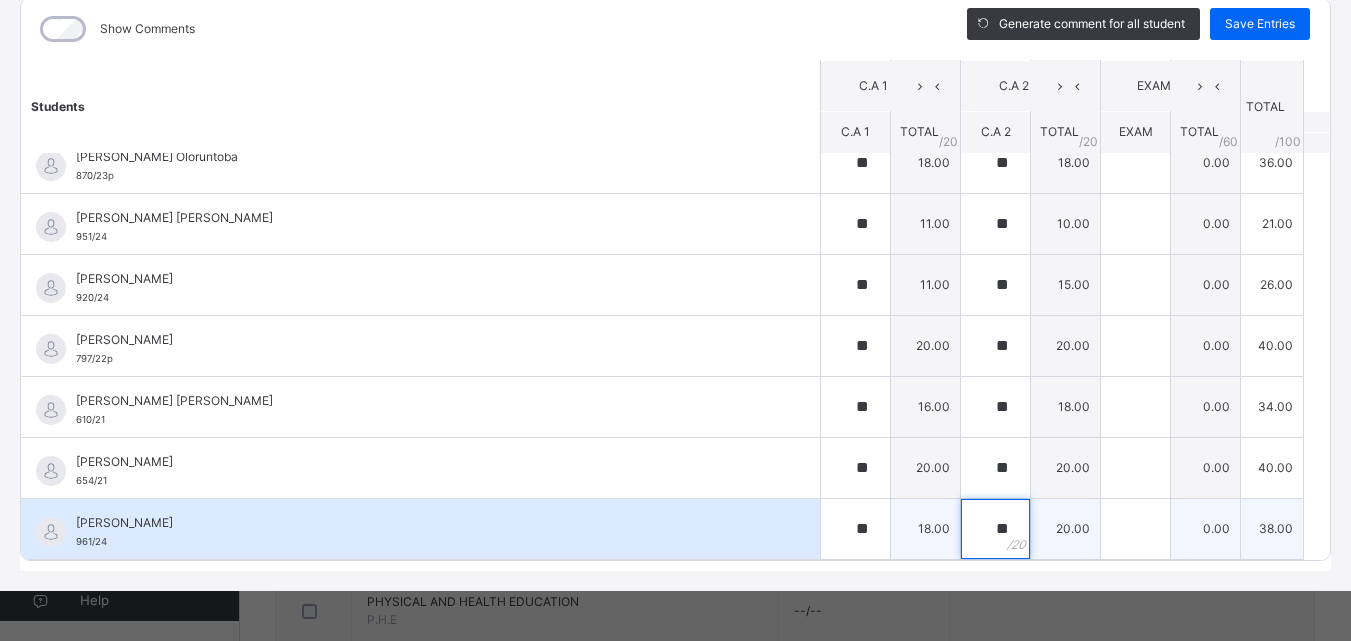 type on "**" 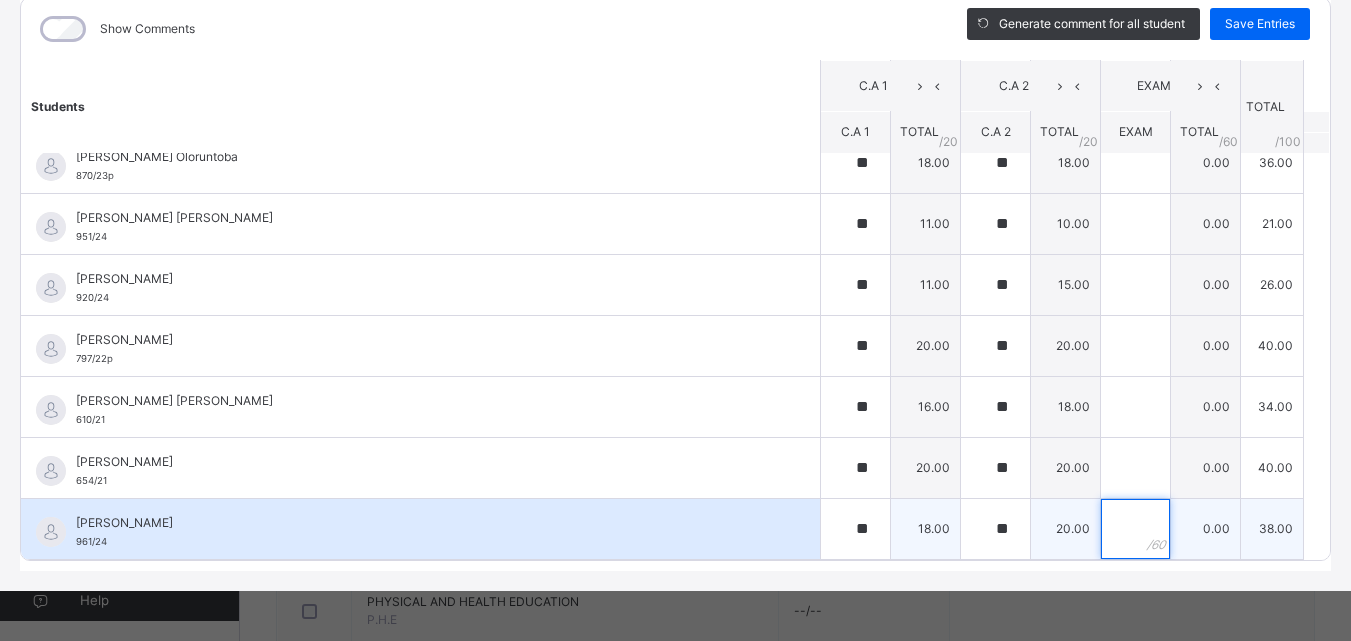 click at bounding box center [1135, 529] 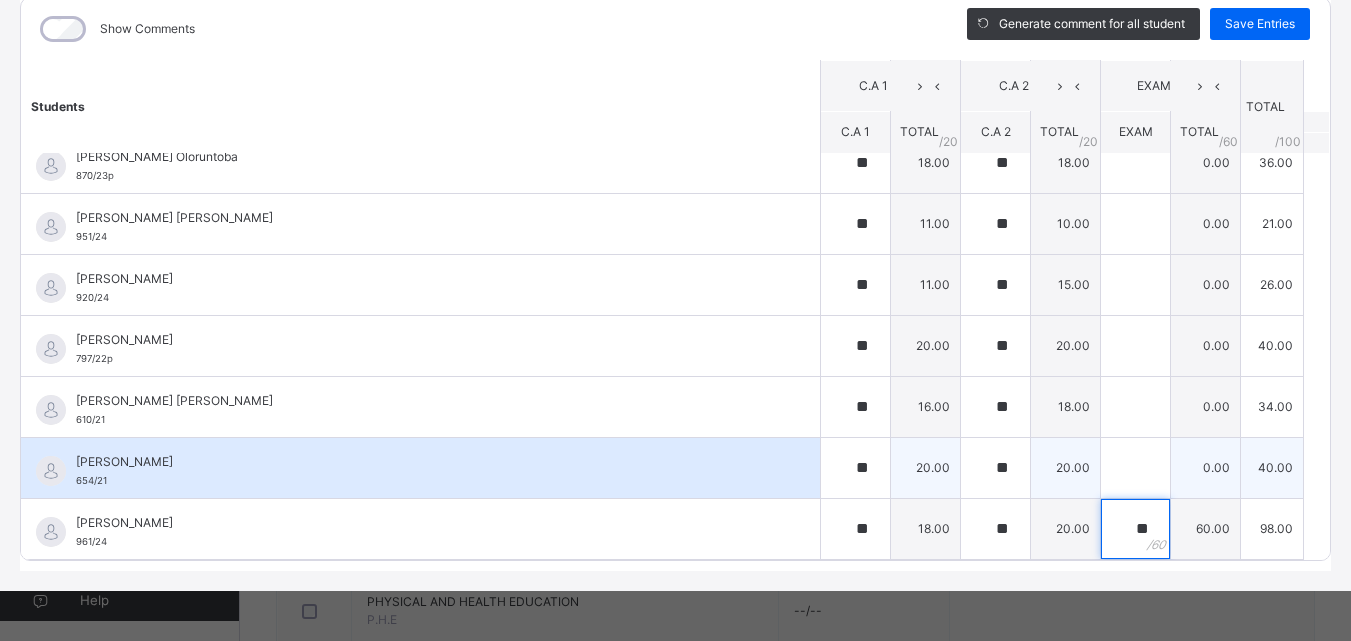 type on "**" 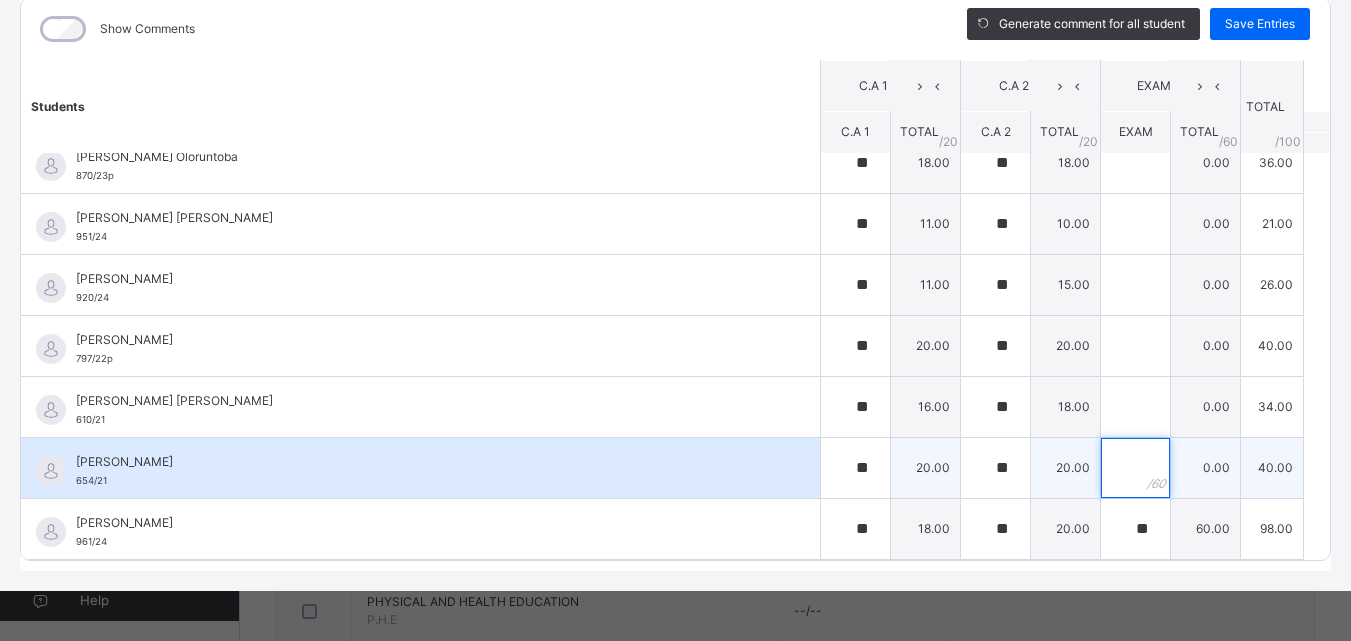 click at bounding box center (1135, 468) 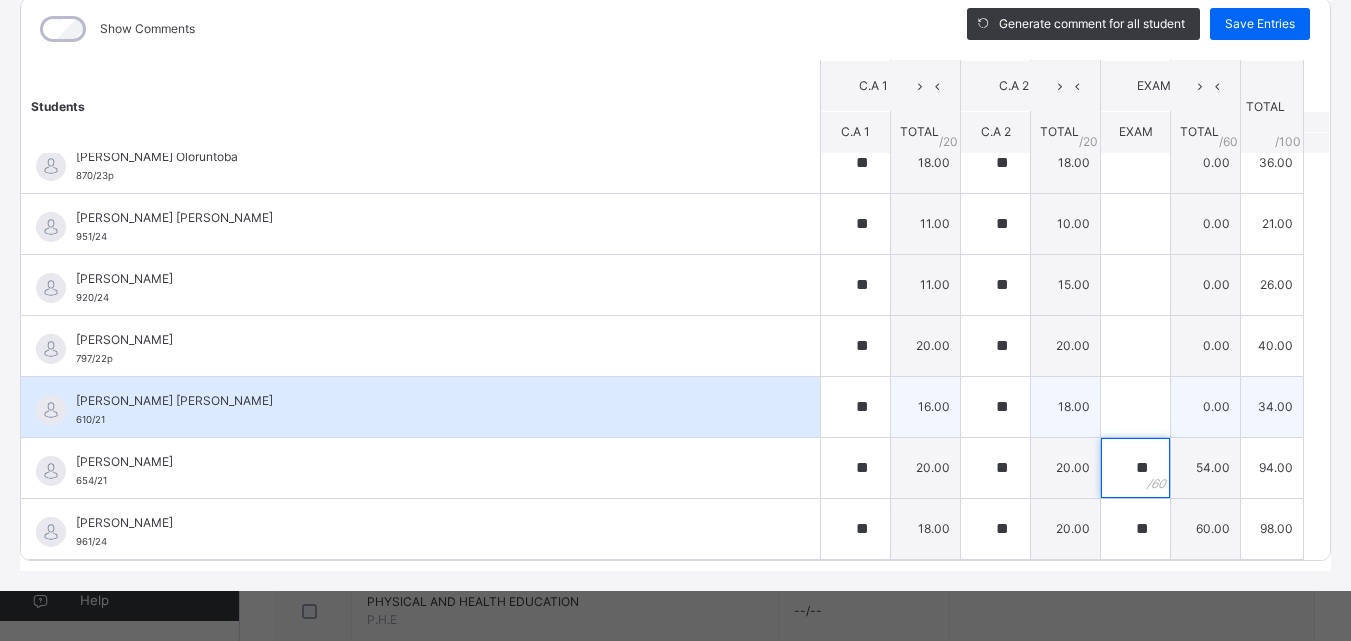 type on "**" 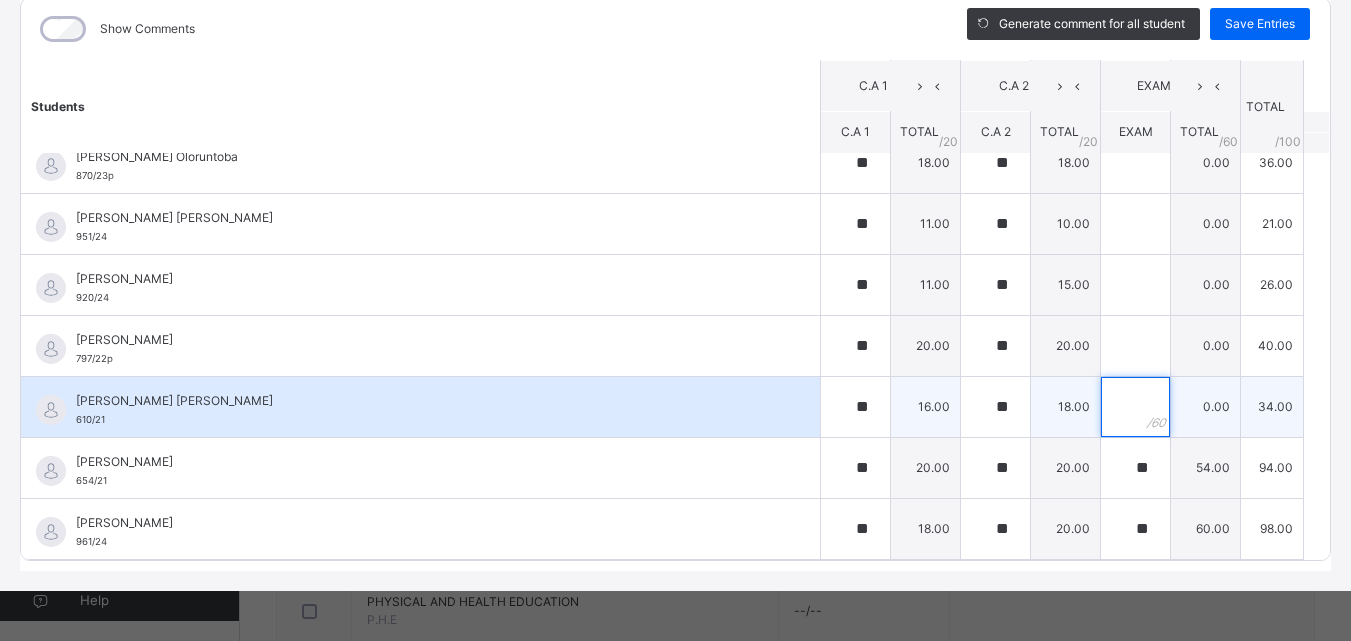 click at bounding box center [1135, 407] 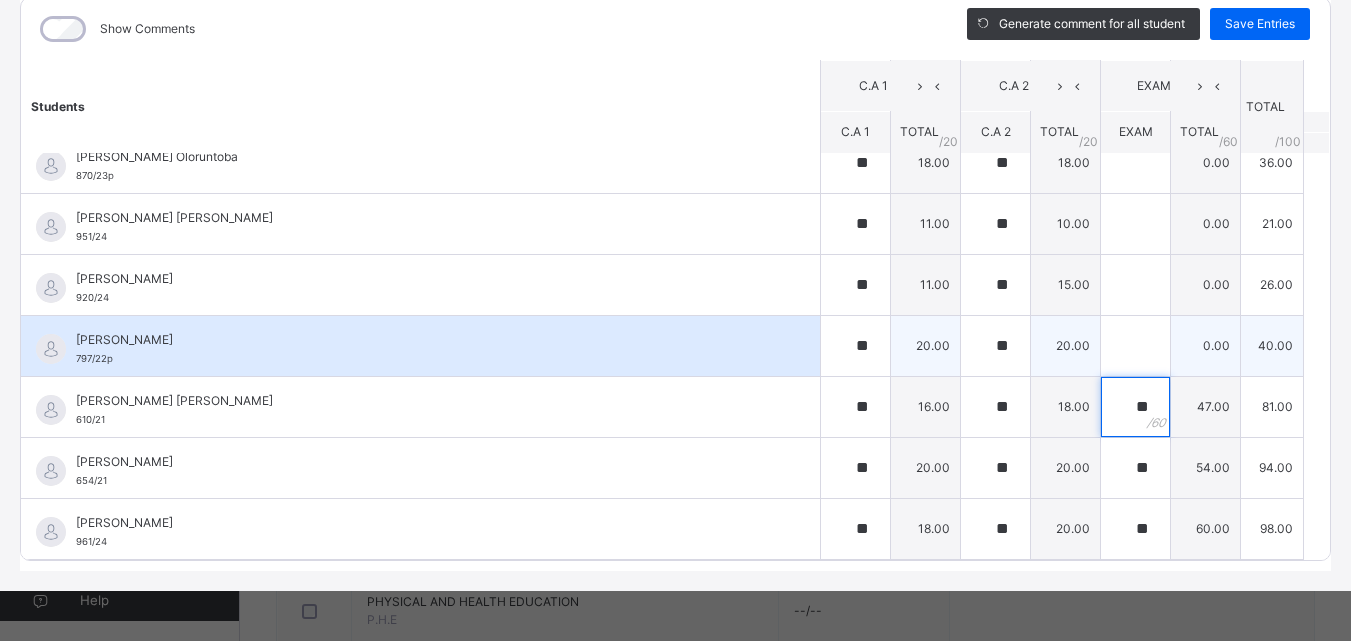 type on "**" 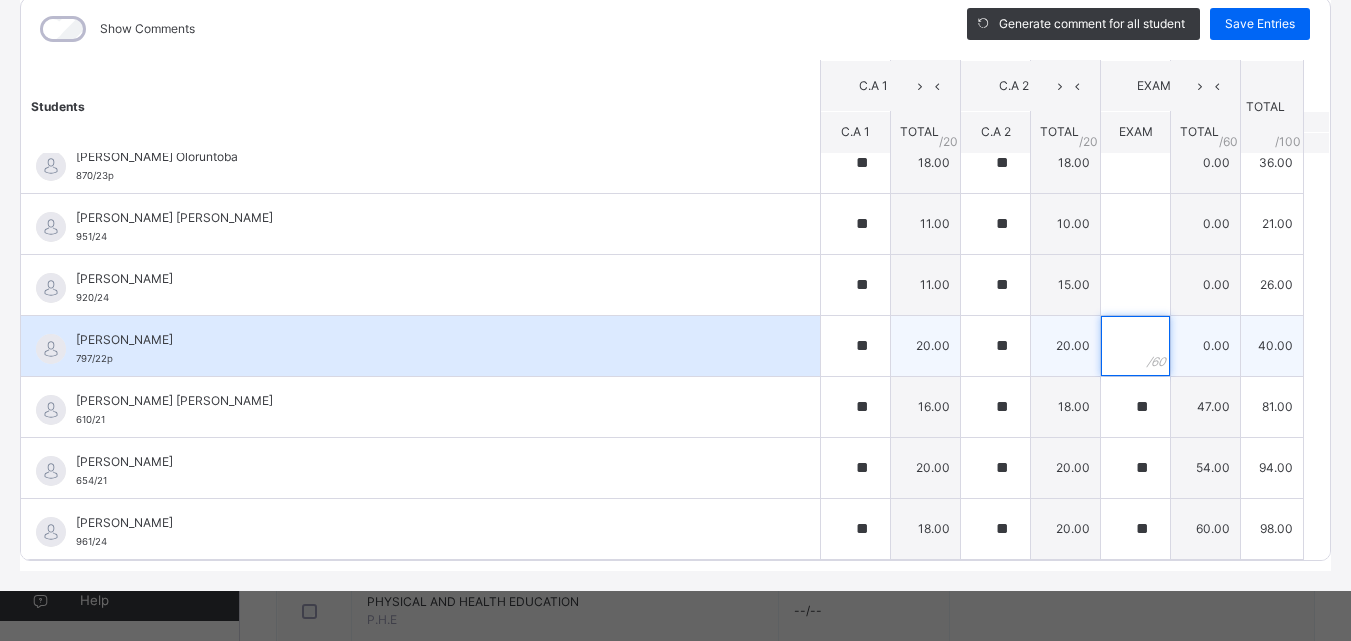 click at bounding box center [1135, 346] 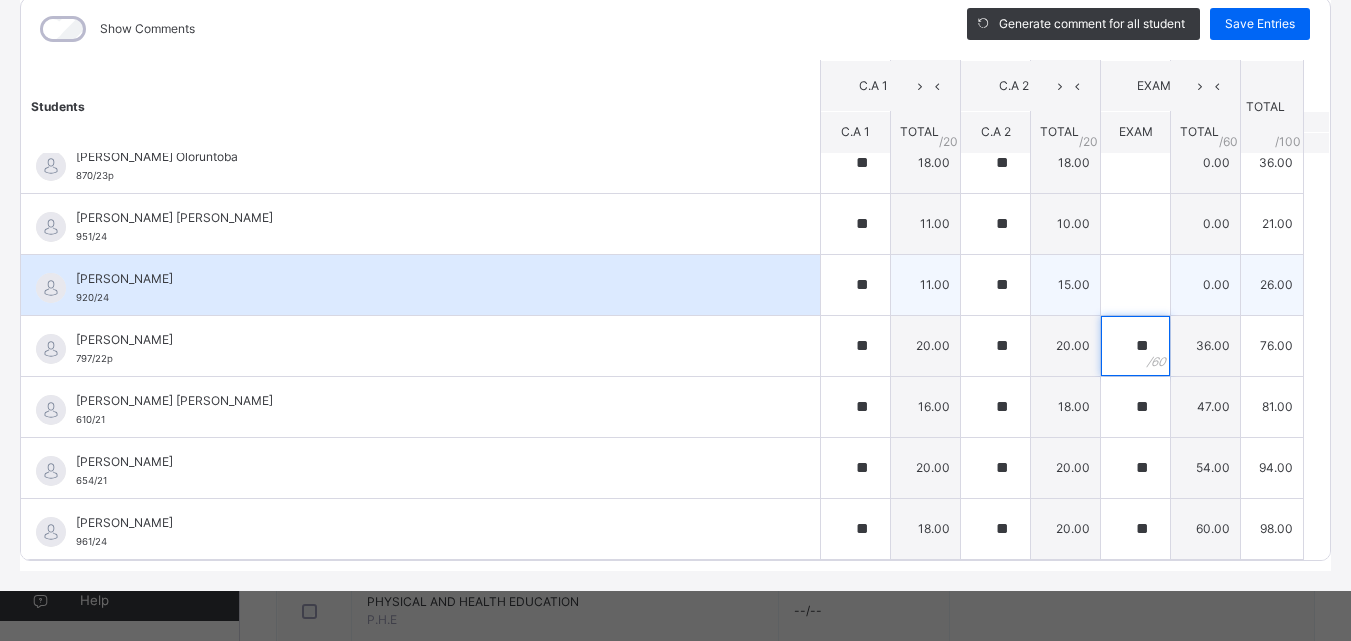 type on "**" 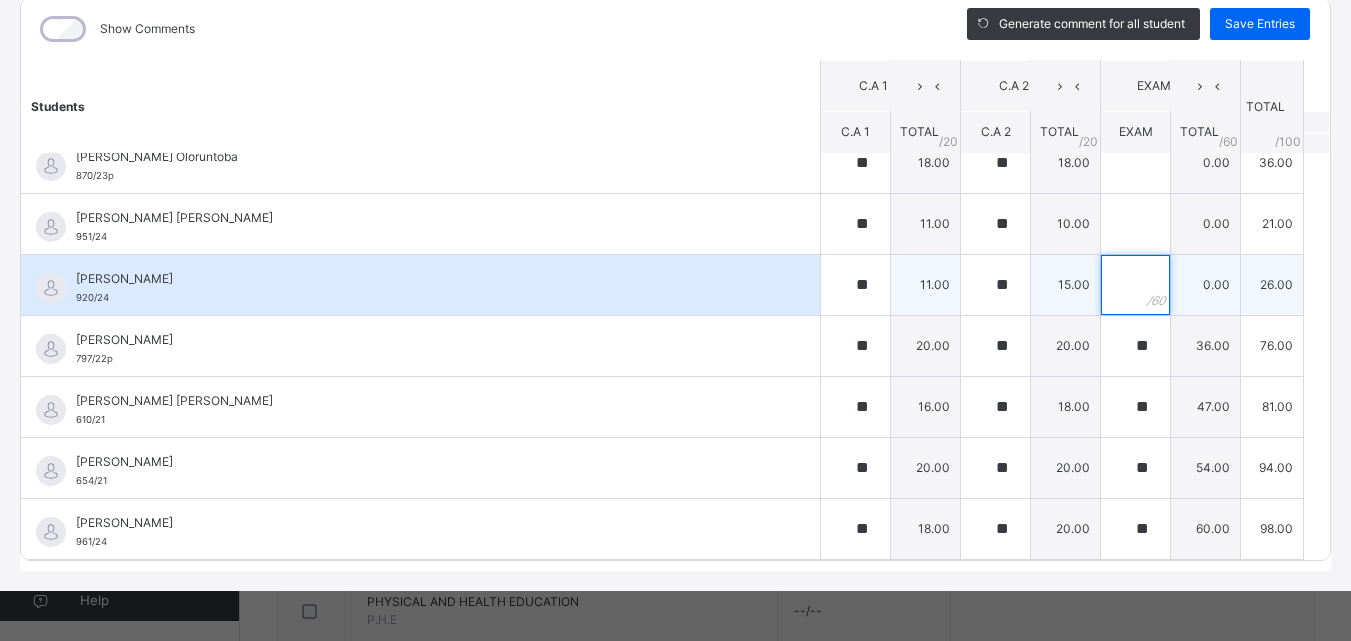 click at bounding box center (1135, 285) 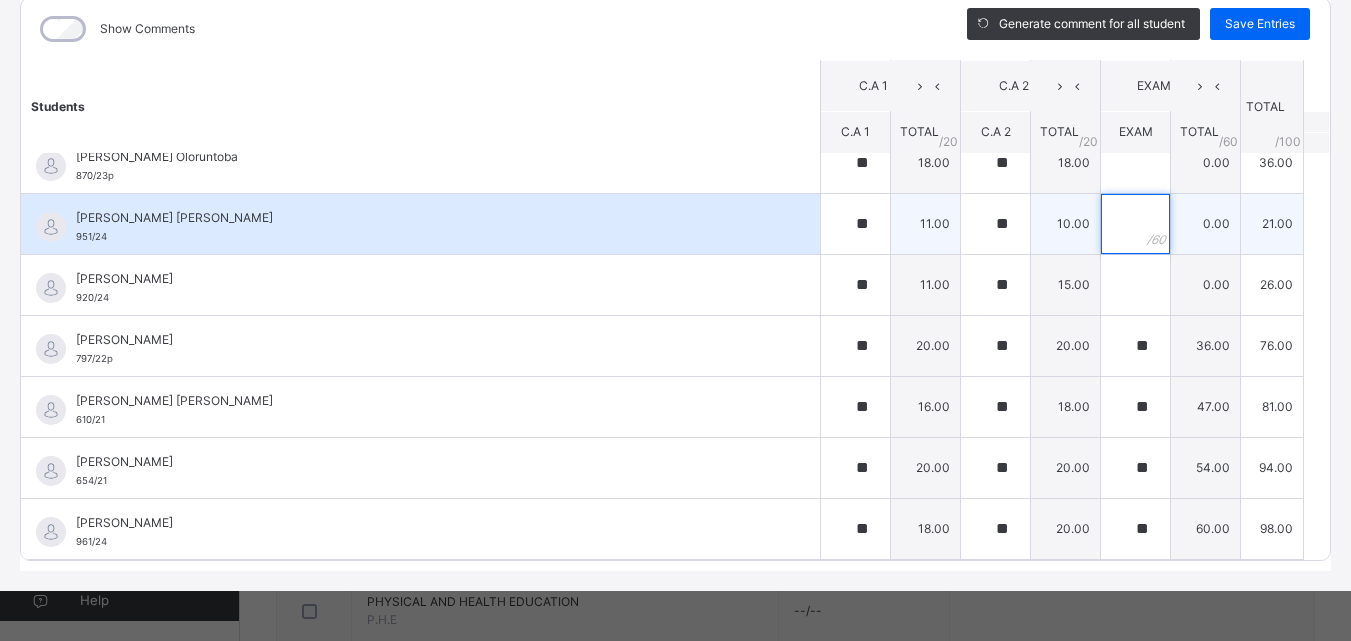 click at bounding box center (1135, 224) 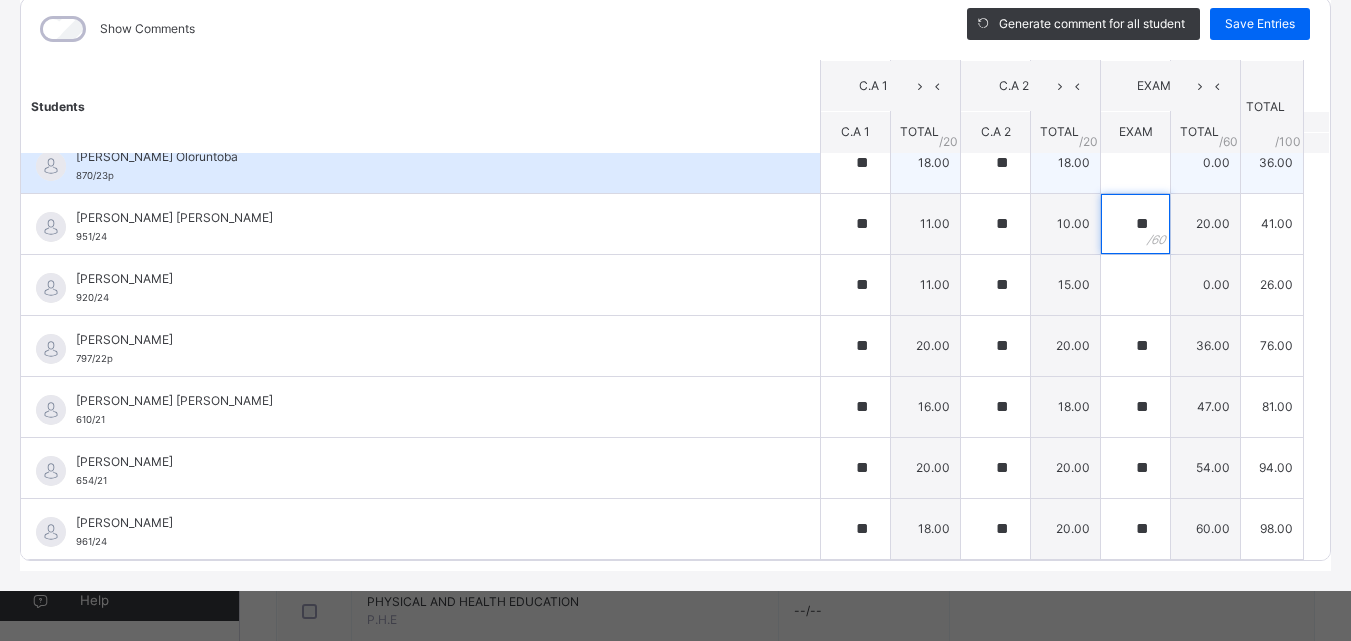 type on "**" 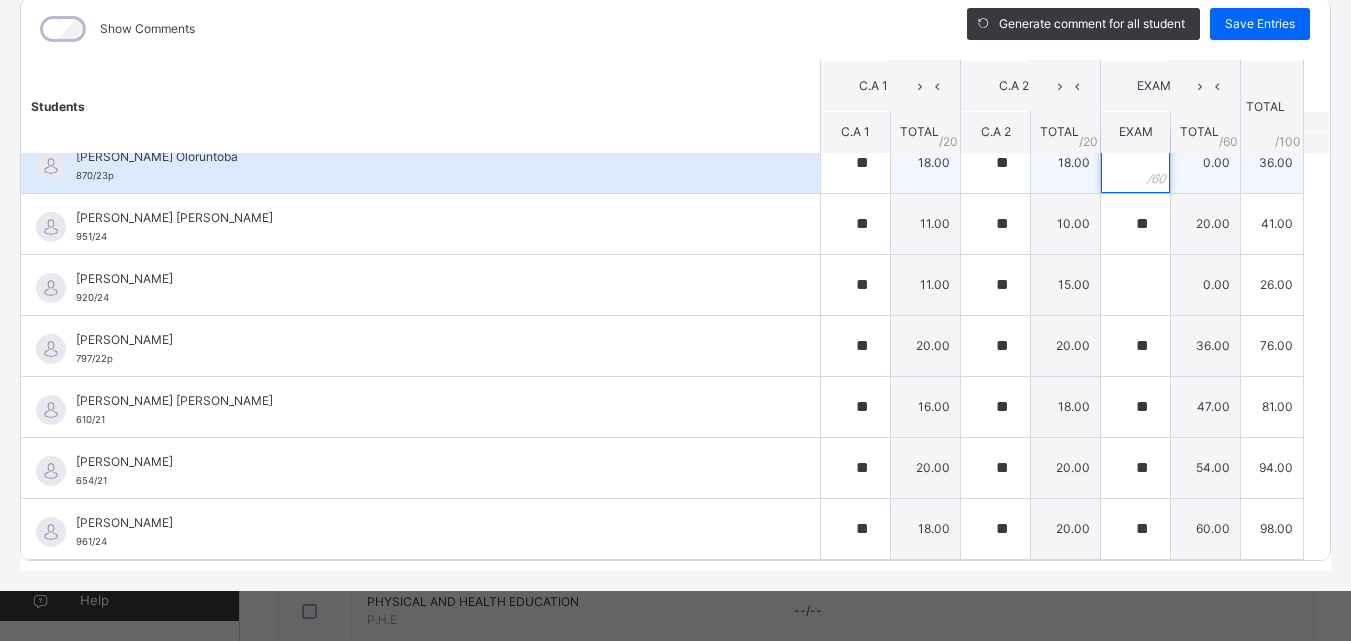 click at bounding box center (1135, 163) 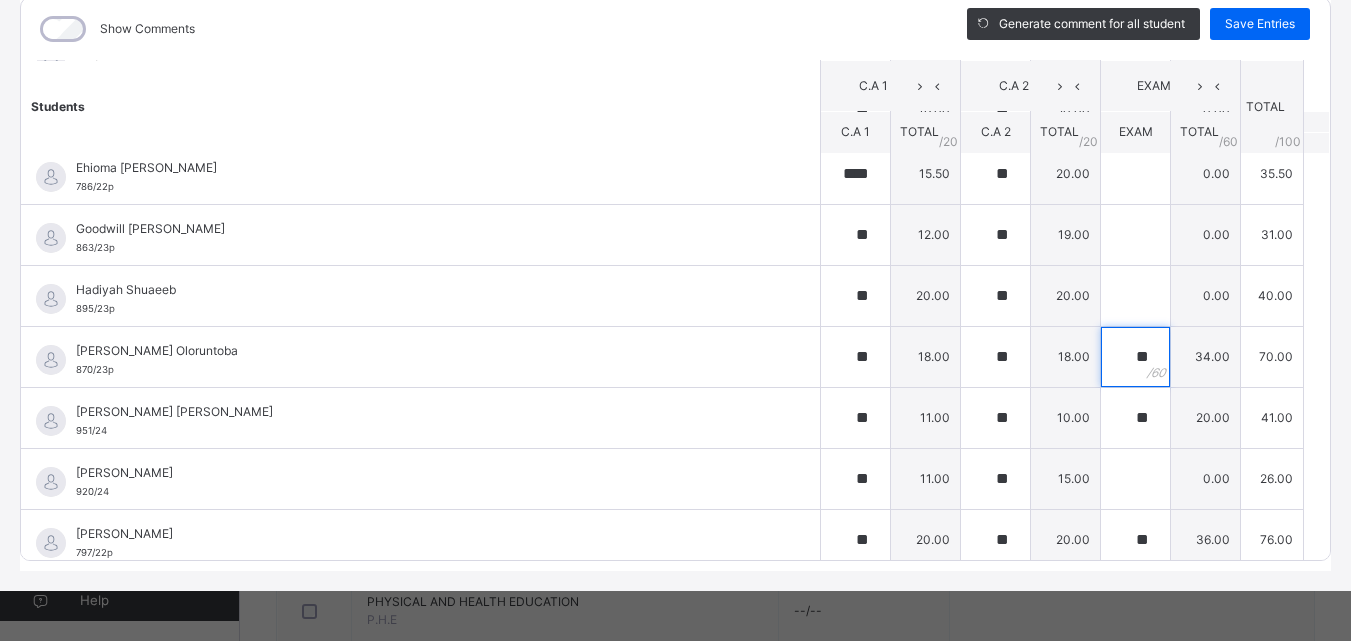 scroll, scrollTop: 139, scrollLeft: 0, axis: vertical 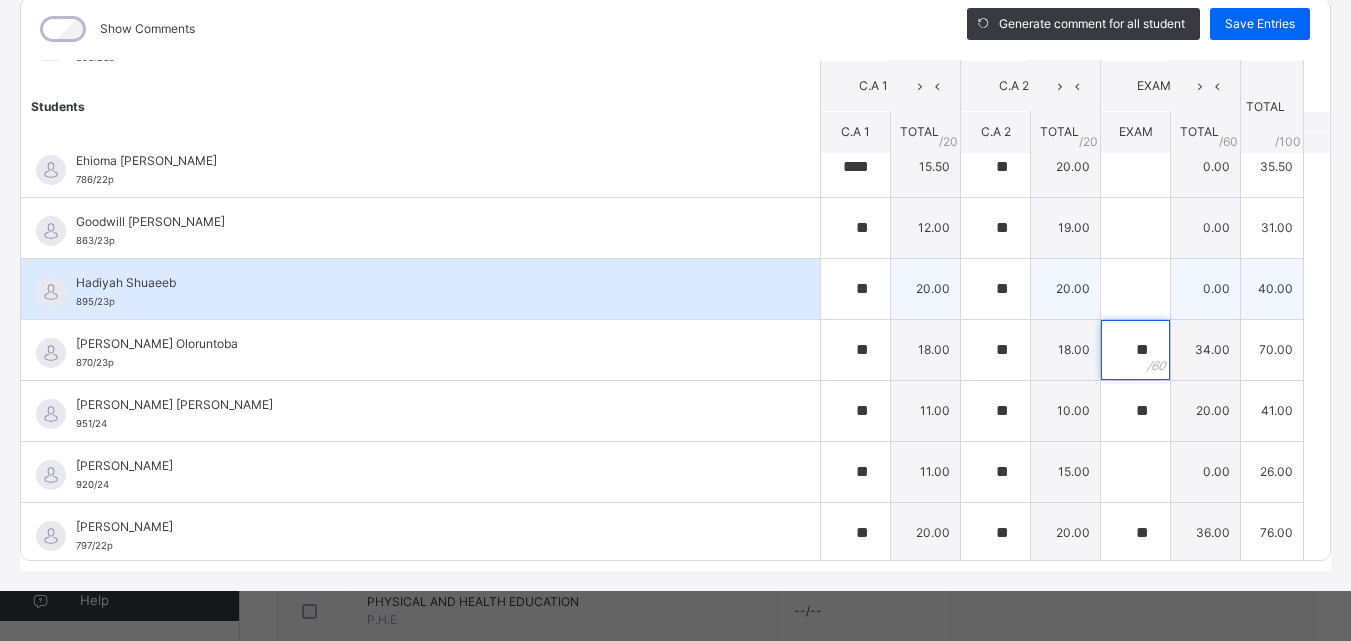 type on "**" 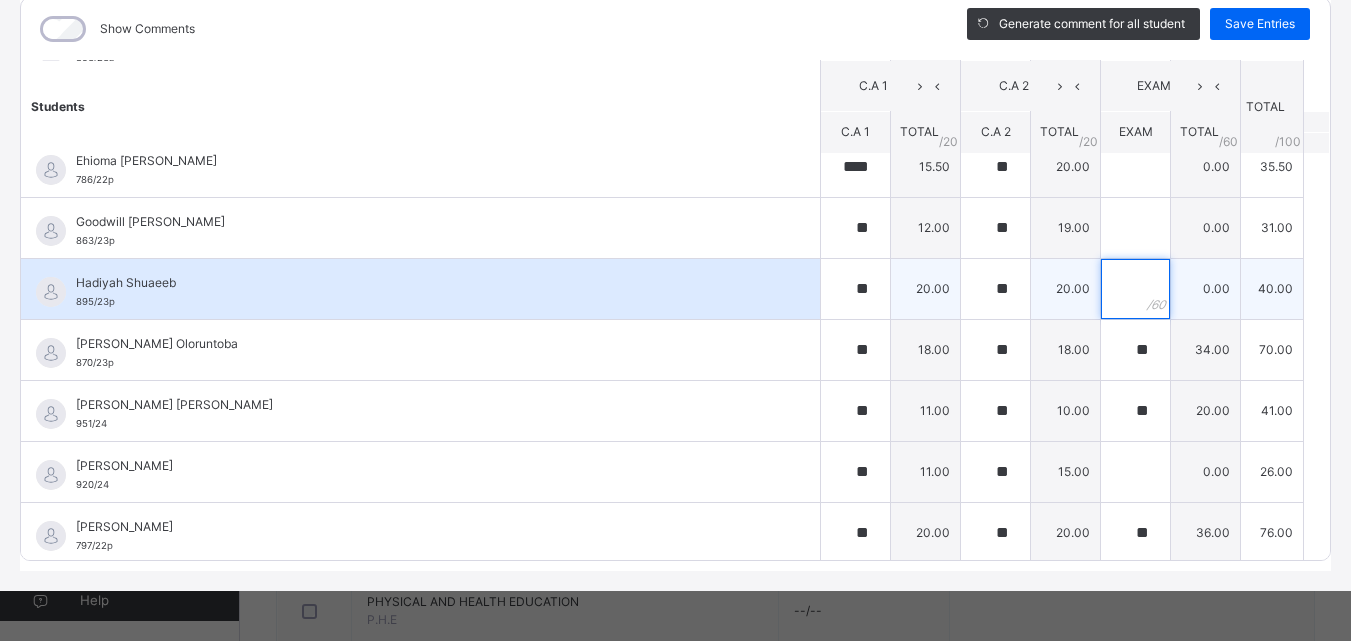 click at bounding box center [1135, 289] 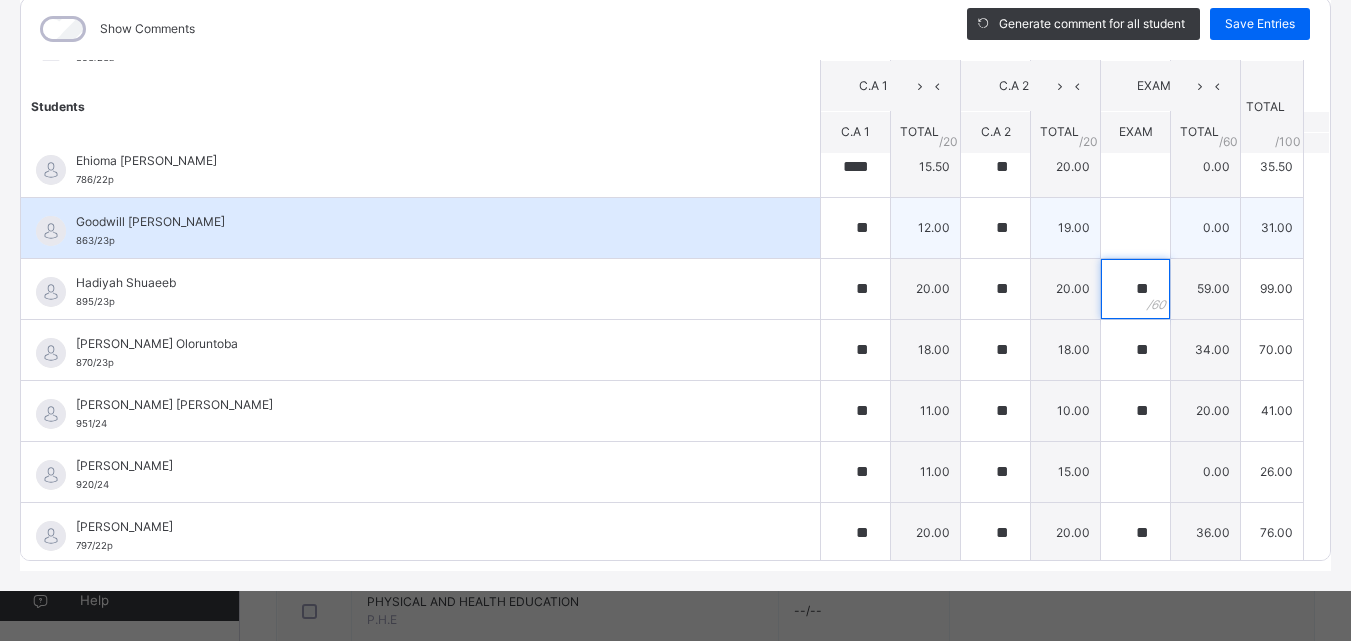 type on "**" 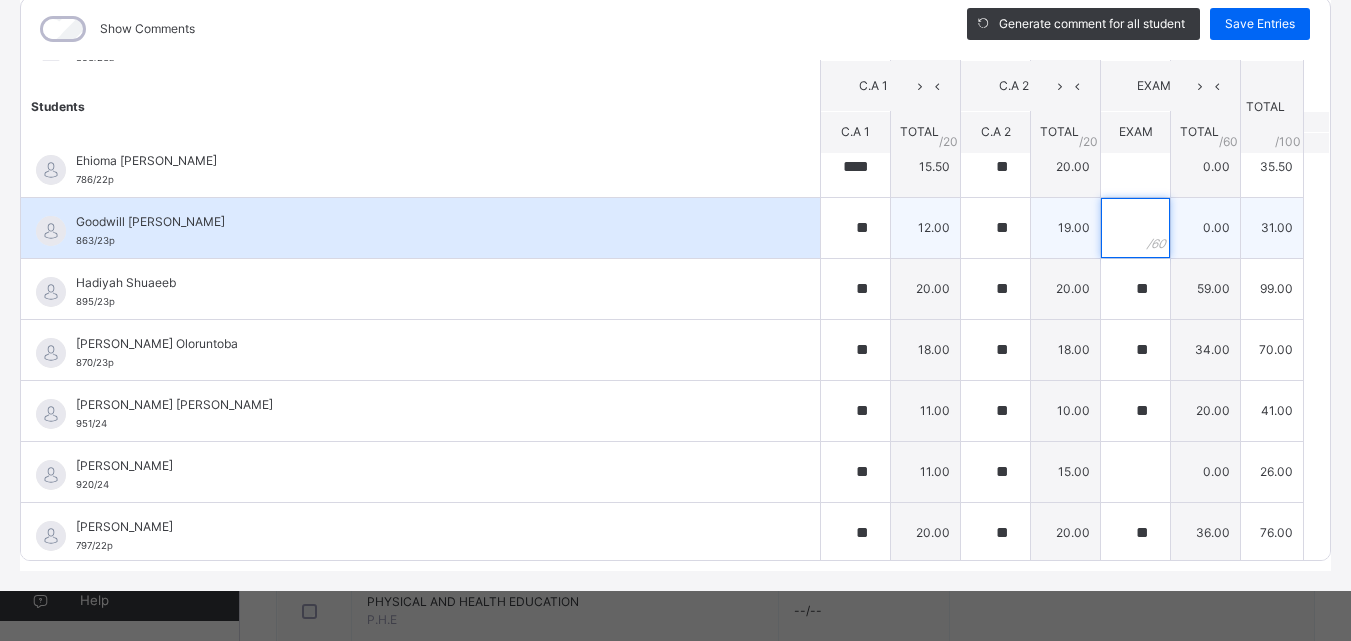 click at bounding box center (1135, 228) 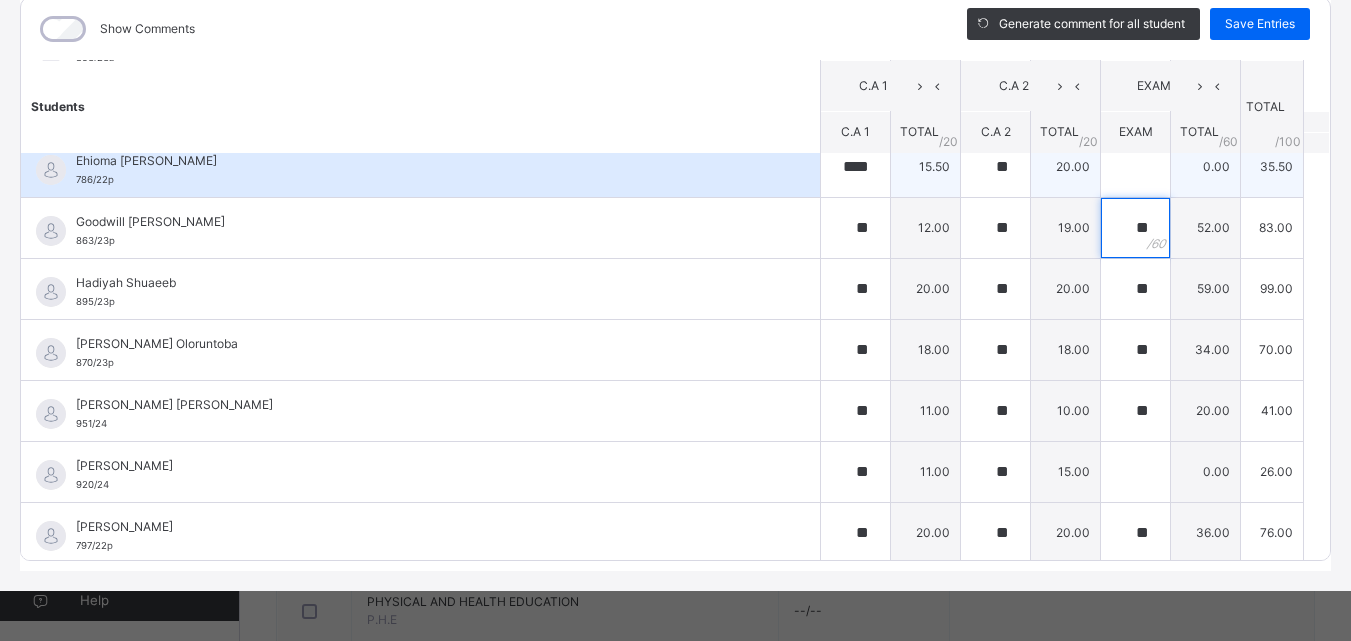 type on "**" 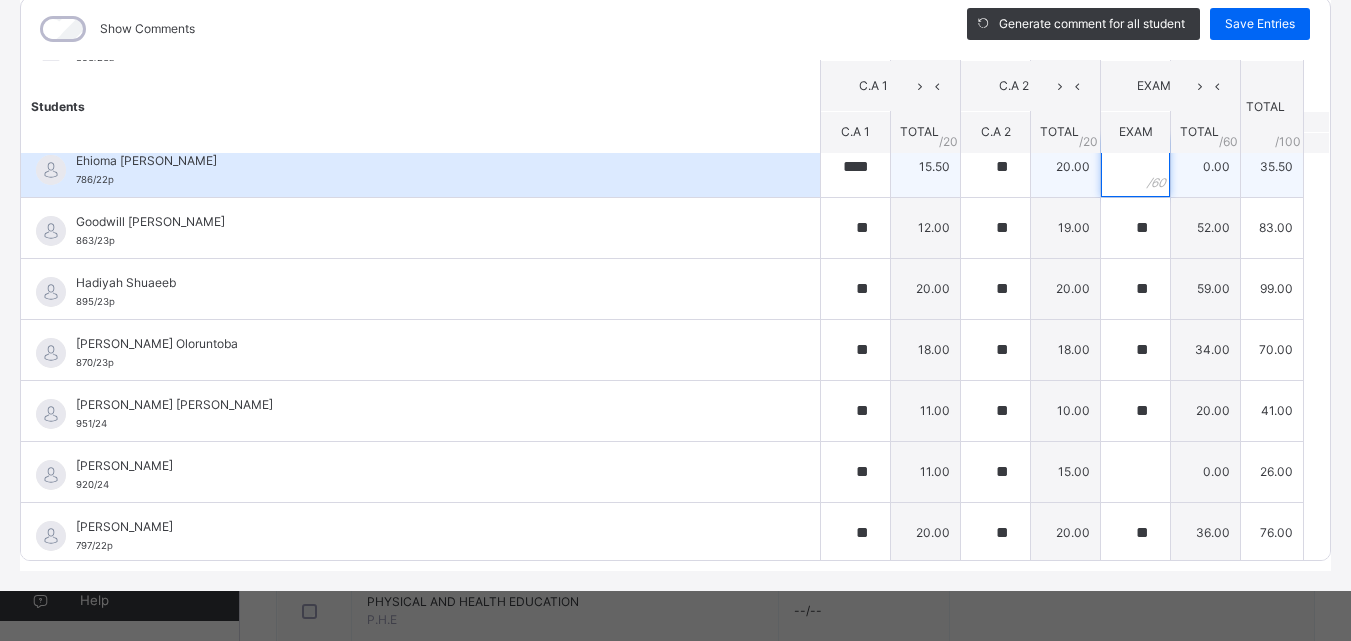 click at bounding box center (1135, 167) 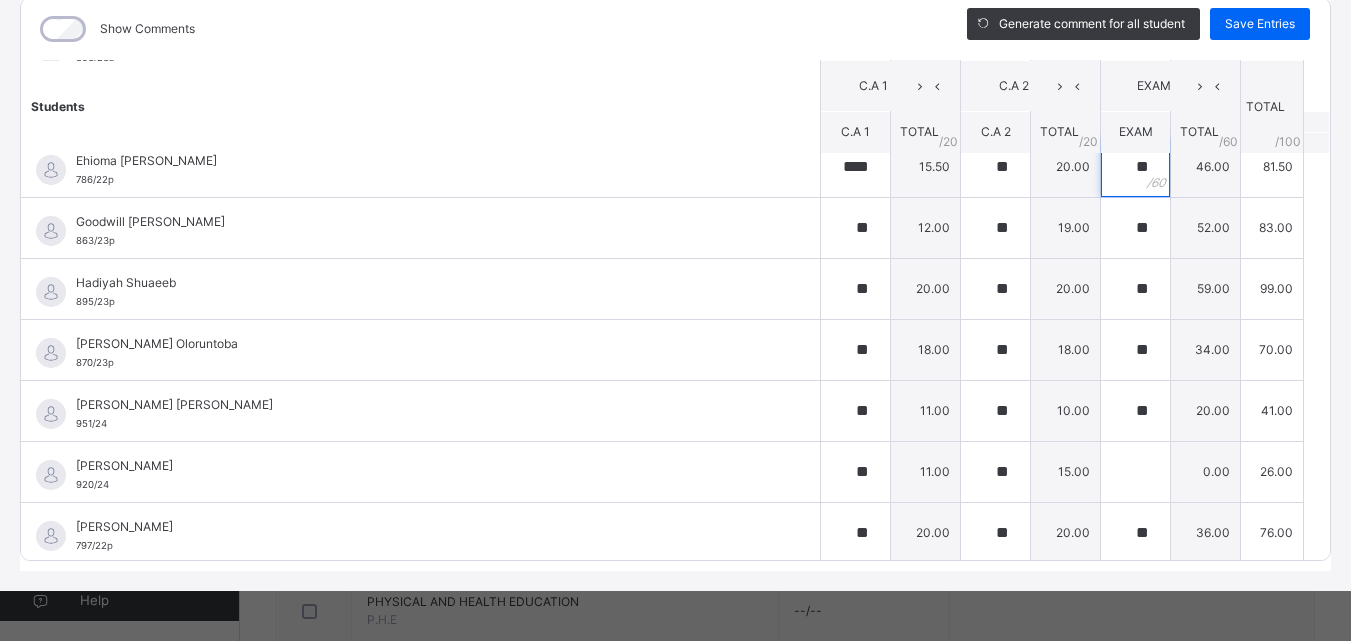 scroll, scrollTop: 0, scrollLeft: 0, axis: both 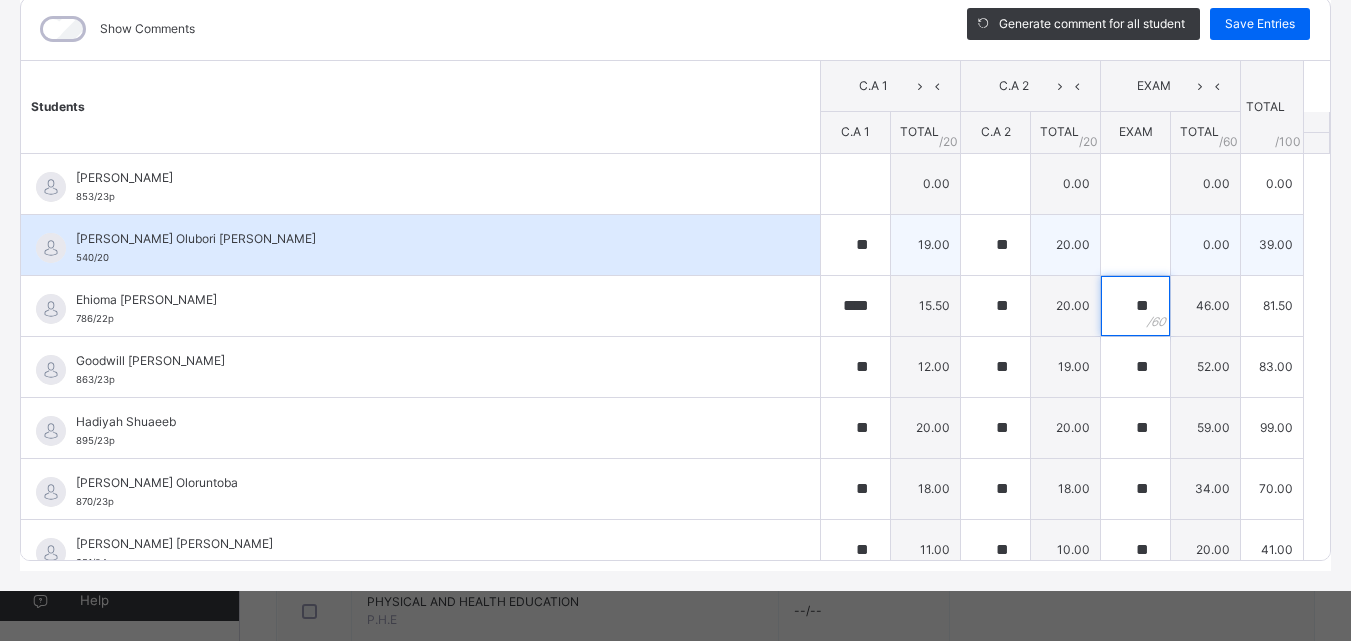 type on "**" 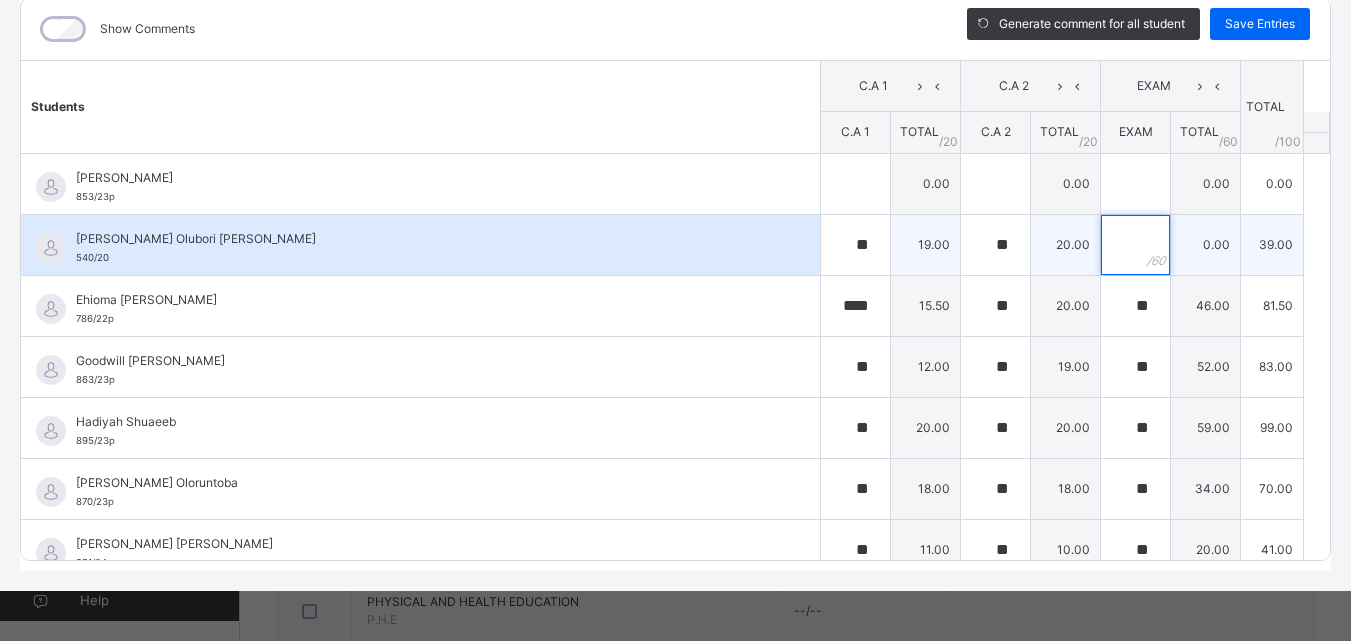 click at bounding box center (1135, 245) 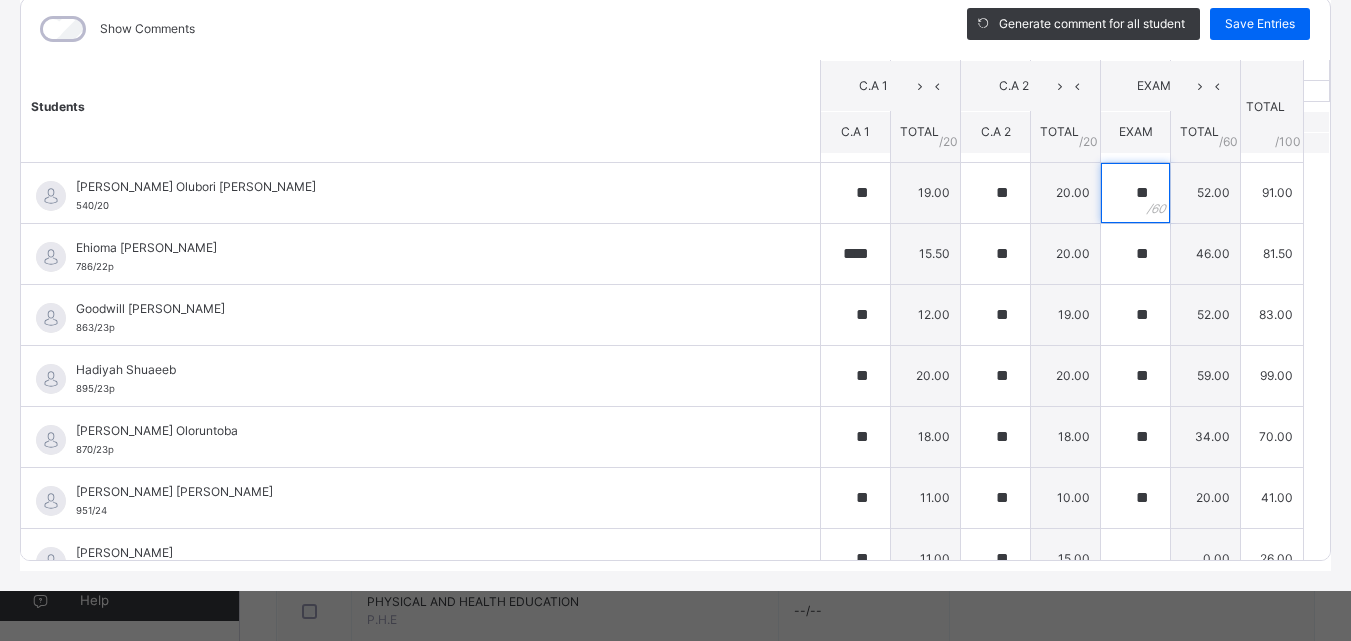 scroll, scrollTop: 27, scrollLeft: 0, axis: vertical 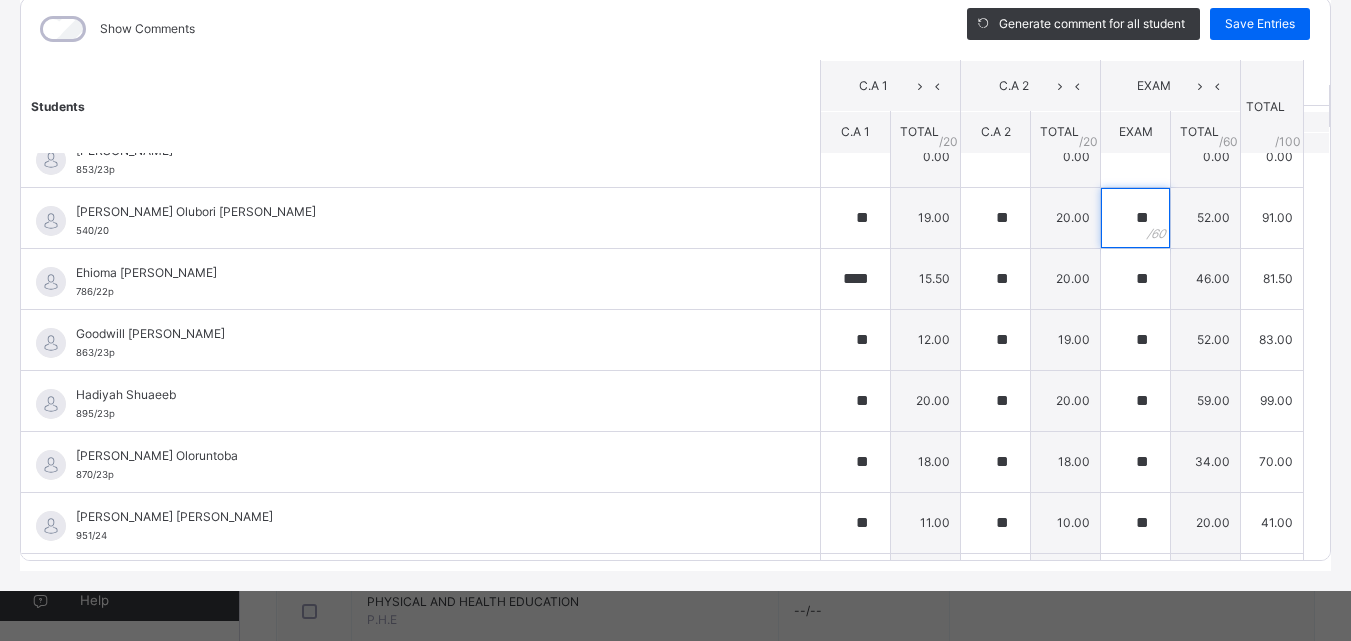 type on "**" 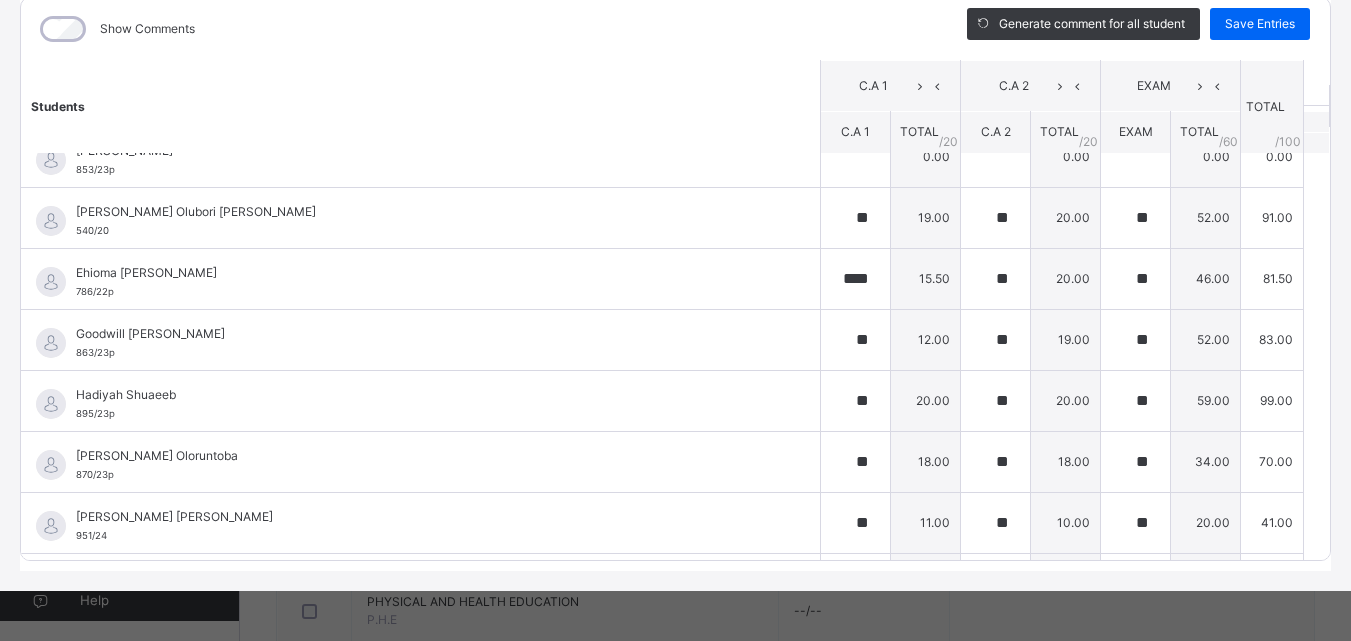click on "GRADE 3   Polaris :   I.C.T Online Actions  Download Empty Score Sheet  Upload/map score sheet Subject  I.C.T Edidot Schools Awoyaya Date: [DATE] 7:28:40 am Score Sheet Score Sheet Show Comments   Generate comment for all student   Save Entries Class Level:  GRADE 3   Polaris Subject:  I.C.T Session:  2024/2025 Session Session:  Third Term Students C.A 1 C.A 2 EXAM TOTAL /100 Comment C.A 1 TOTAL / 20 C.A 2 TOTAL / 20 EXAM TOTAL / 60 [PERSON_NAME] 853/23p [PERSON_NAME] 853/23p 0.00 0.00 0.00 0.00 Generate comment 0 / 250   ×   Subject Teacher’s Comment Generate and see in full the comment developed by the AI with an option to regenerate the comment [PERSON_NAME]   853/23p   Total 0.00  / 100.00 [PERSON_NAME] Bot   Regenerate     Use this comment   [PERSON_NAME] Olubori [PERSON_NAME] 540/20 [PERSON_NAME] Olubori [PERSON_NAME] 540/20 ** 19.00 ** 20.00 ** 52.00 91.00 Generate comment 0 / 250   ×   Subject Teacher’s Comment Generate and see in full the comment developed by the AI with an option to regenerate the comment JS      /" at bounding box center (675, 219) 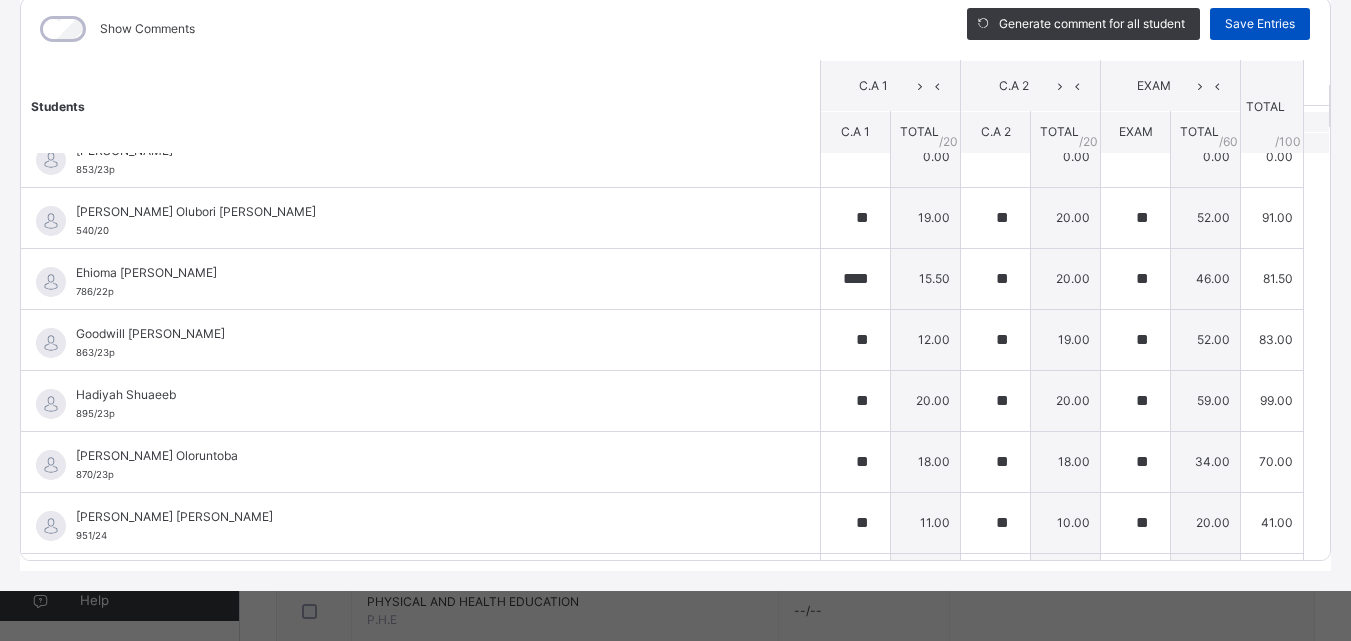 click on "Save Entries" at bounding box center (1260, 24) 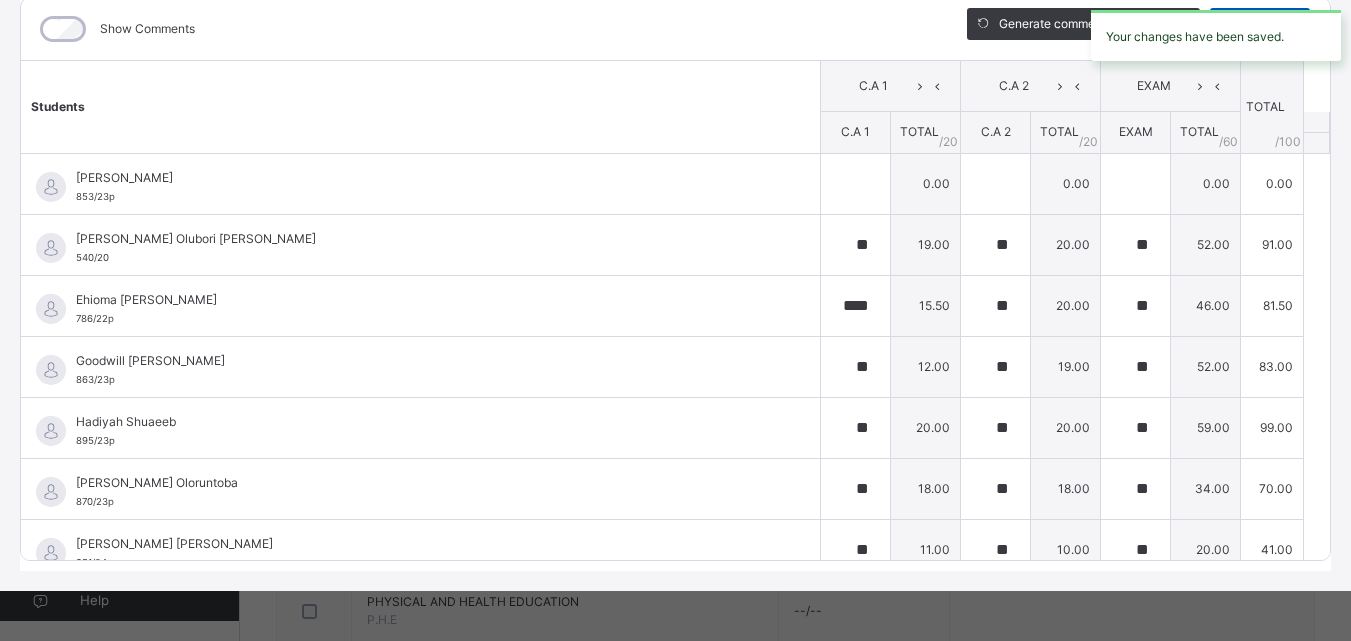 type on "**" 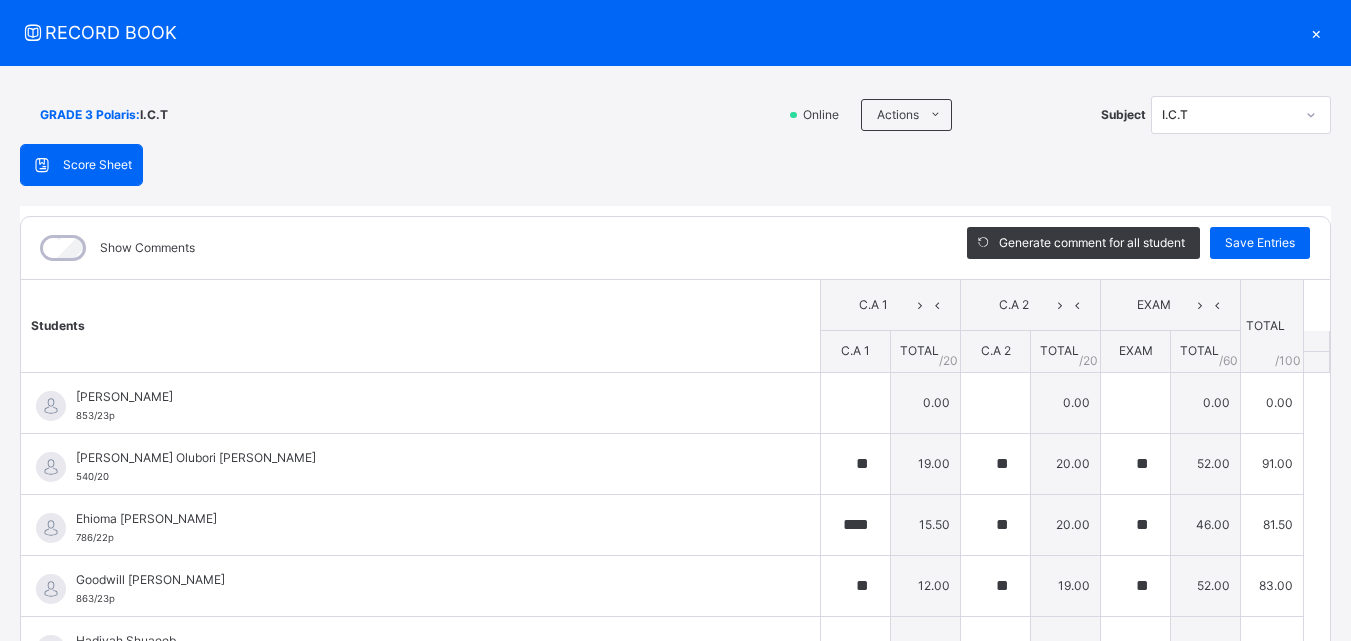 scroll, scrollTop: 46, scrollLeft: 0, axis: vertical 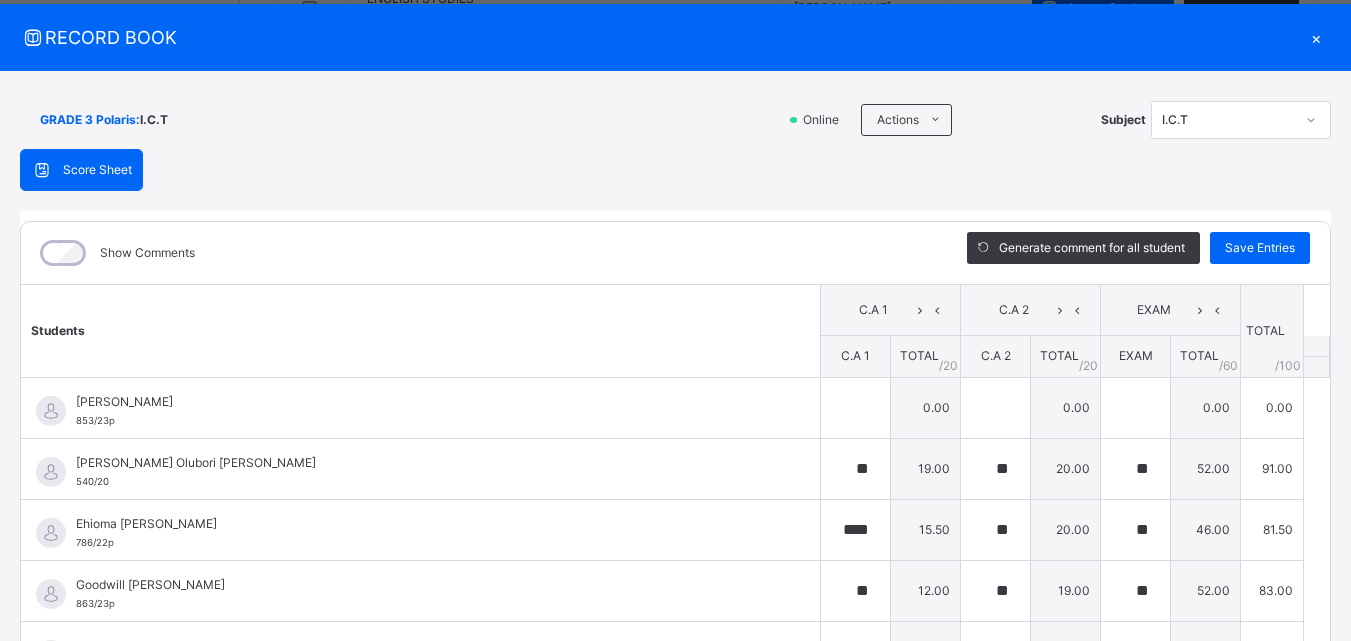 click on "×" at bounding box center (1316, 37) 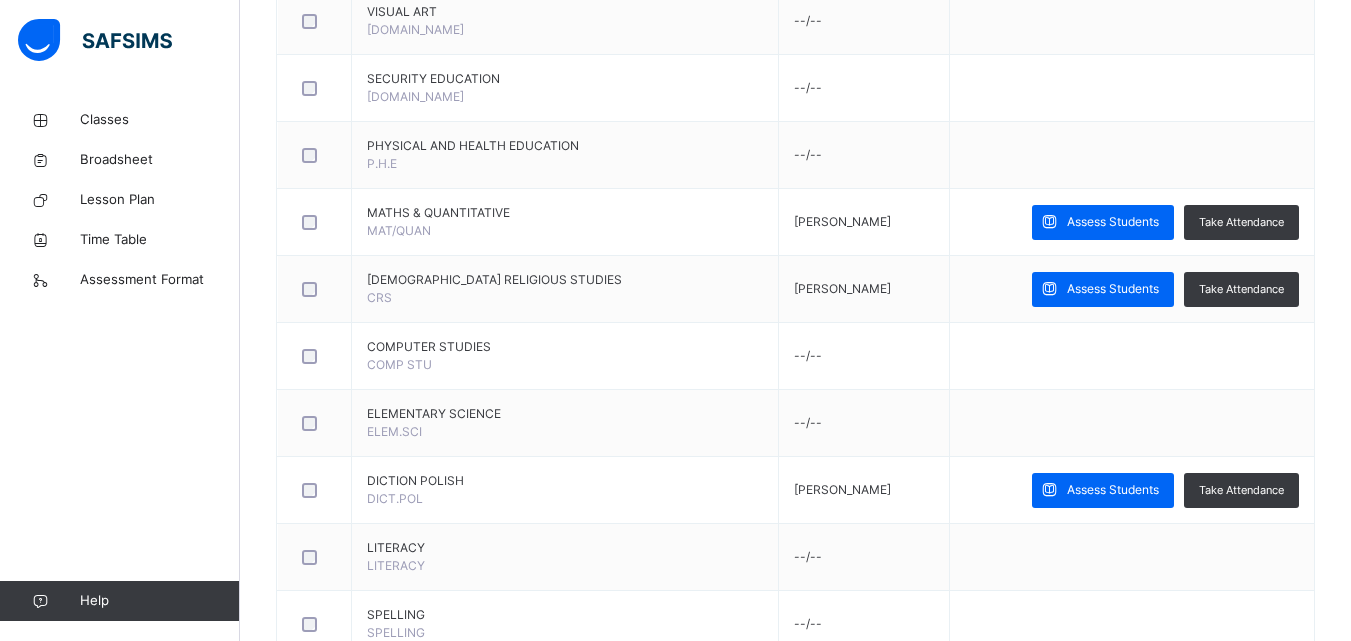 scroll, scrollTop: 1599, scrollLeft: 0, axis: vertical 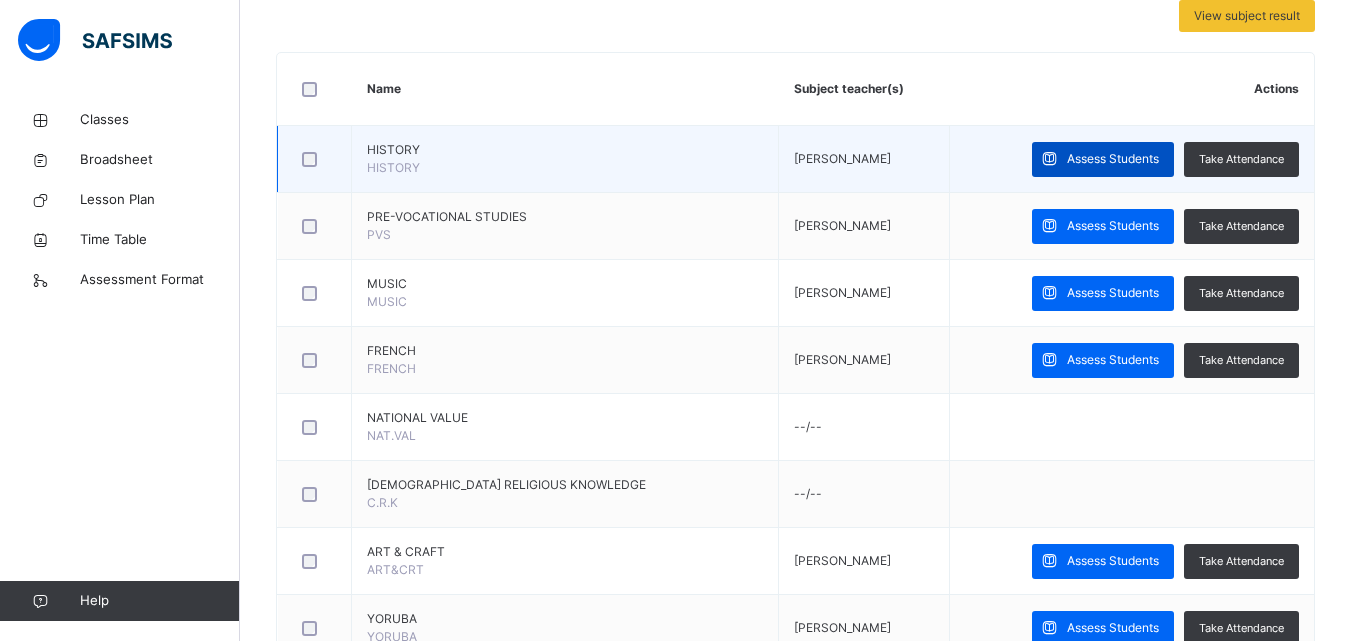 click on "Assess Students" at bounding box center [1113, 159] 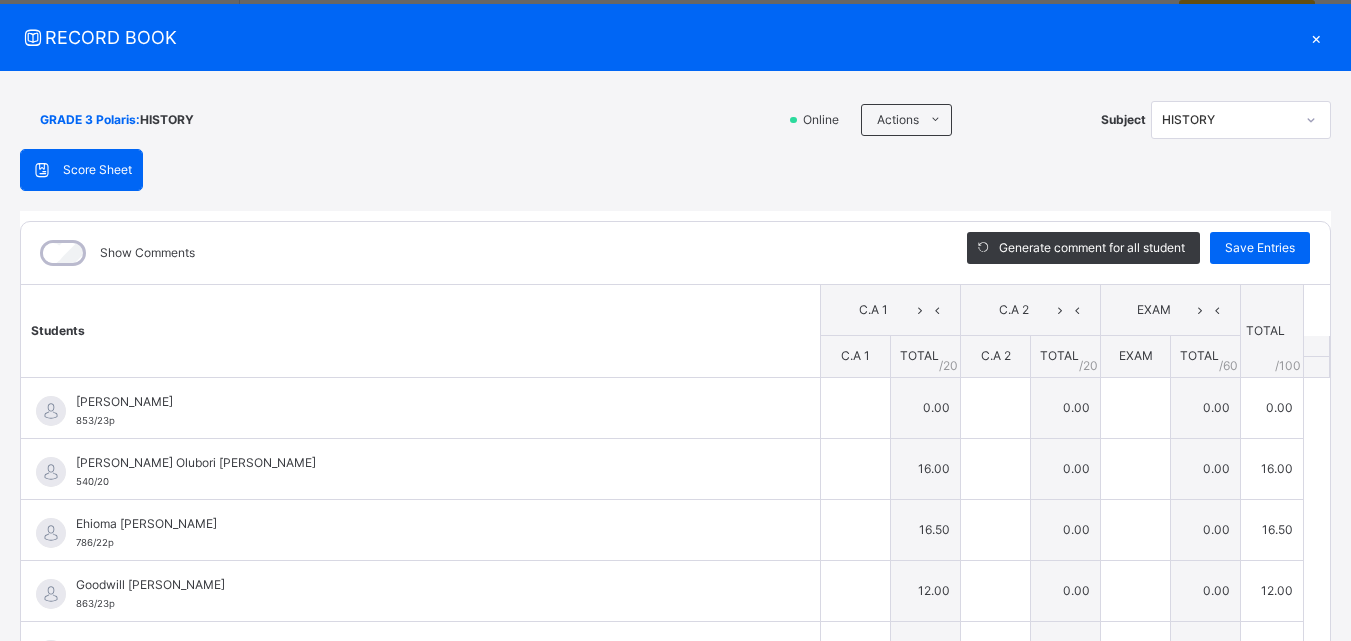 type on "**" 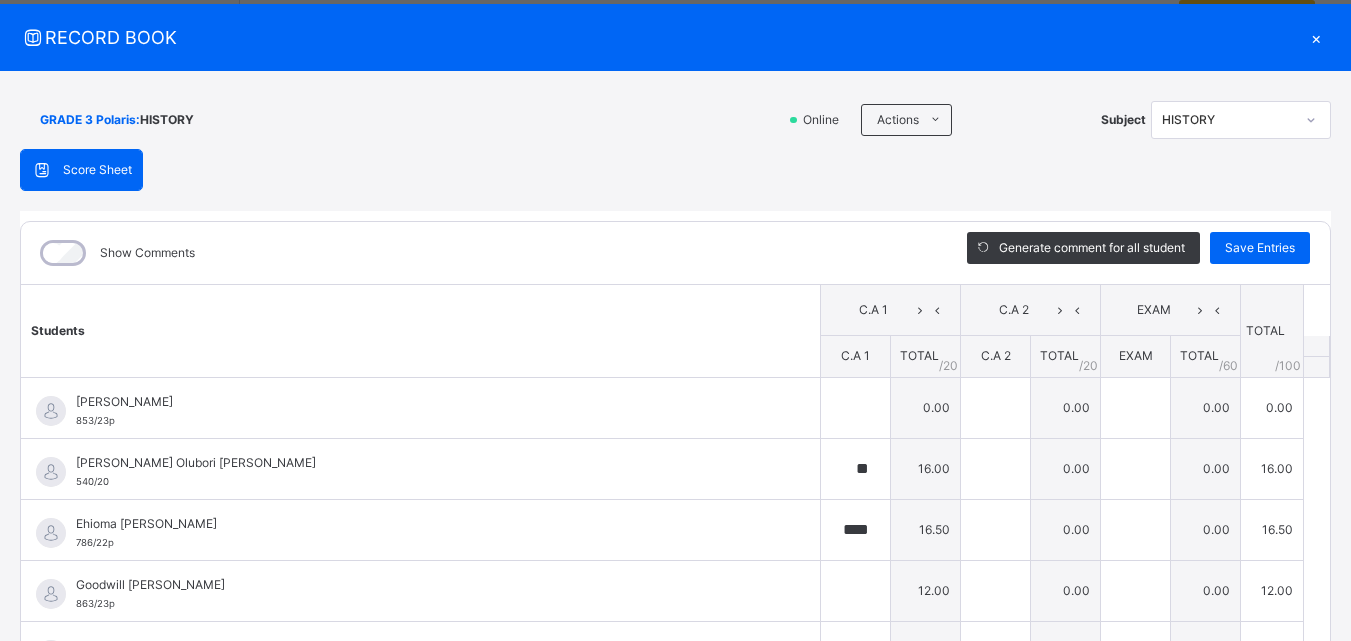 type on "**" 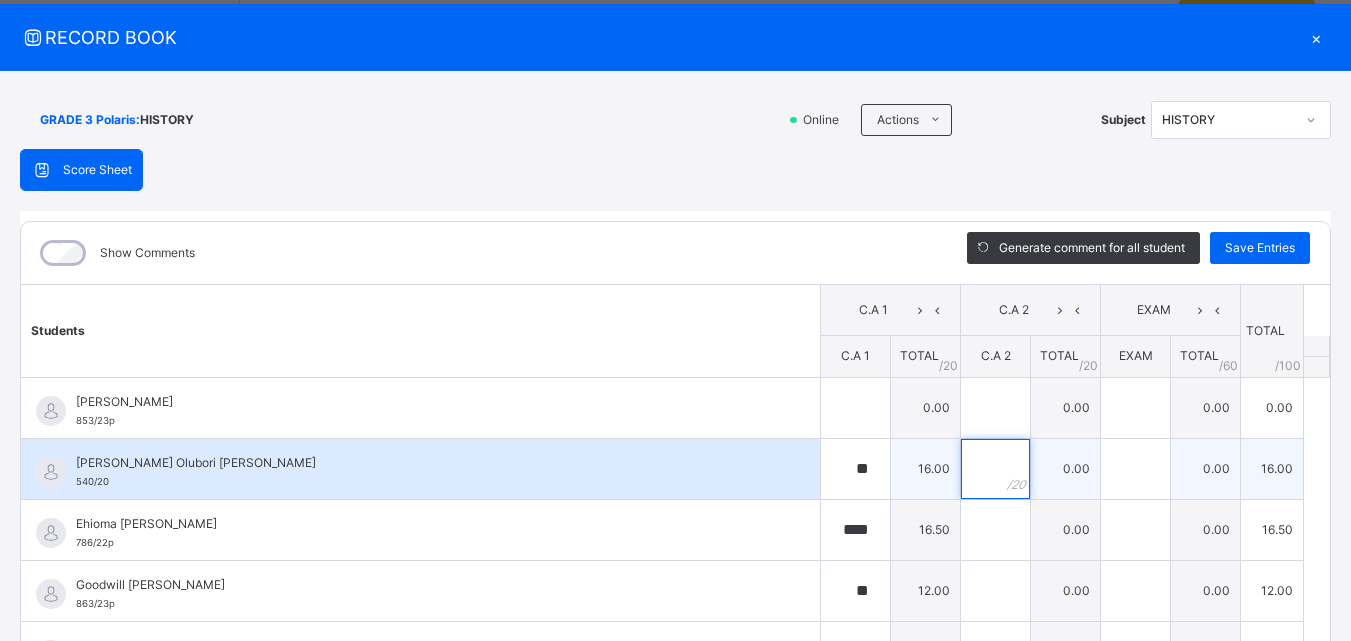 click at bounding box center (995, 469) 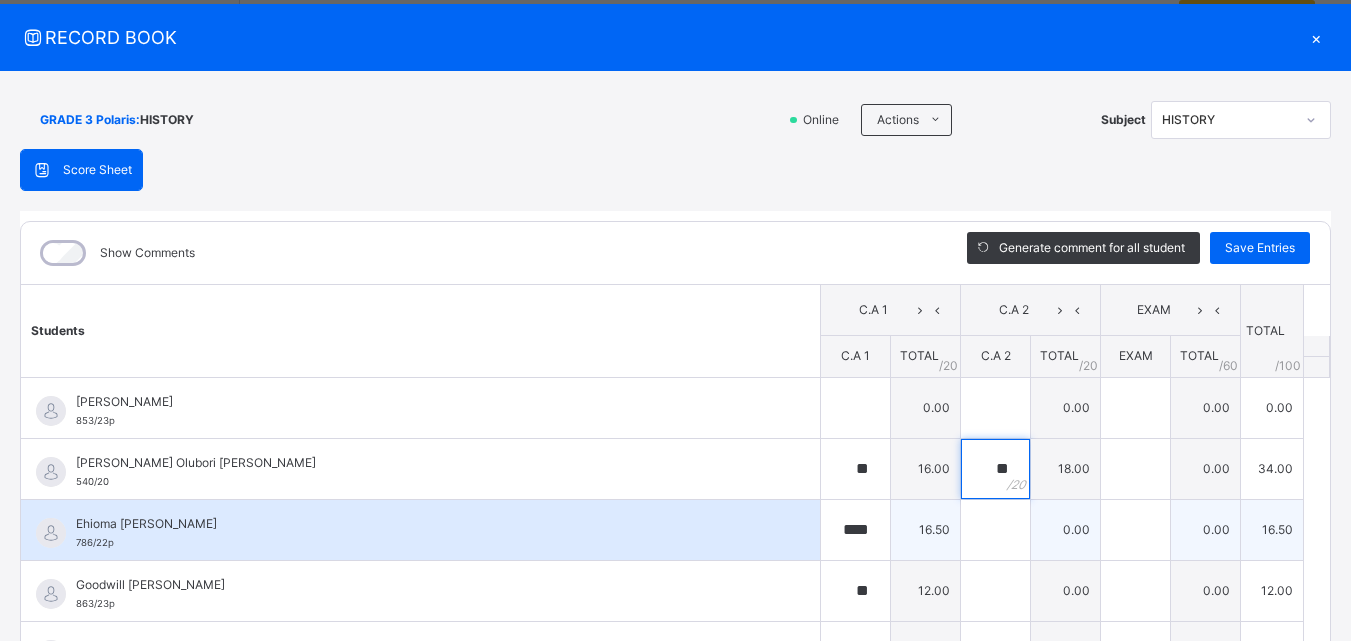 type on "**" 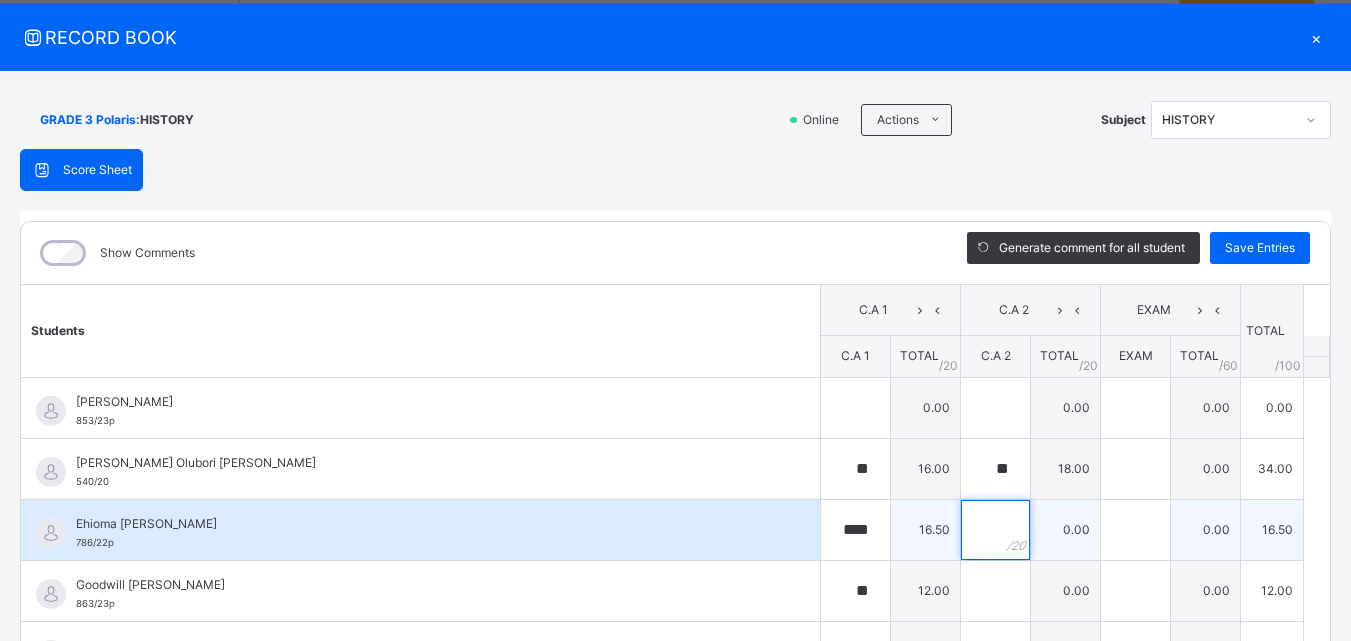 click at bounding box center (995, 530) 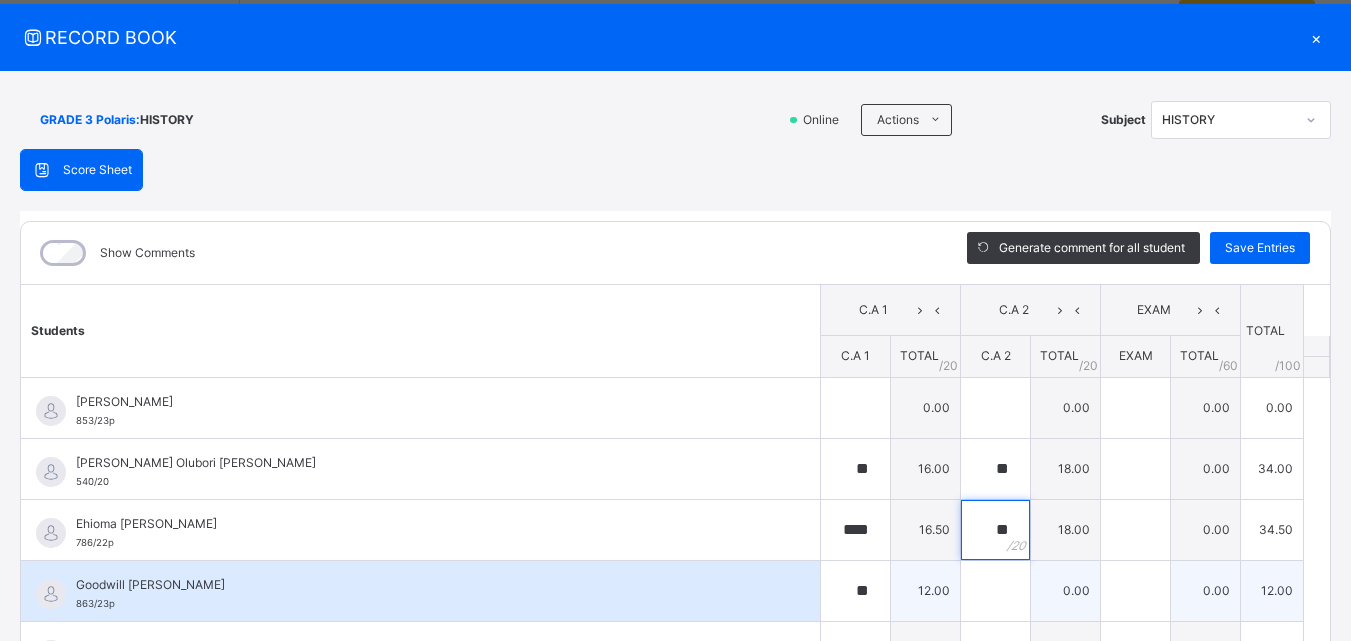 type on "**" 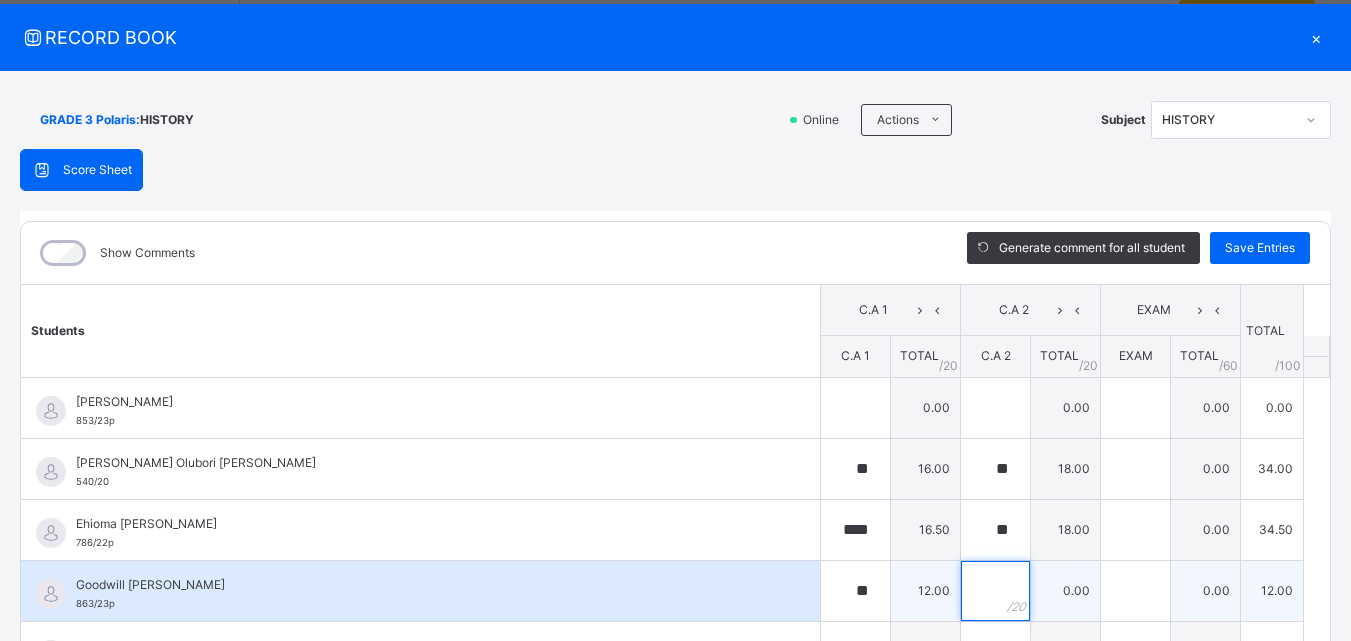click at bounding box center [995, 591] 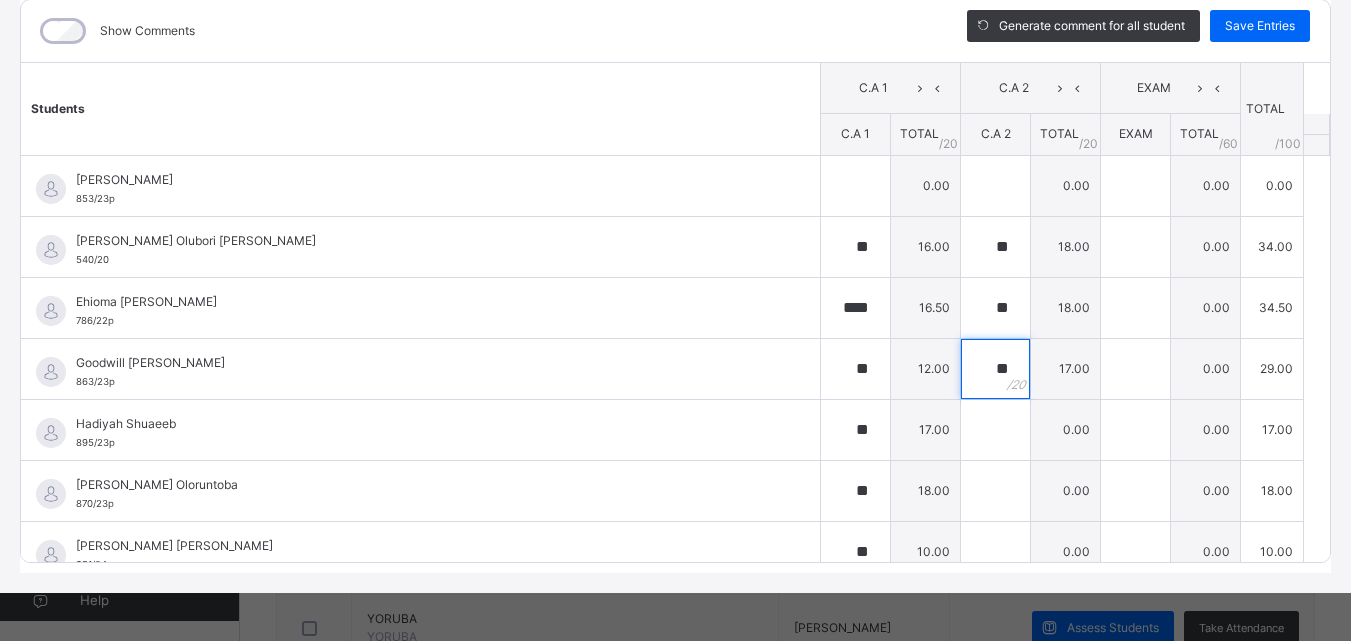scroll, scrollTop: 270, scrollLeft: 0, axis: vertical 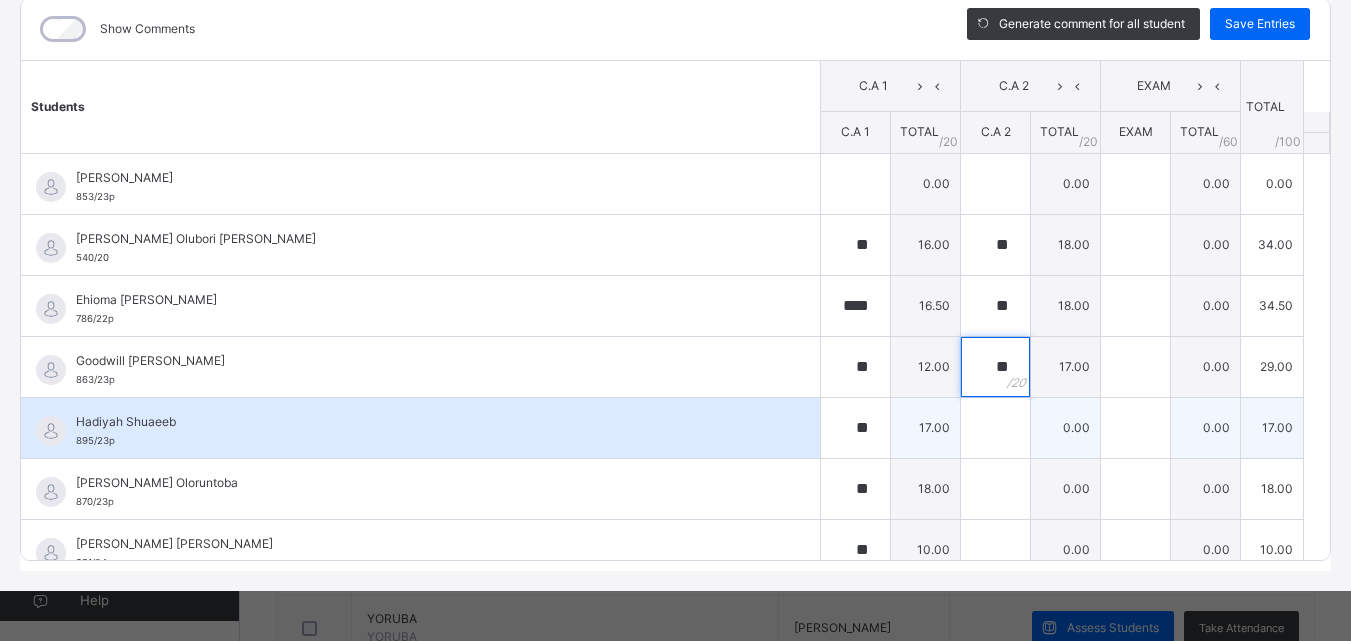 type on "**" 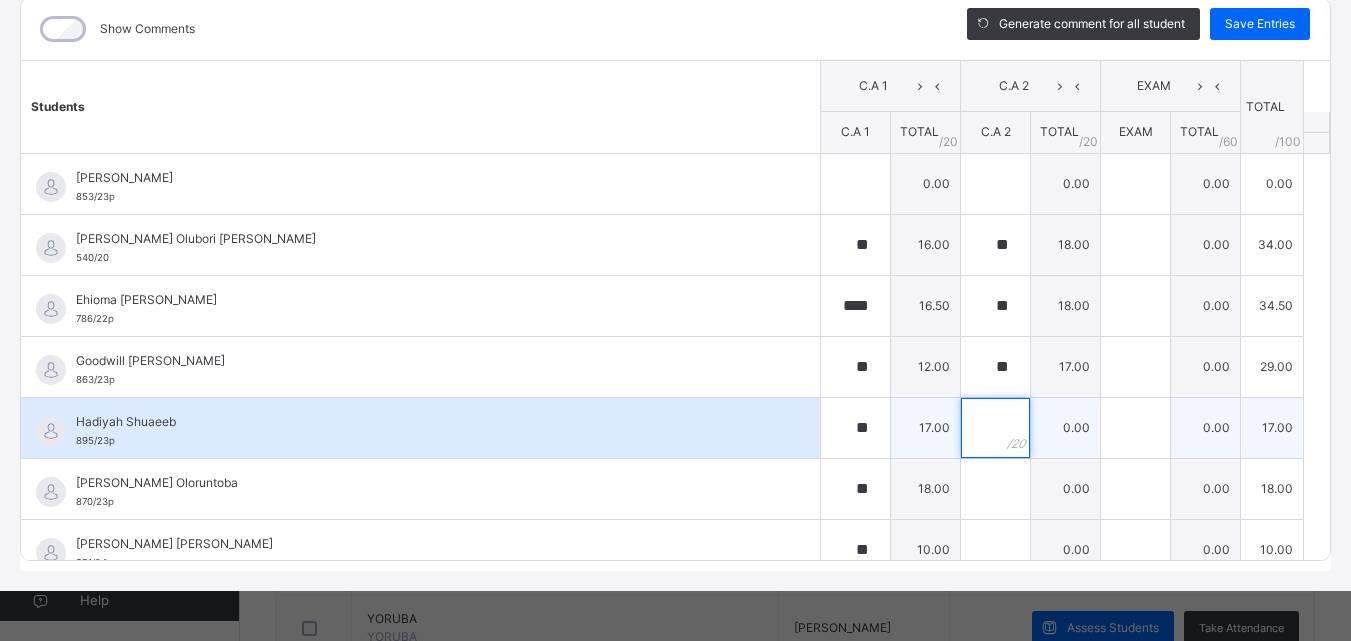 click at bounding box center [995, 428] 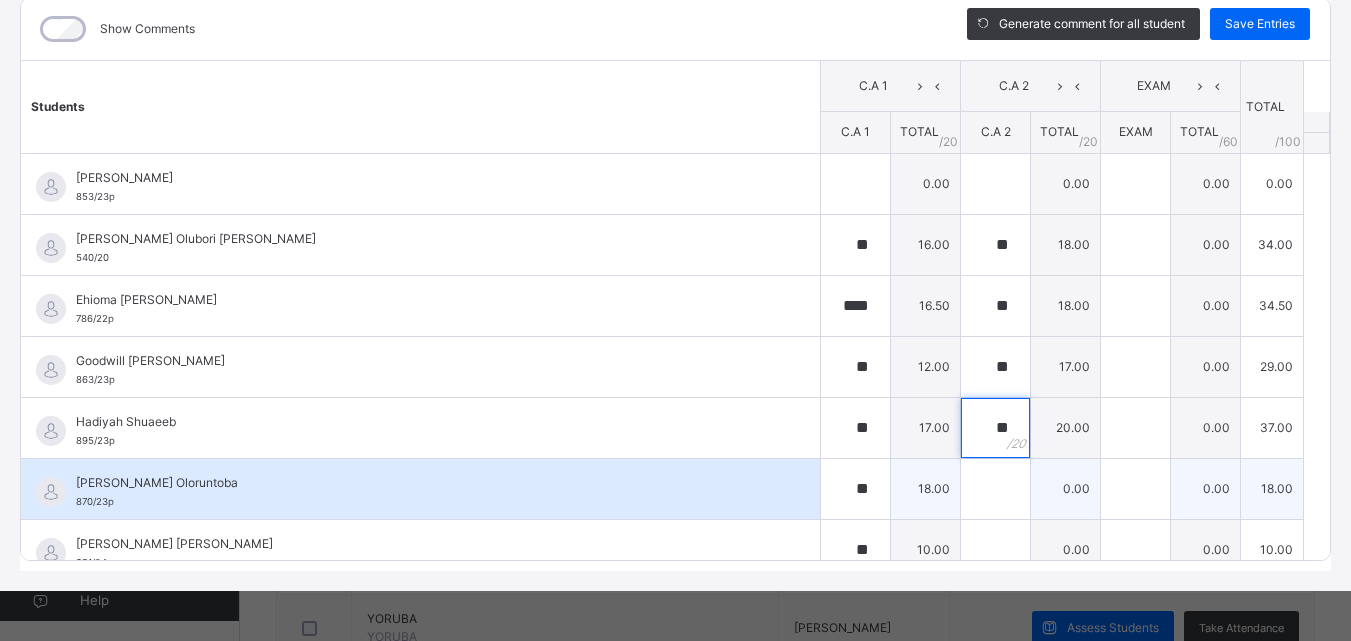 type on "**" 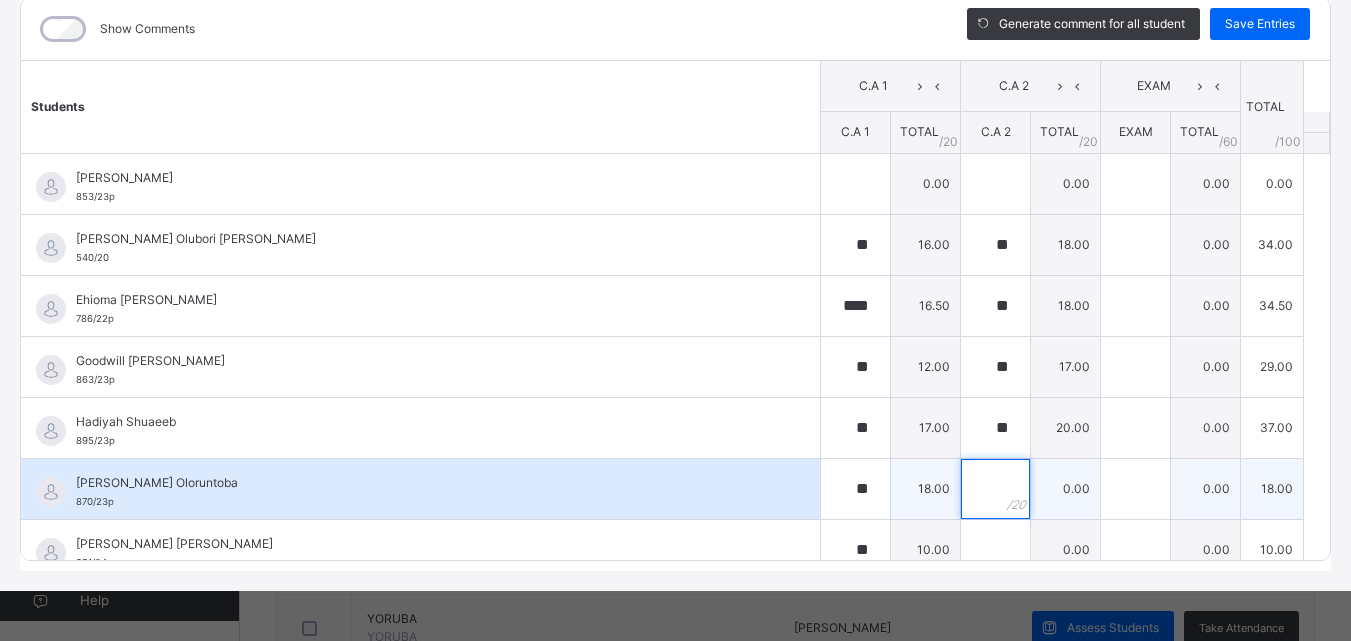 click at bounding box center (995, 489) 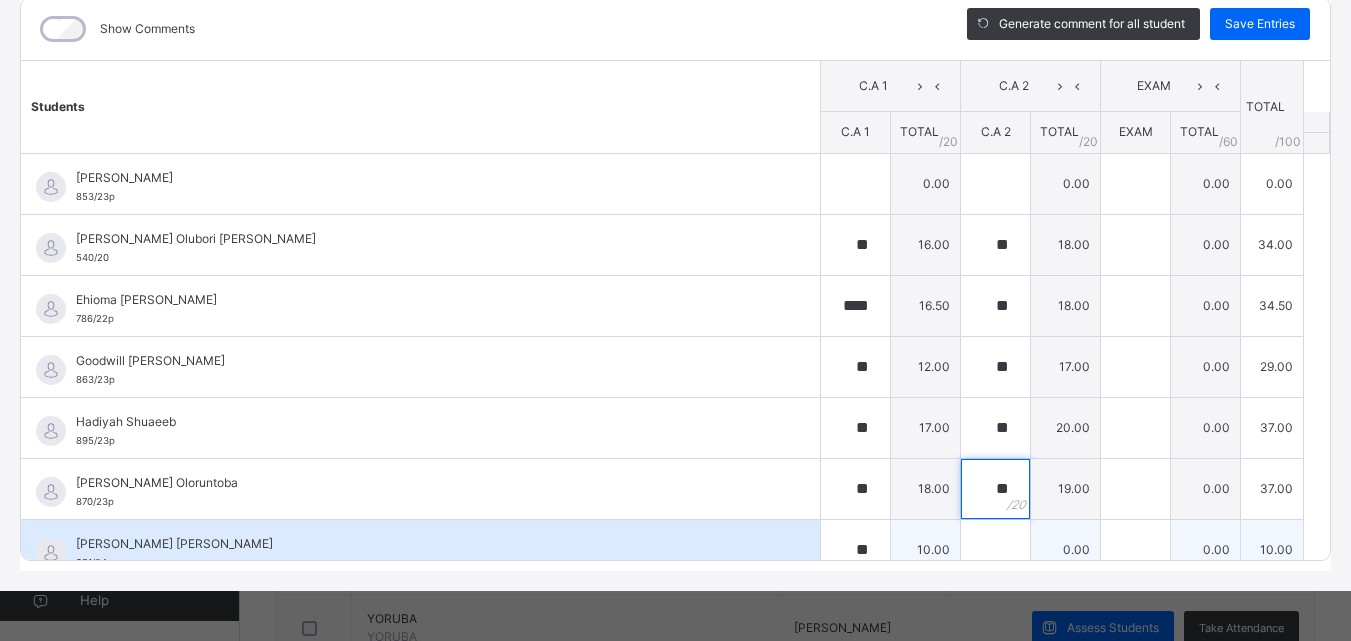 type on "**" 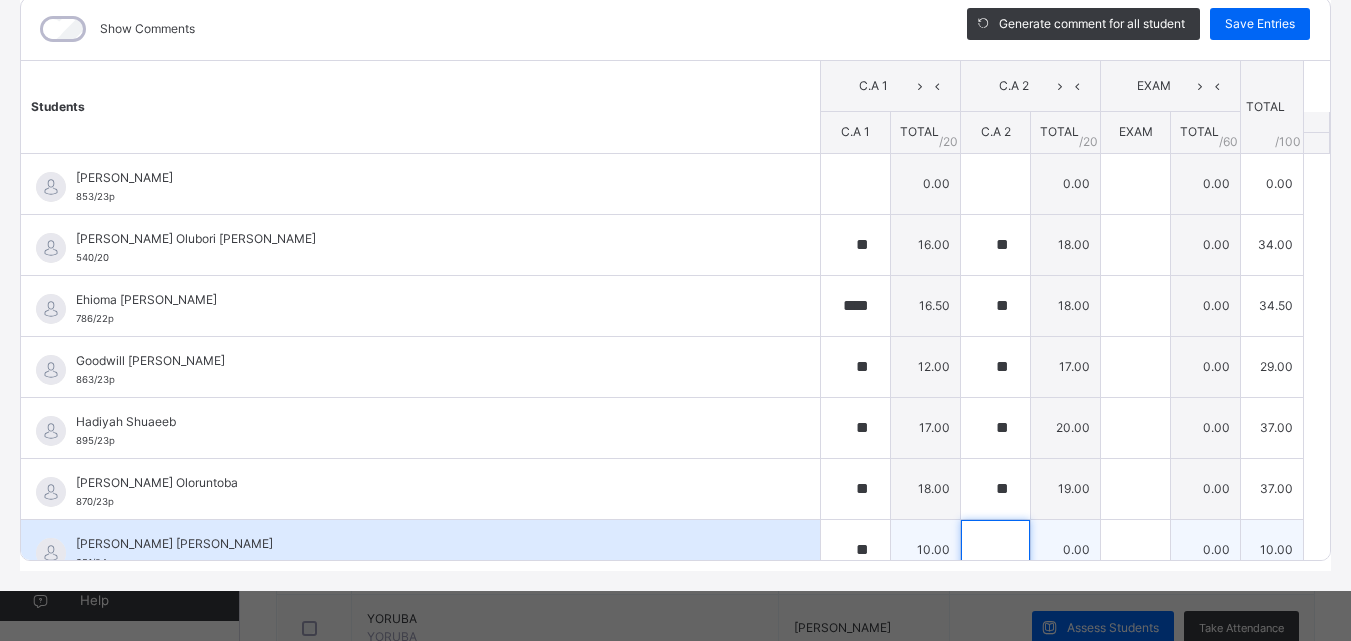click at bounding box center (995, 550) 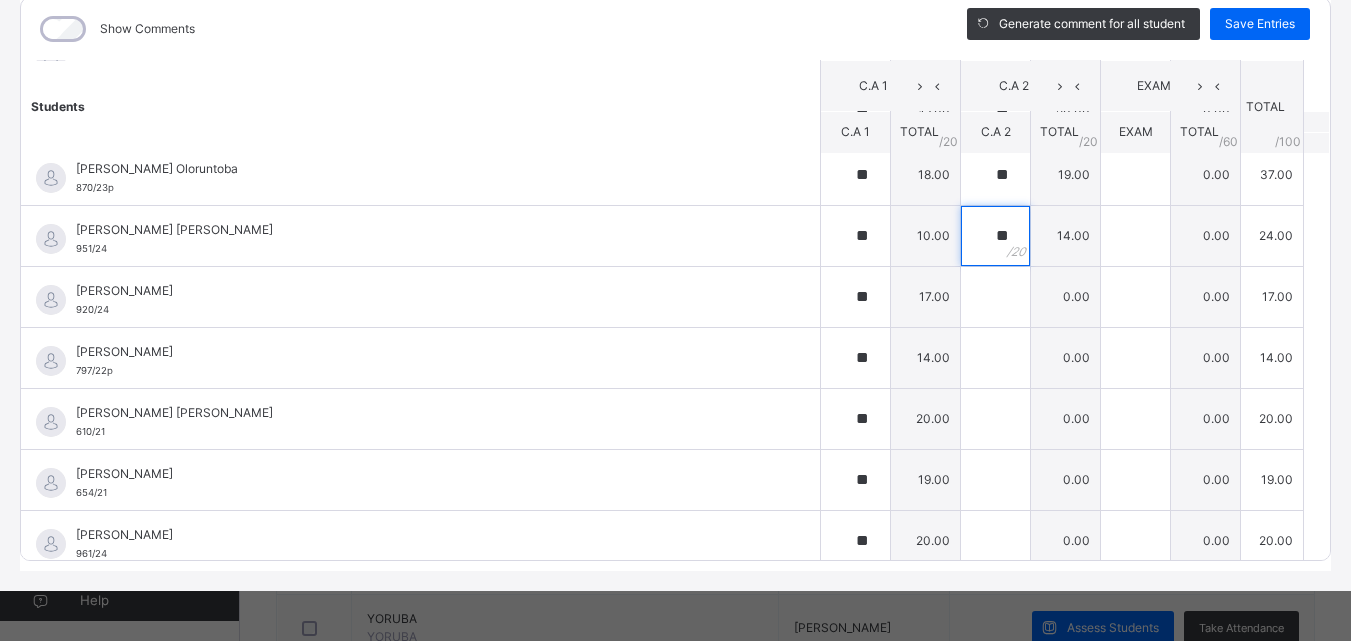 scroll, scrollTop: 326, scrollLeft: 0, axis: vertical 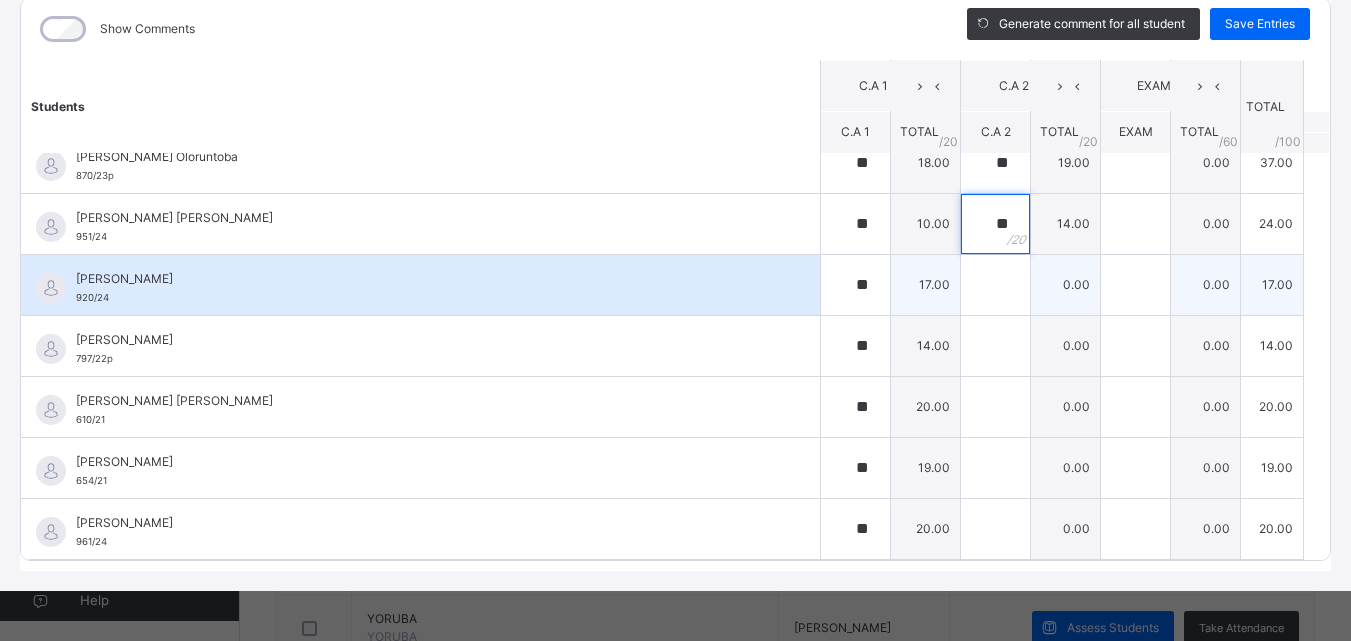 type on "**" 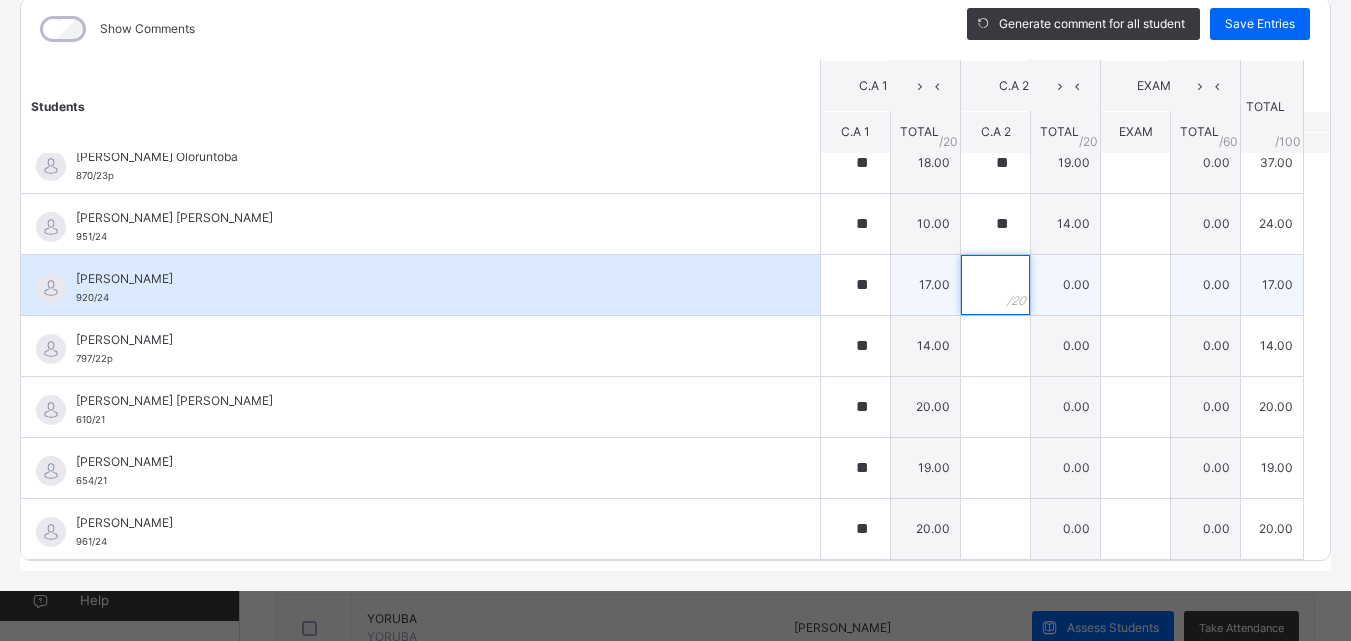 click at bounding box center [995, 285] 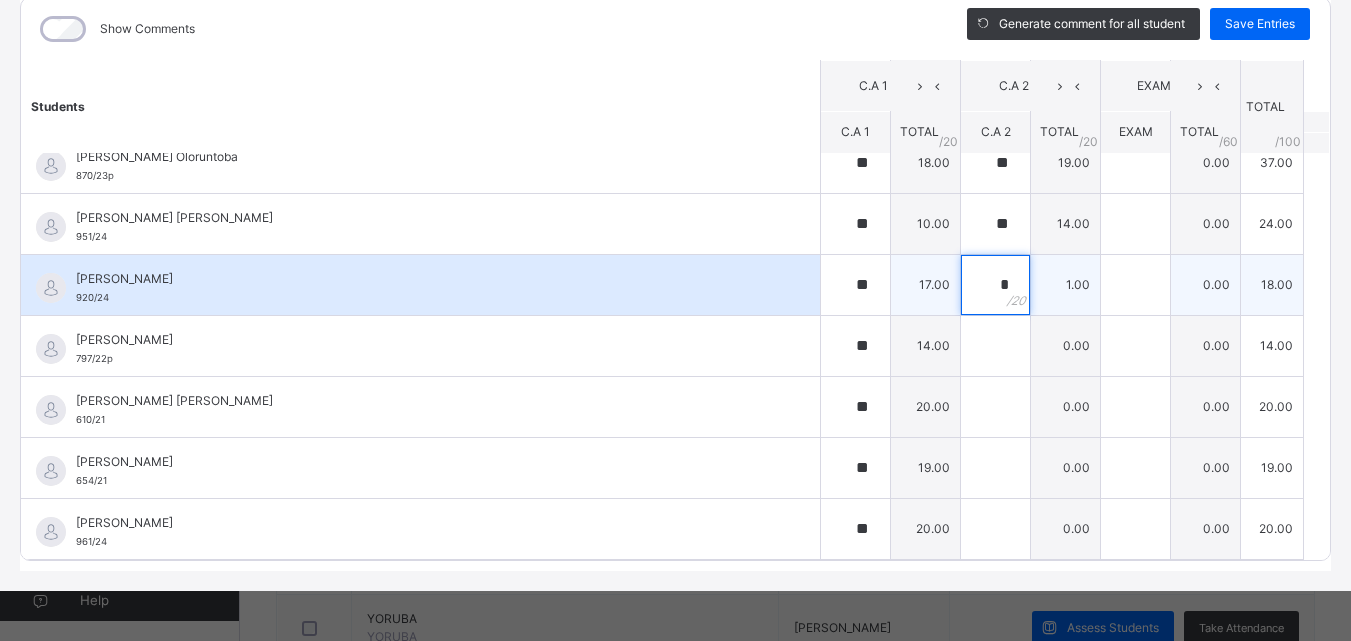 type on "**" 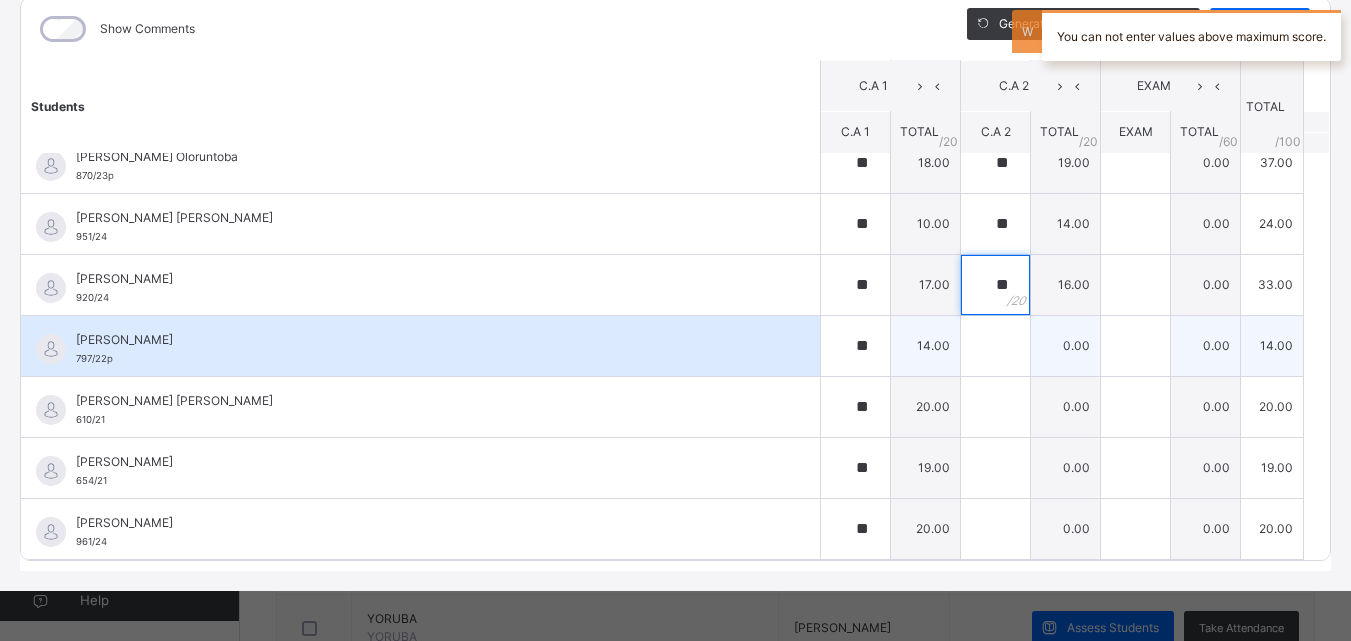 type on "**" 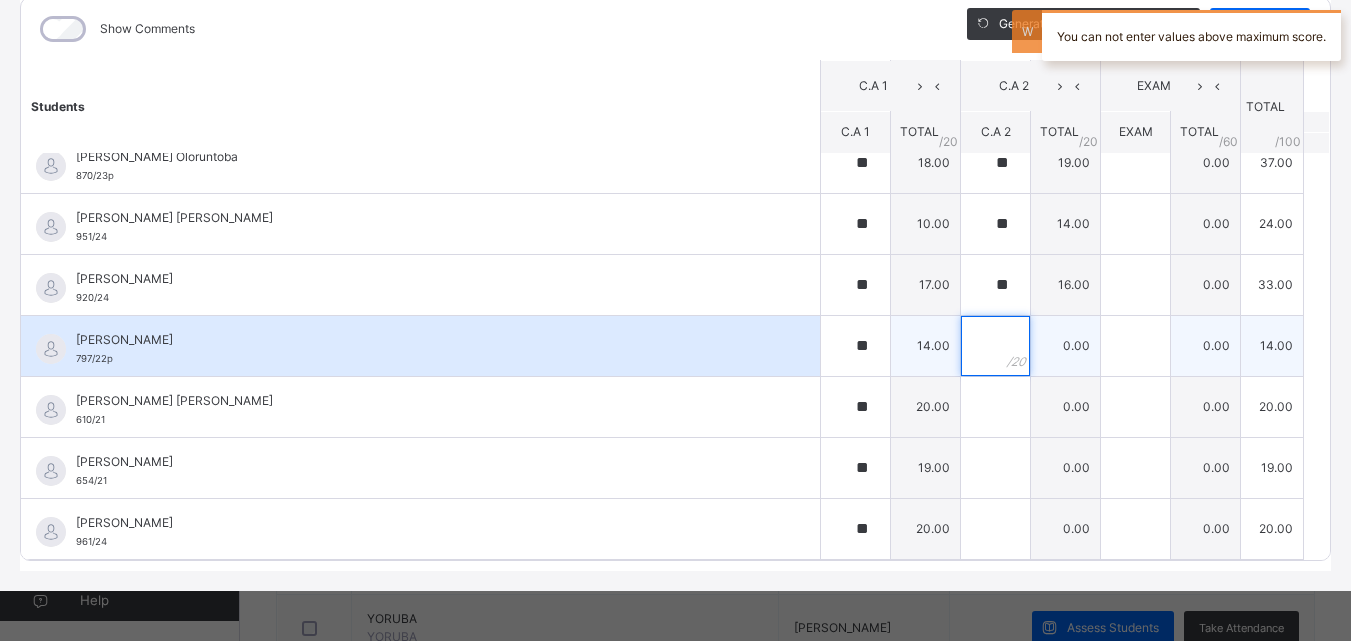 click at bounding box center [995, 346] 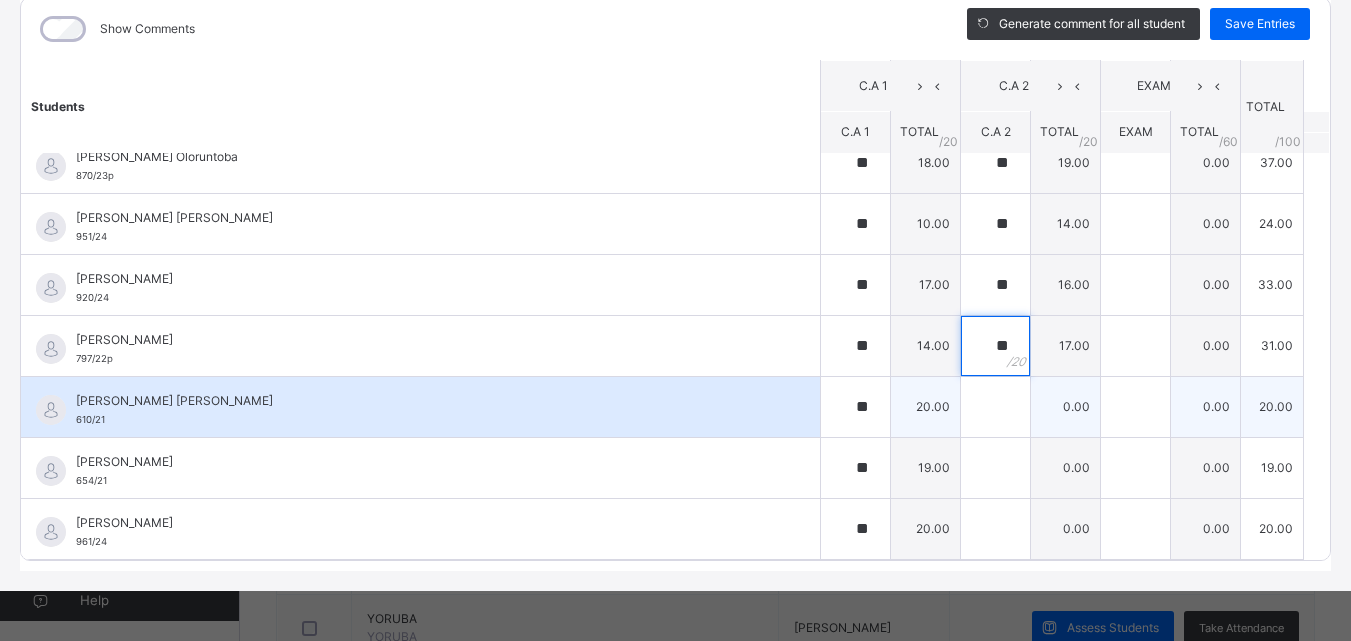 type on "**" 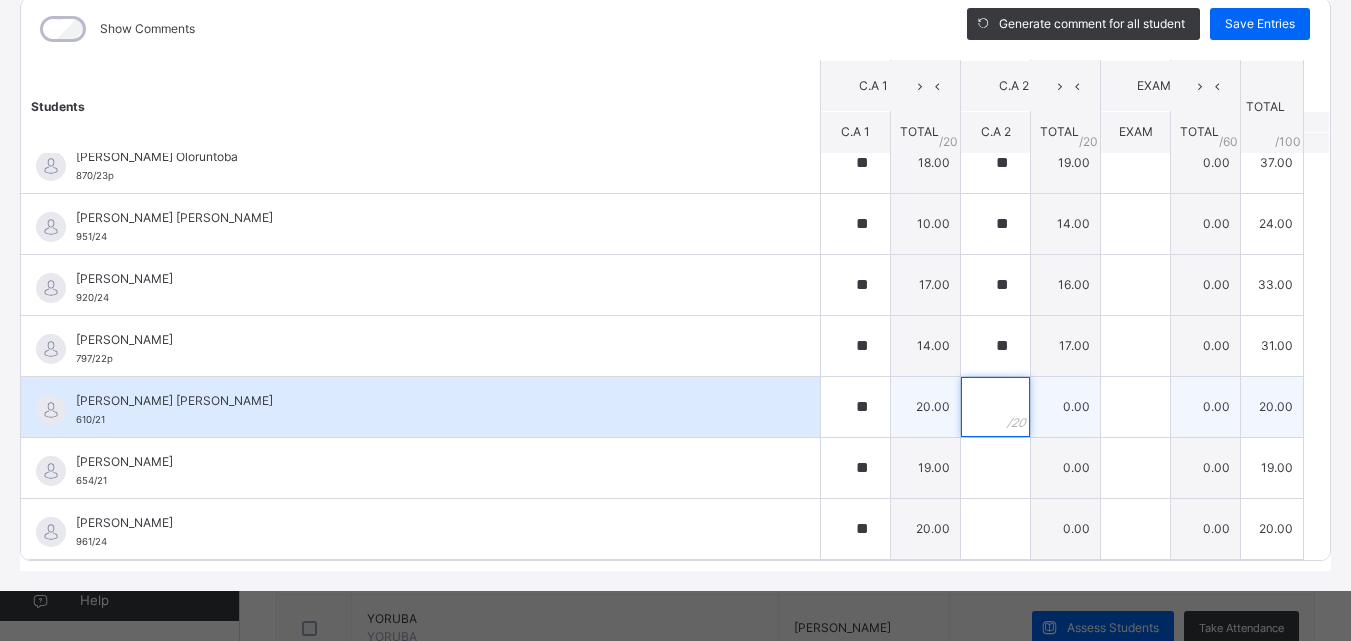 click at bounding box center (995, 407) 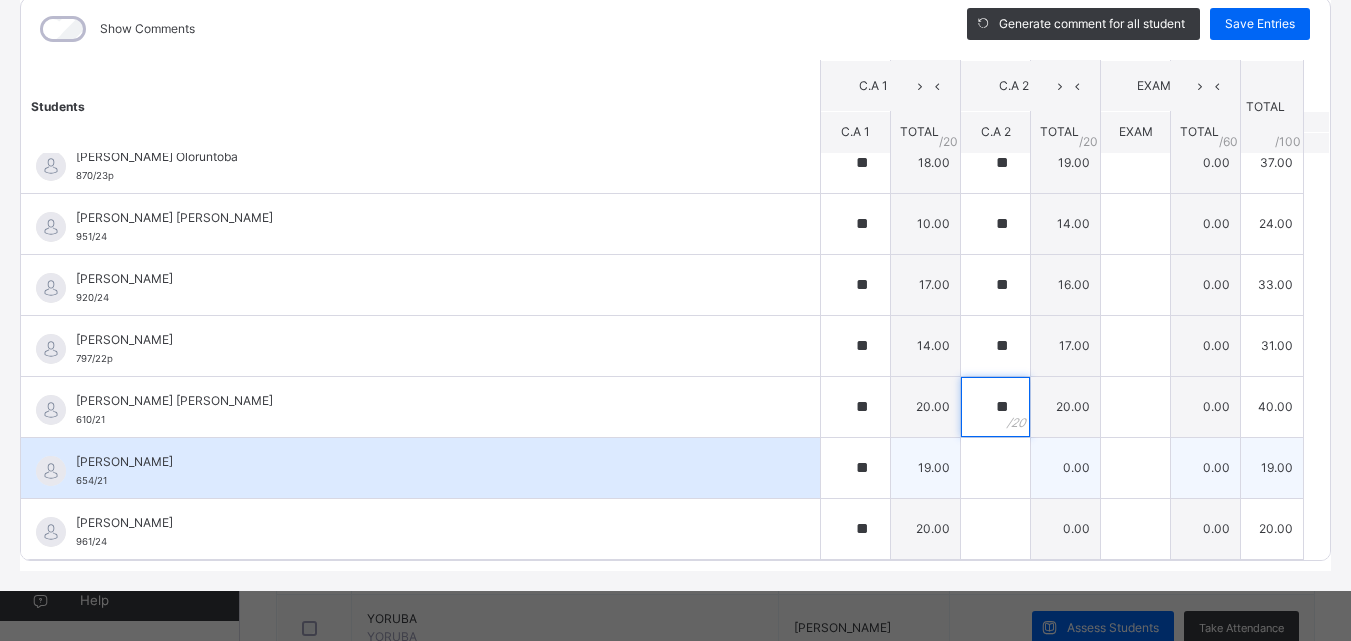 type on "**" 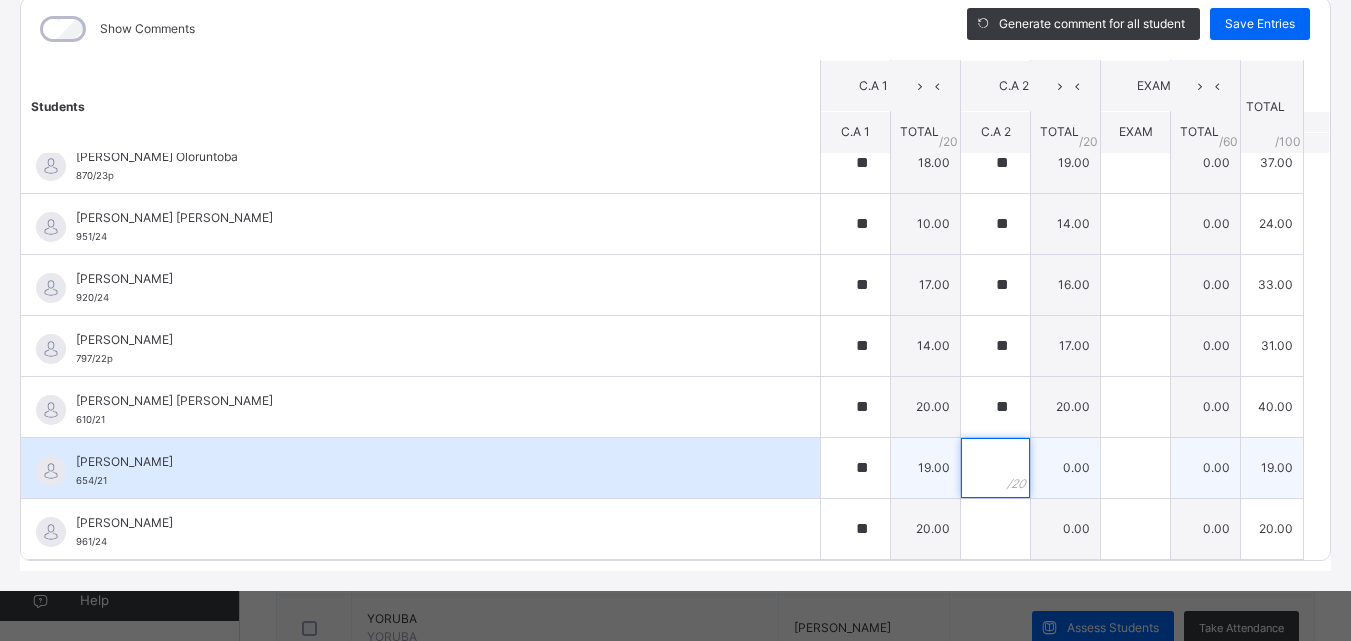 click at bounding box center [995, 468] 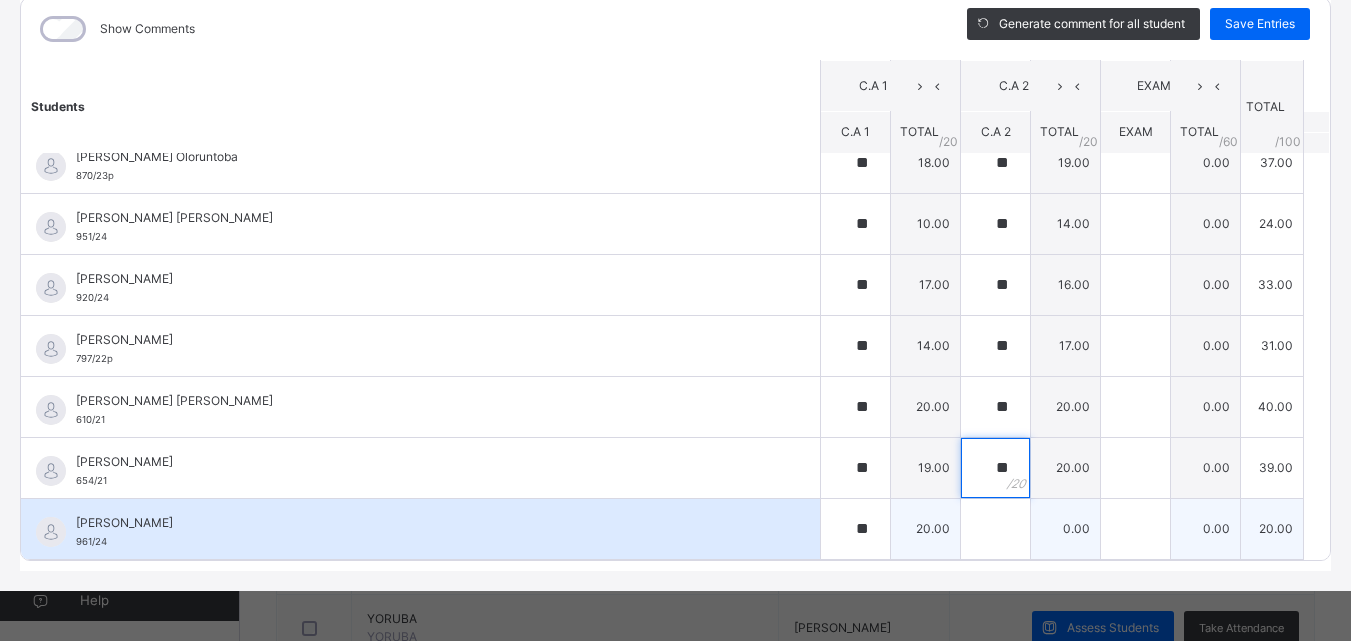 type on "**" 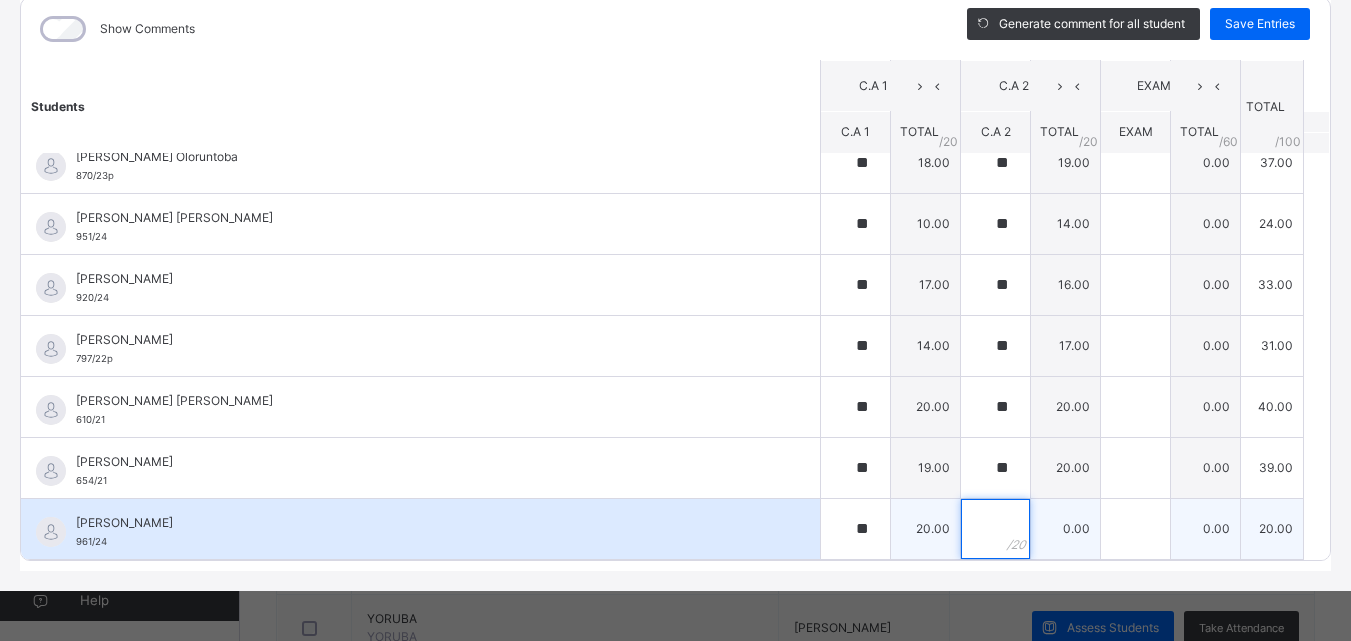 click at bounding box center [995, 529] 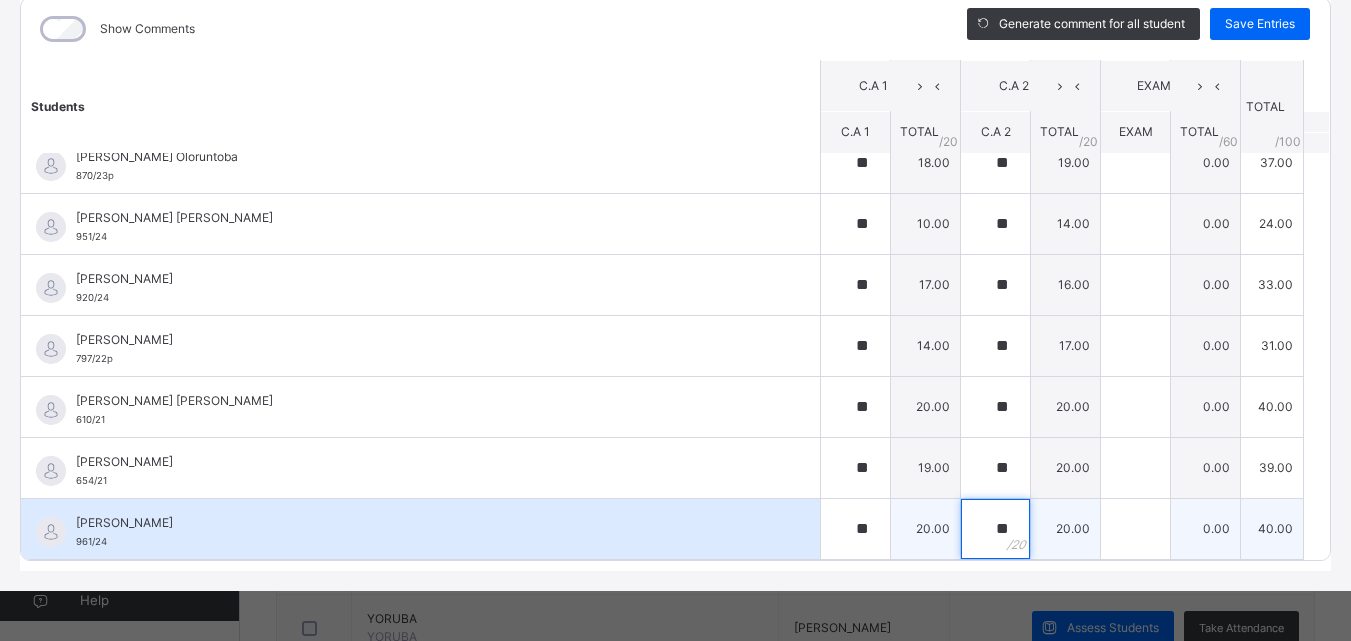 type on "**" 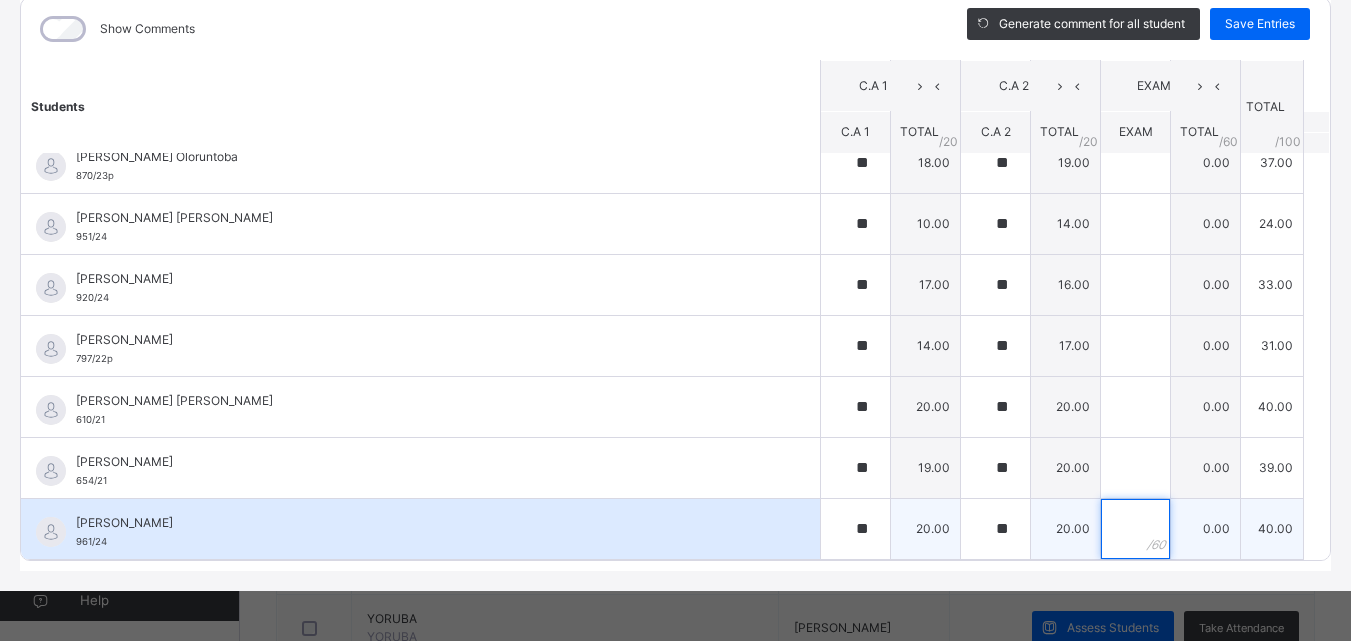 click at bounding box center [1135, 529] 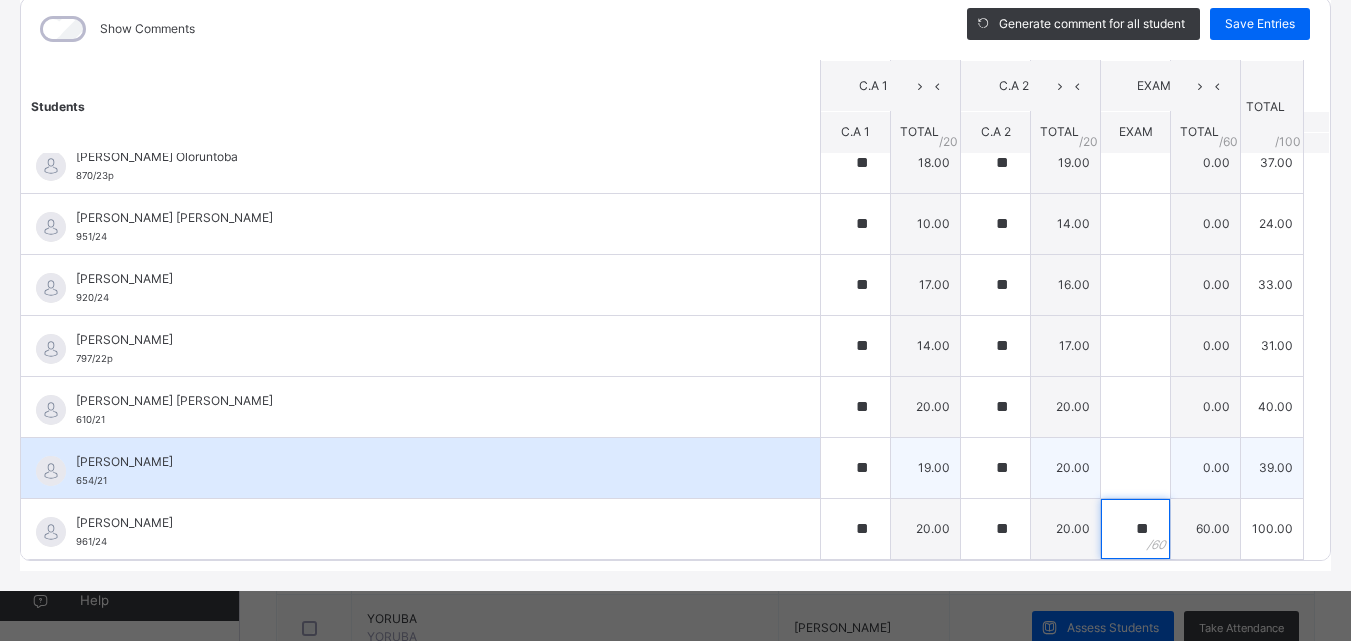 type on "**" 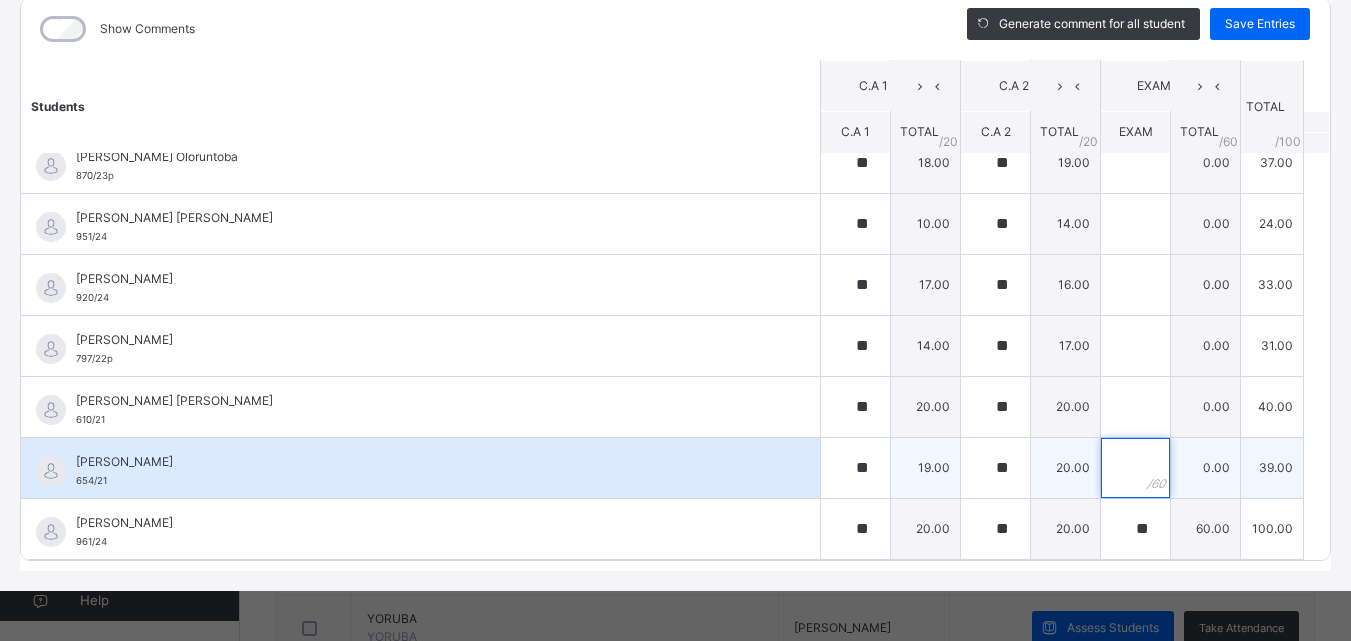 click at bounding box center (1135, 468) 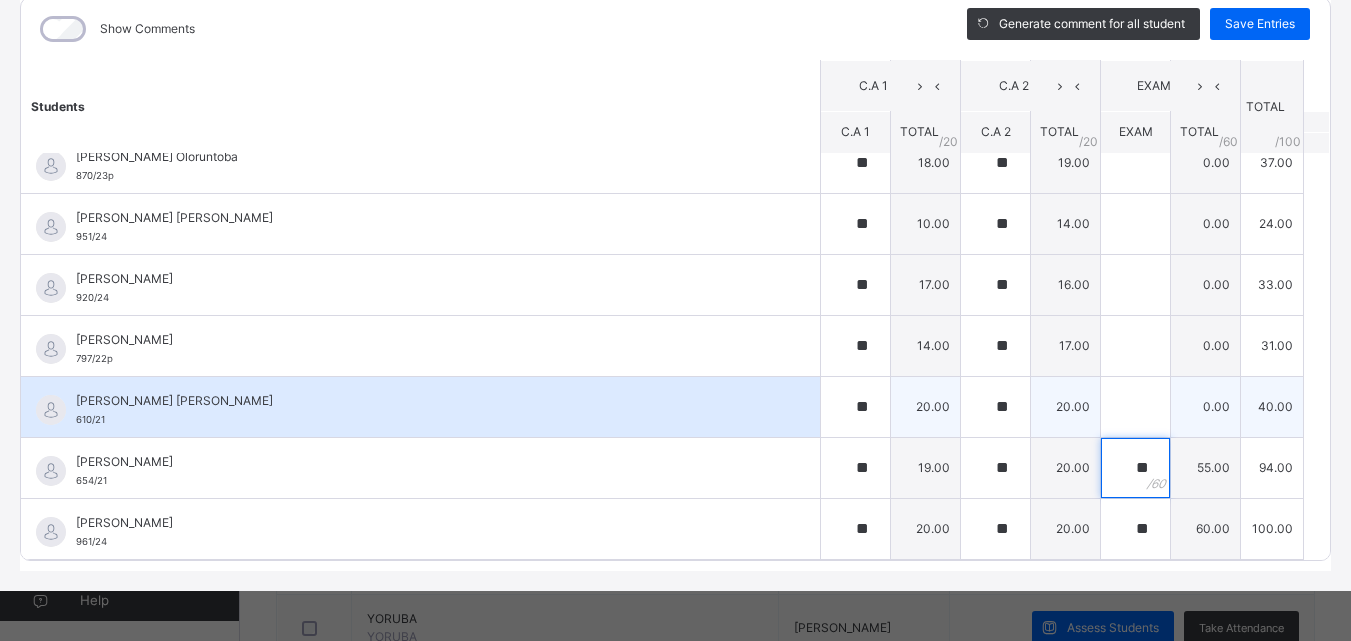 type on "**" 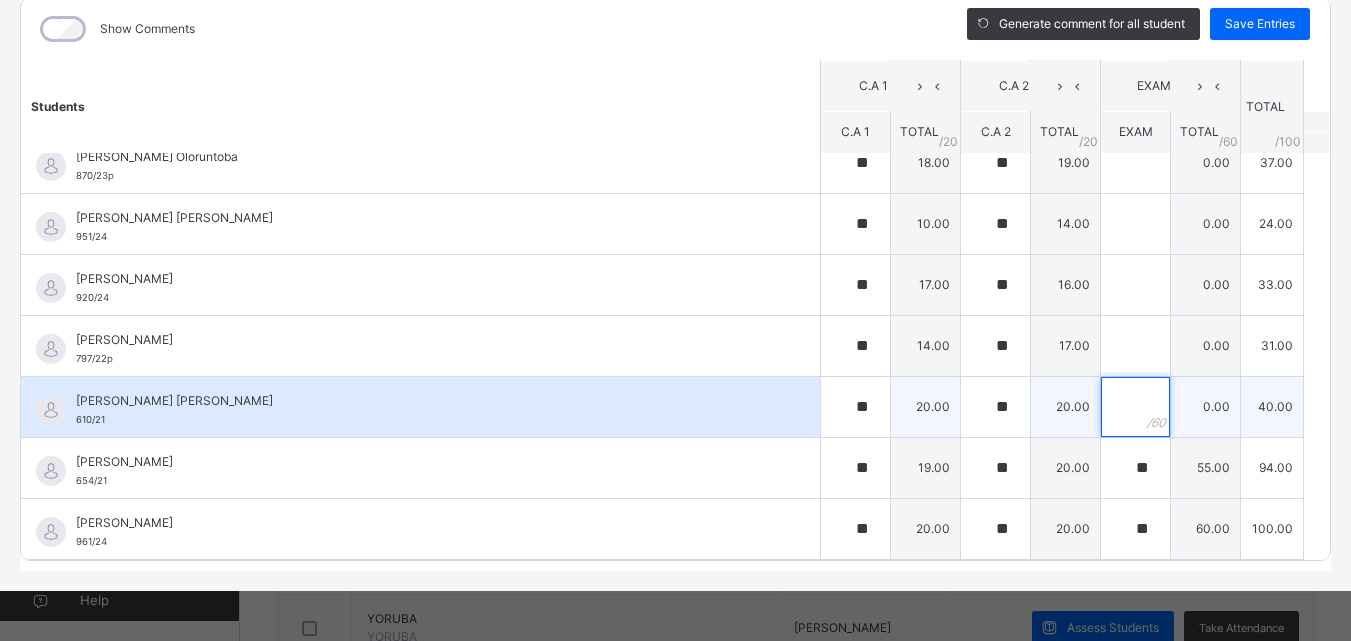click at bounding box center [1135, 407] 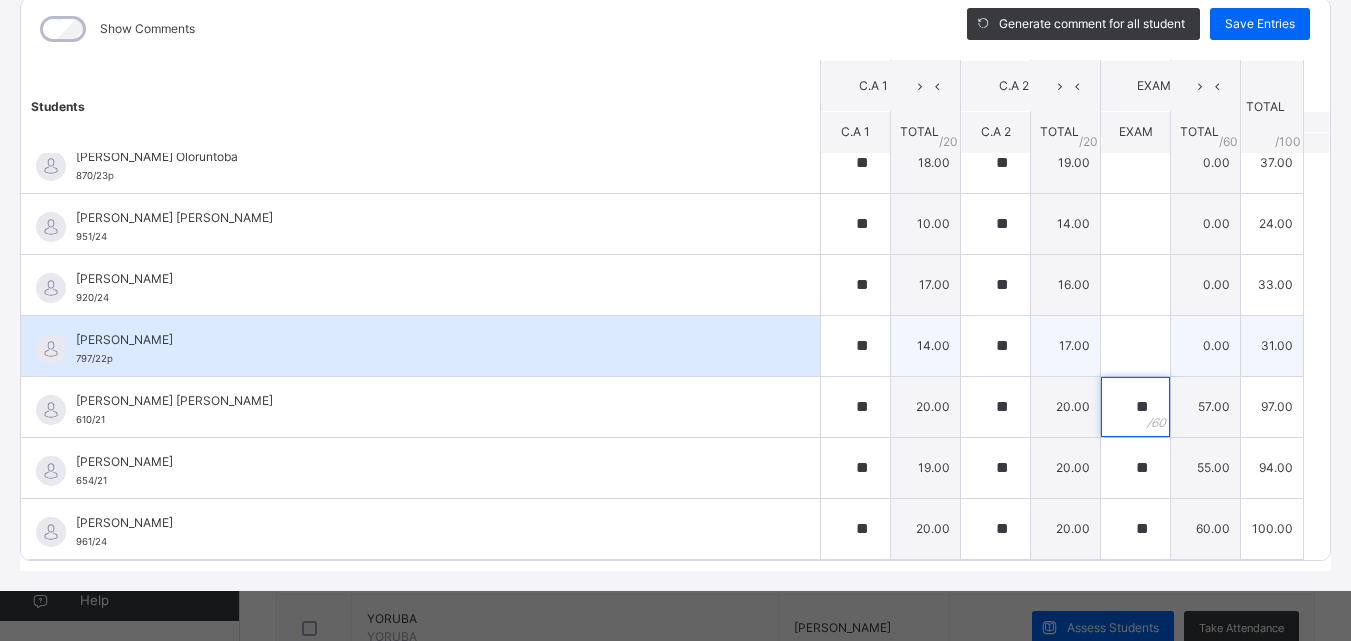 type on "**" 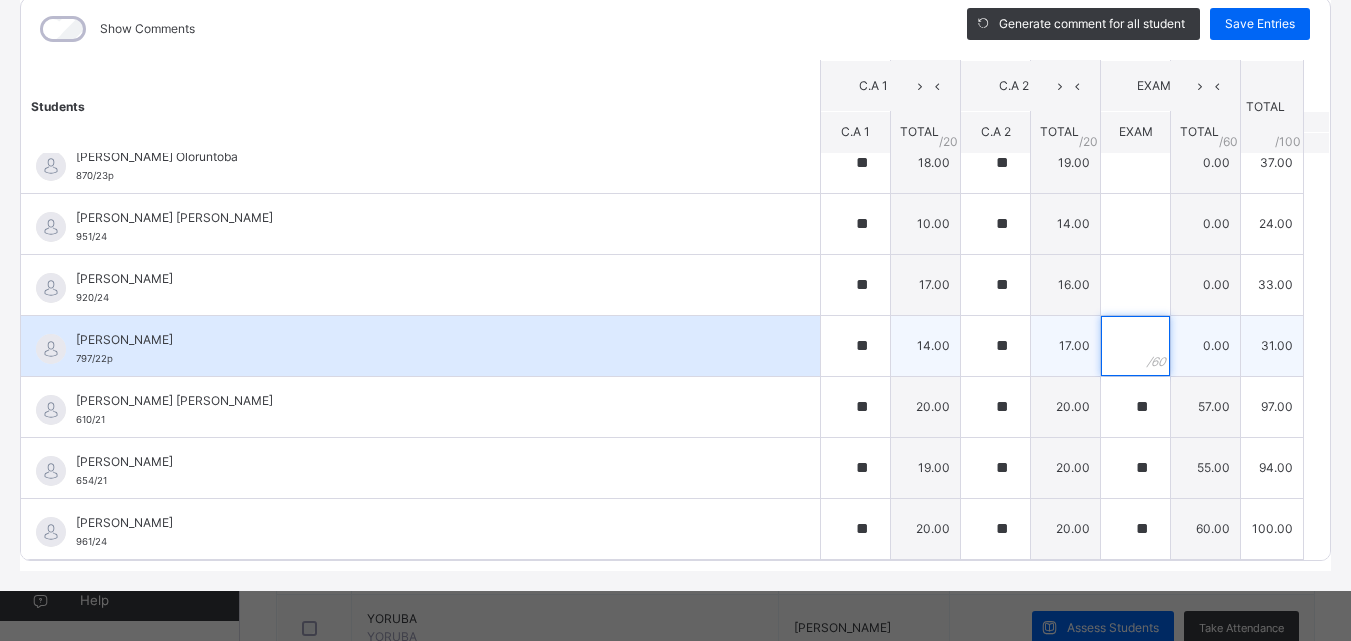 click at bounding box center (1135, 346) 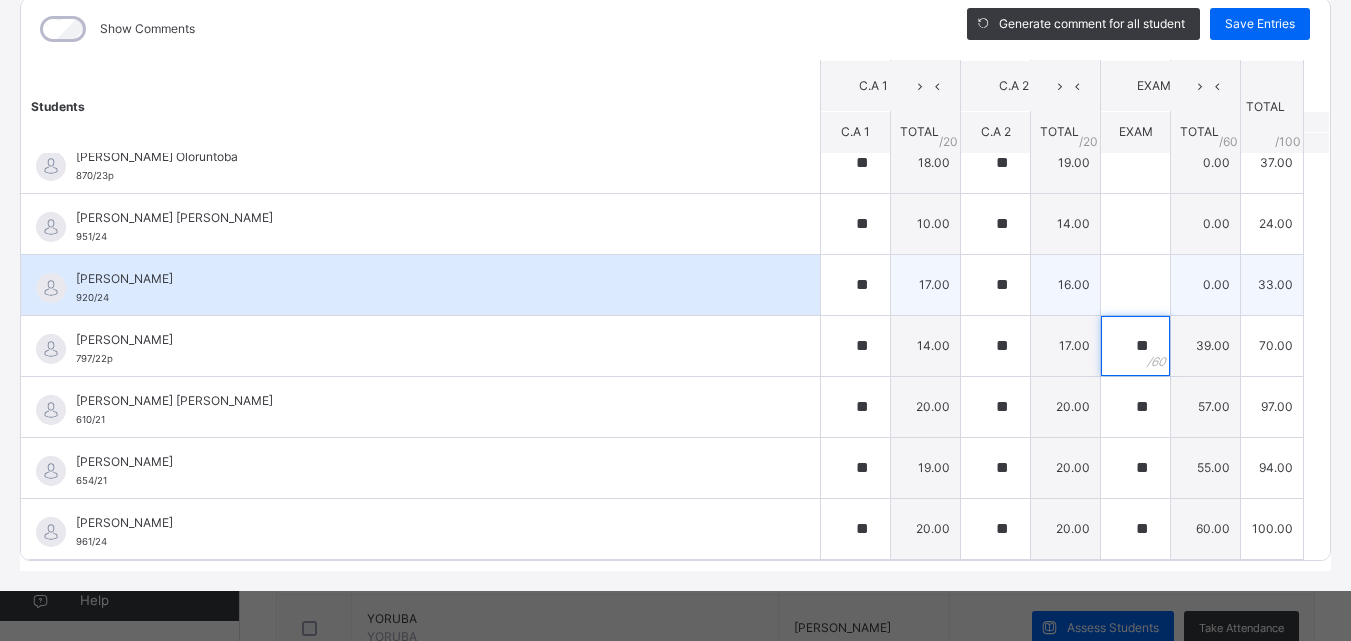 type on "**" 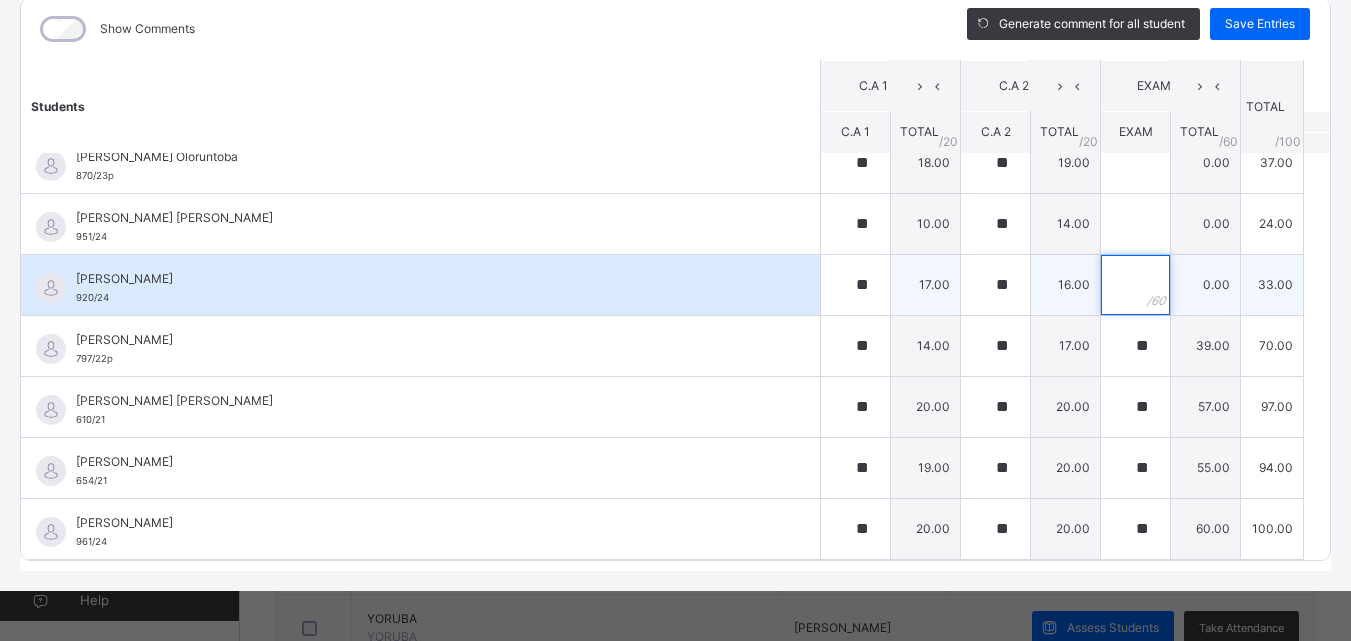 click at bounding box center [1135, 285] 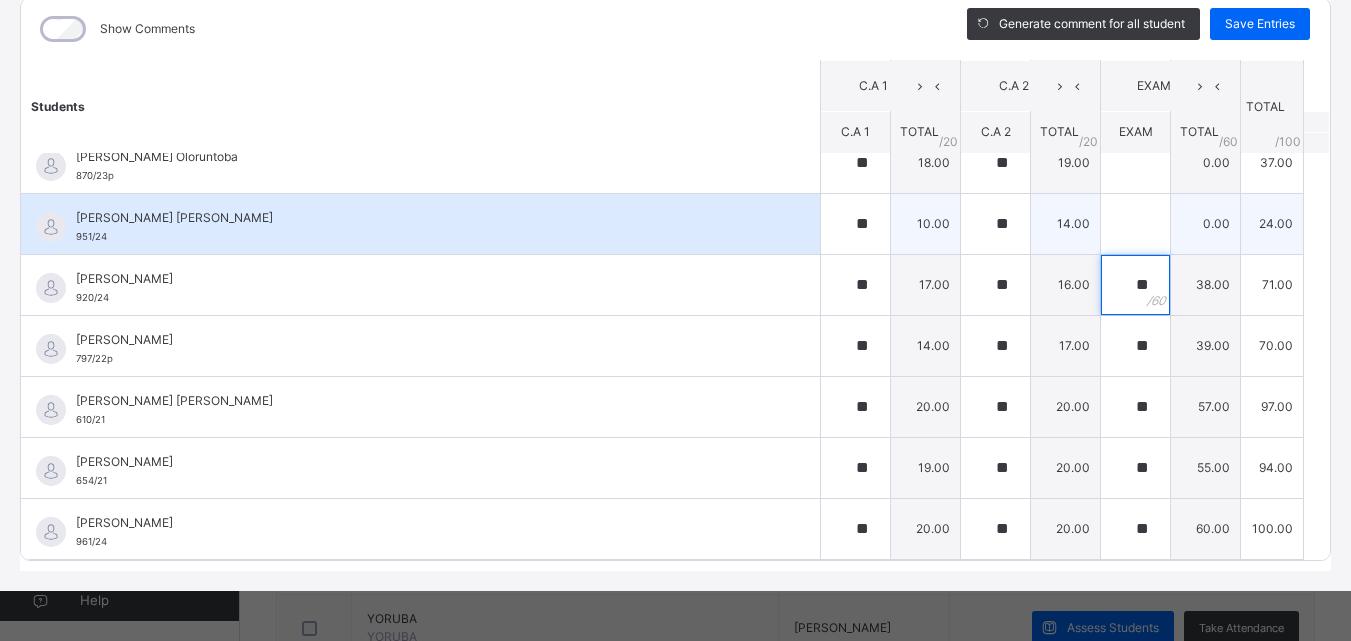 type on "**" 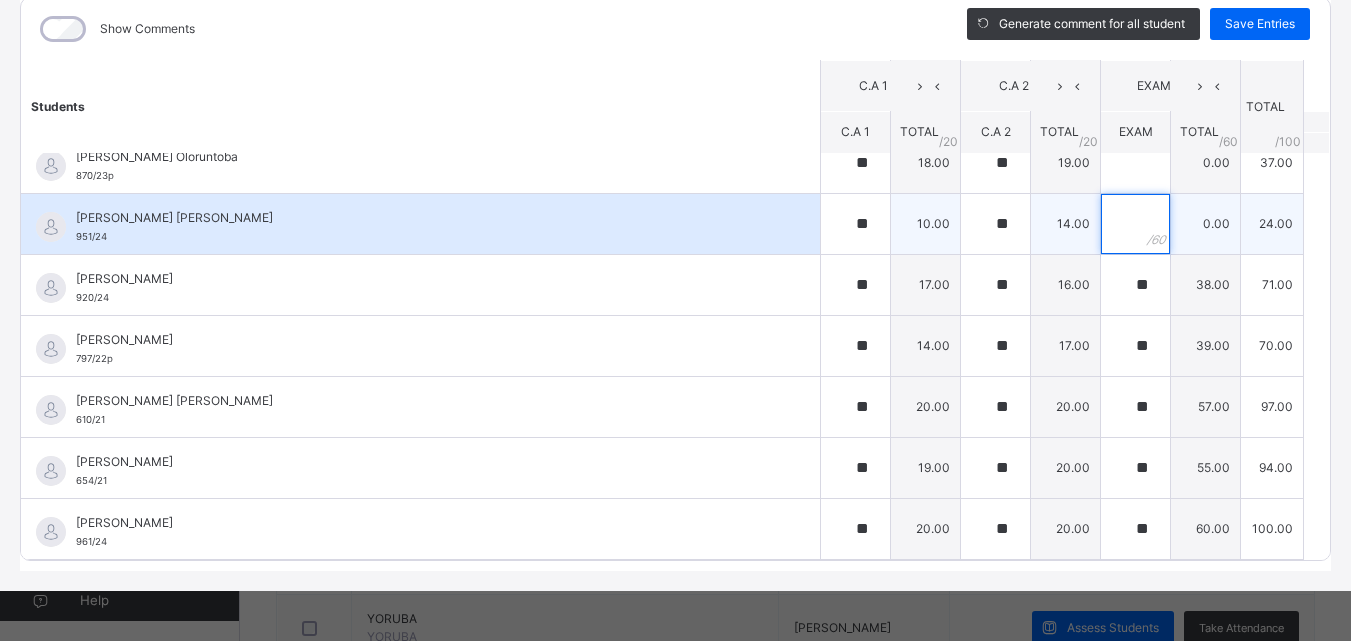 click at bounding box center (1135, 224) 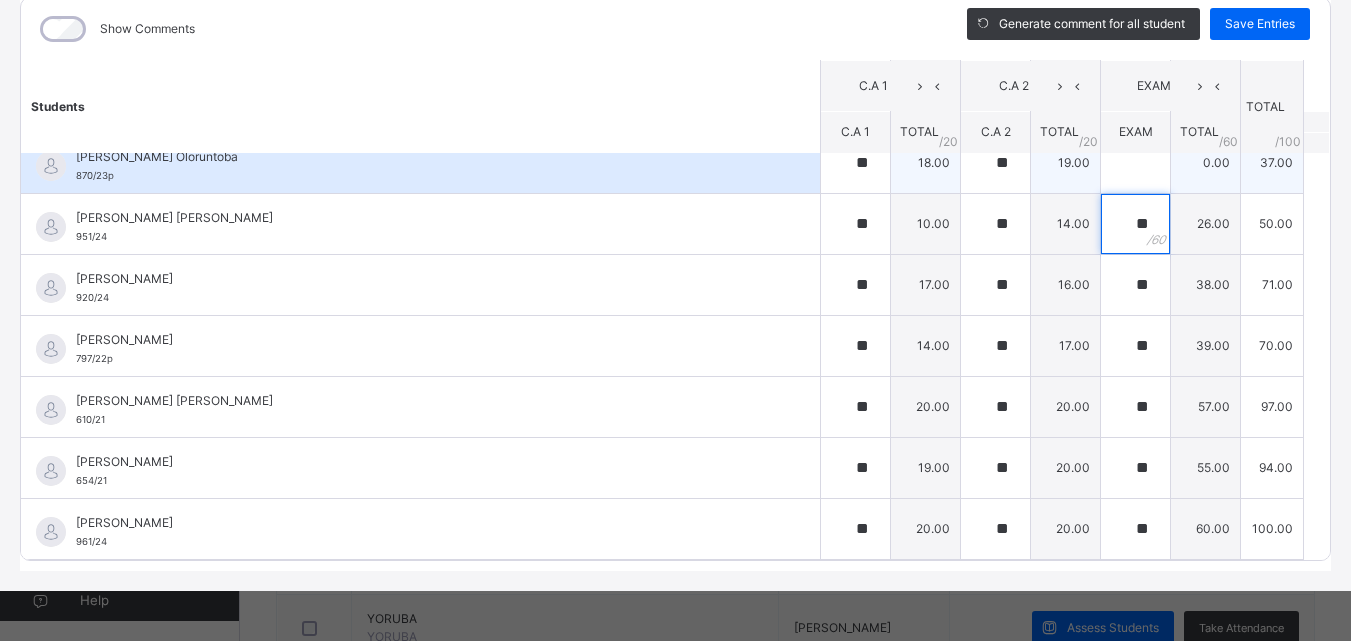 type on "**" 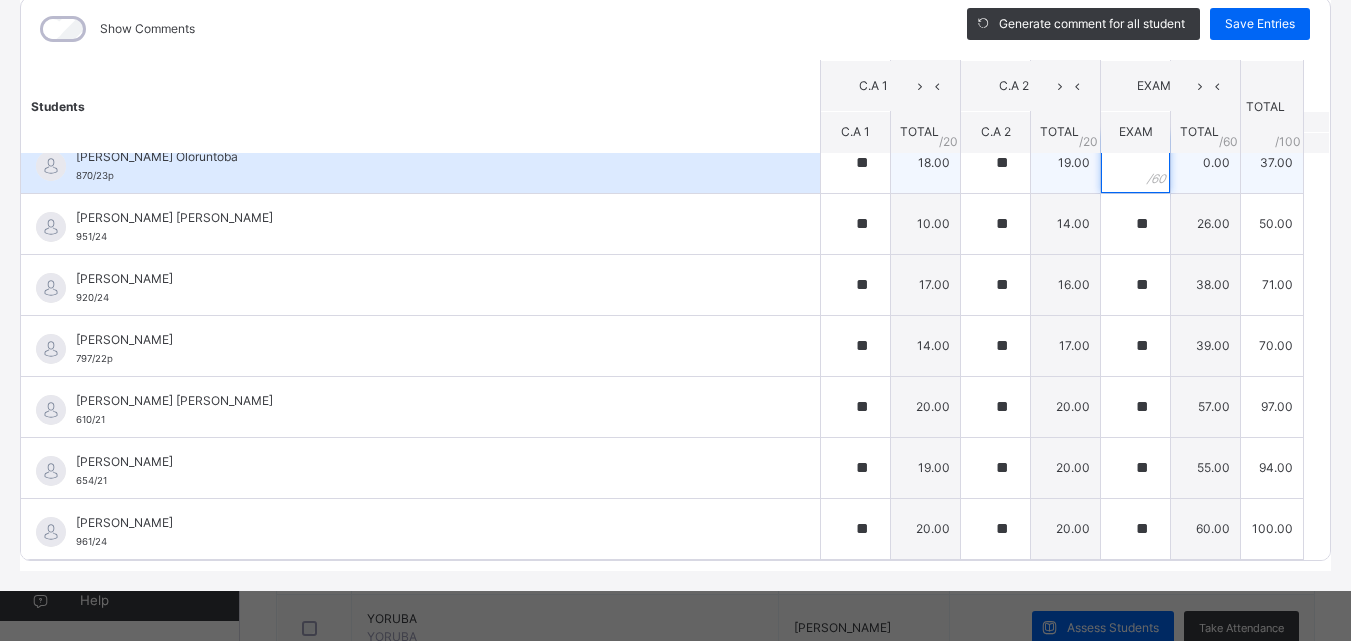 click at bounding box center (1135, 163) 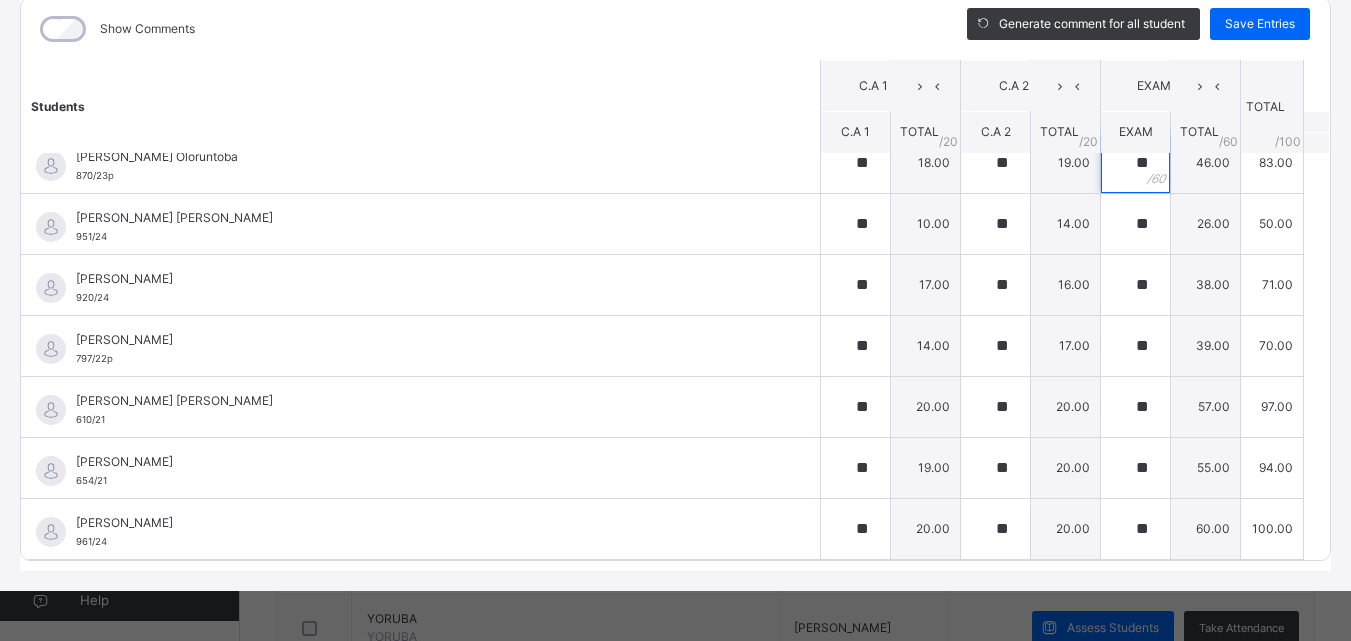 scroll, scrollTop: 0, scrollLeft: 0, axis: both 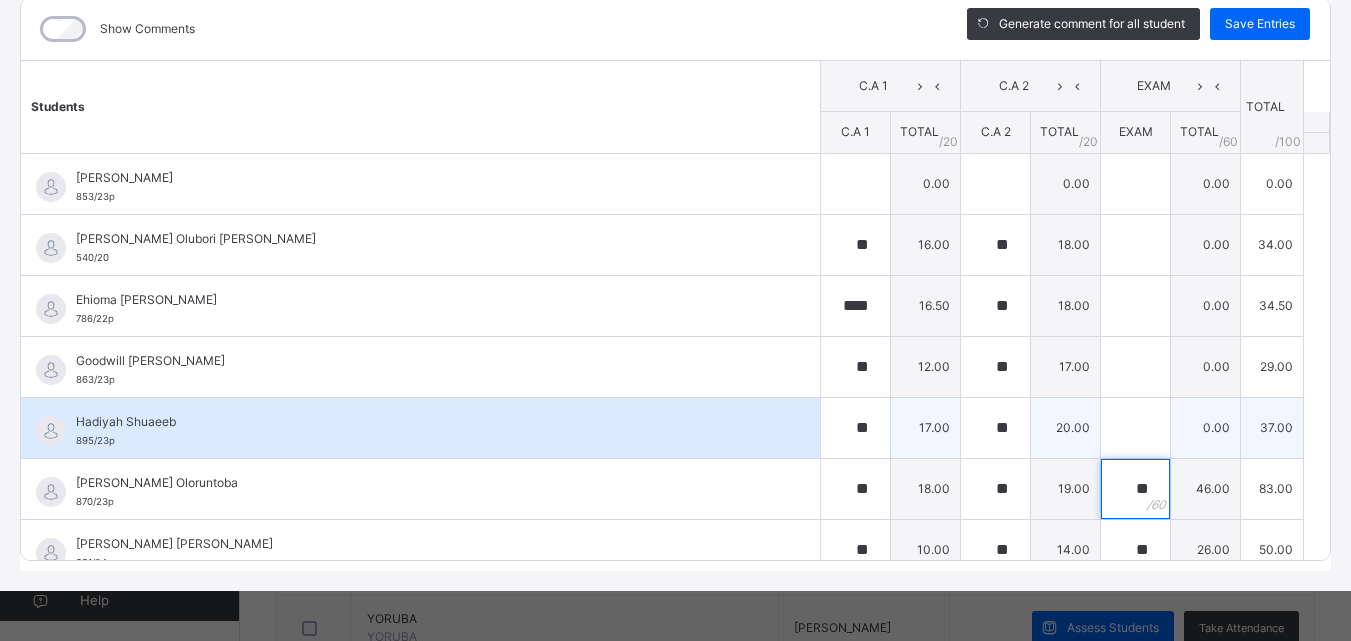 type on "**" 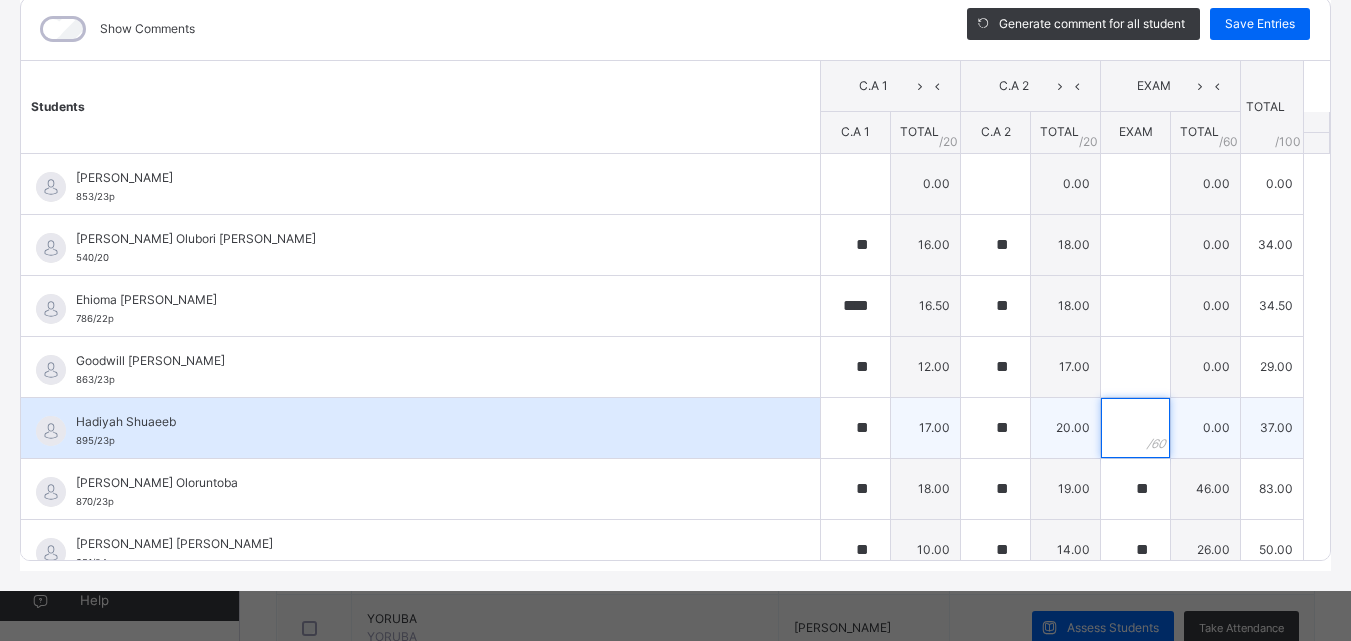 click at bounding box center (1135, 428) 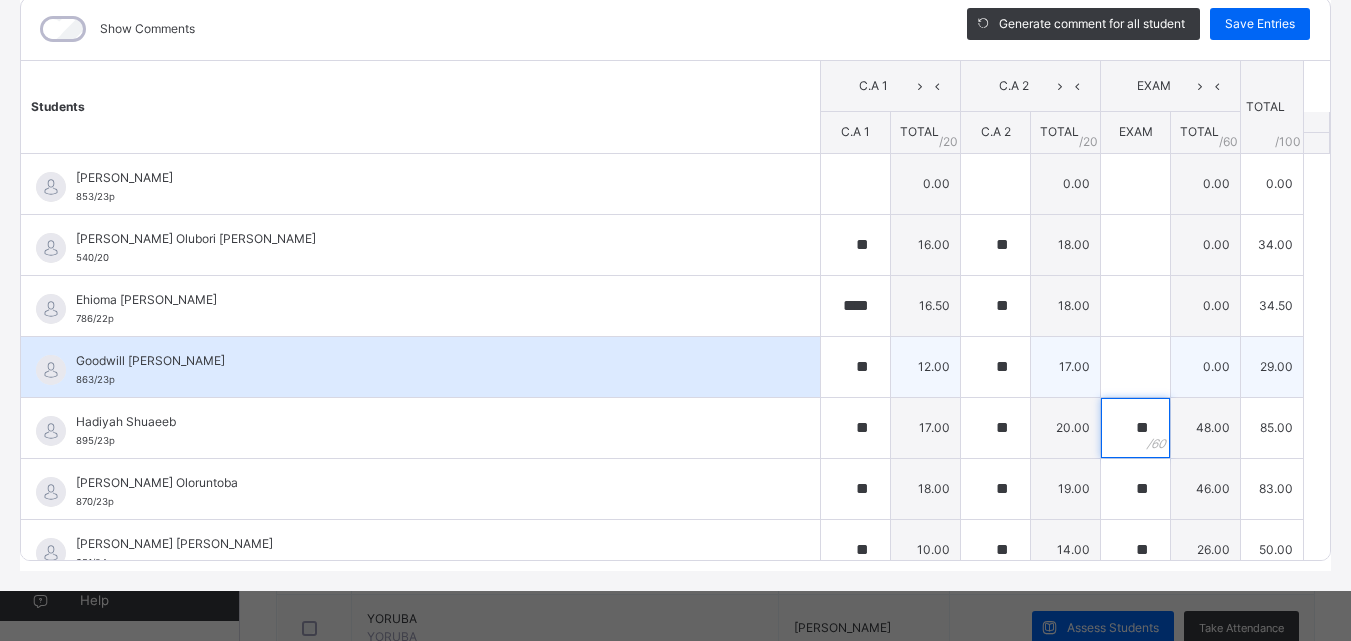 type on "**" 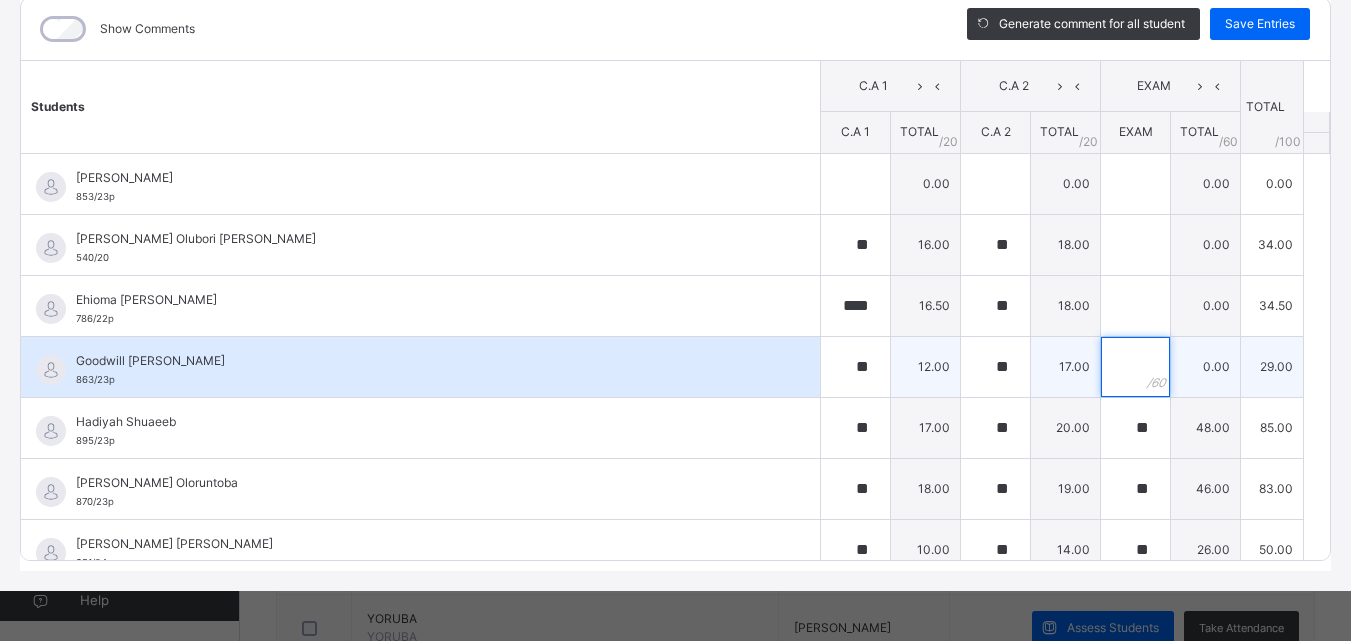 click at bounding box center (1135, 367) 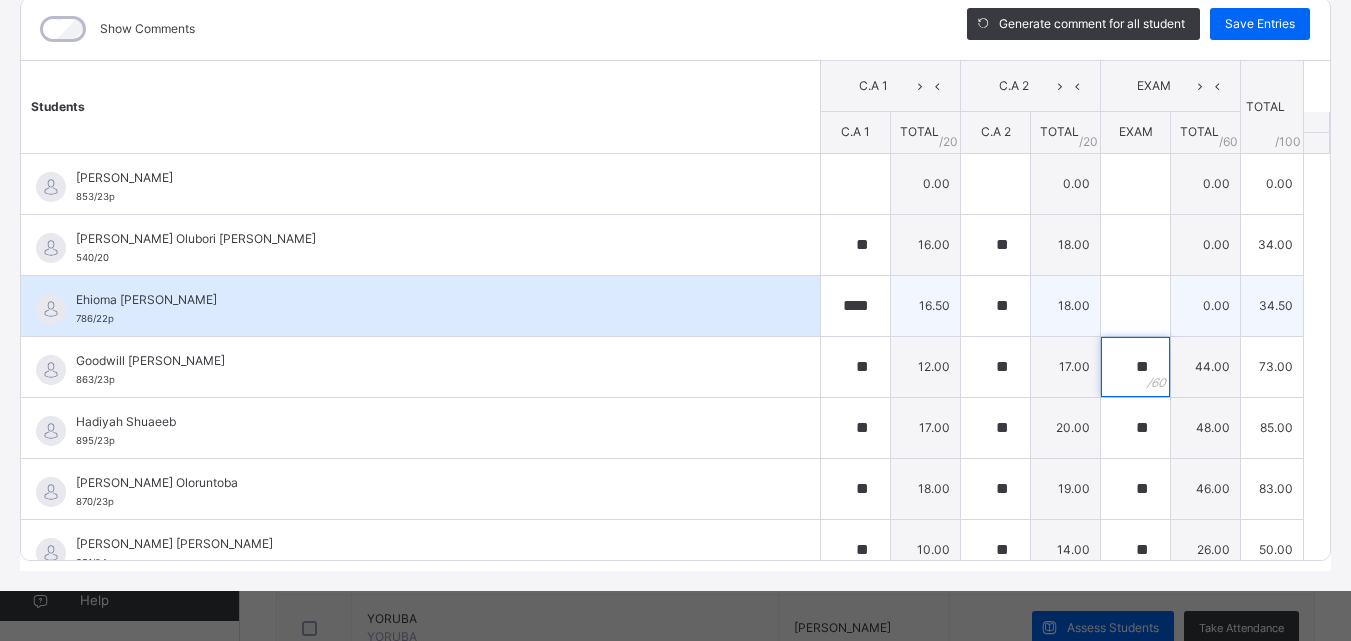 type on "**" 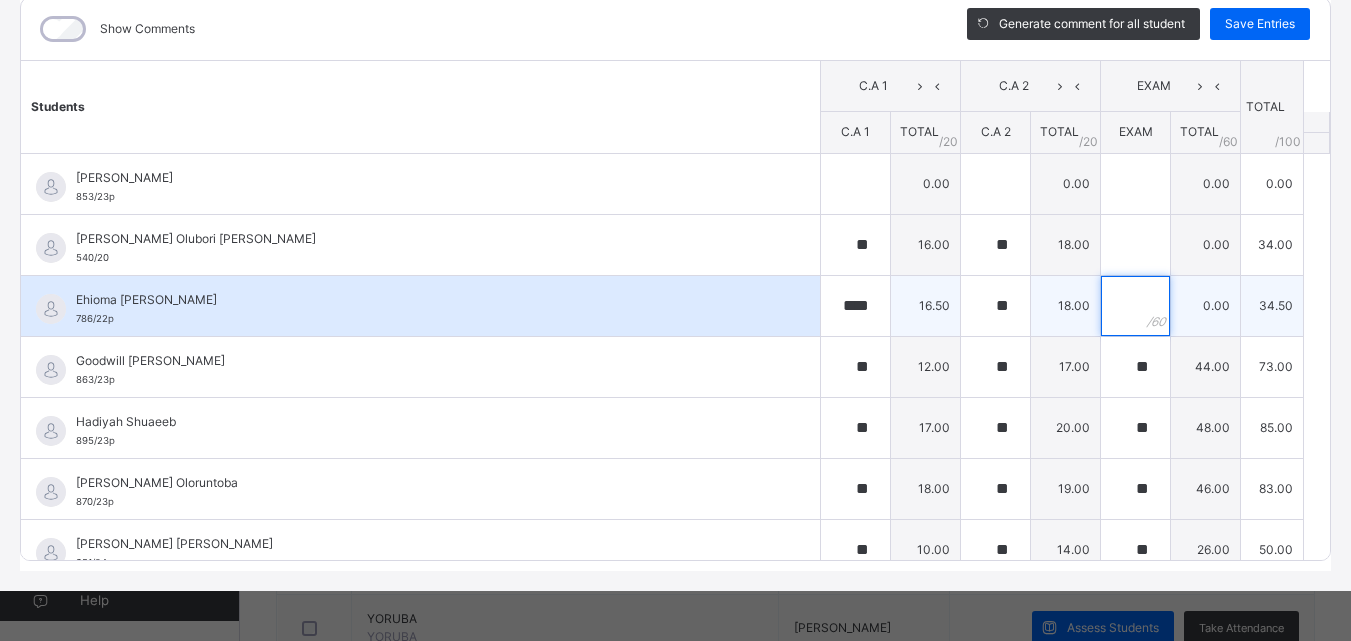 click at bounding box center (1135, 306) 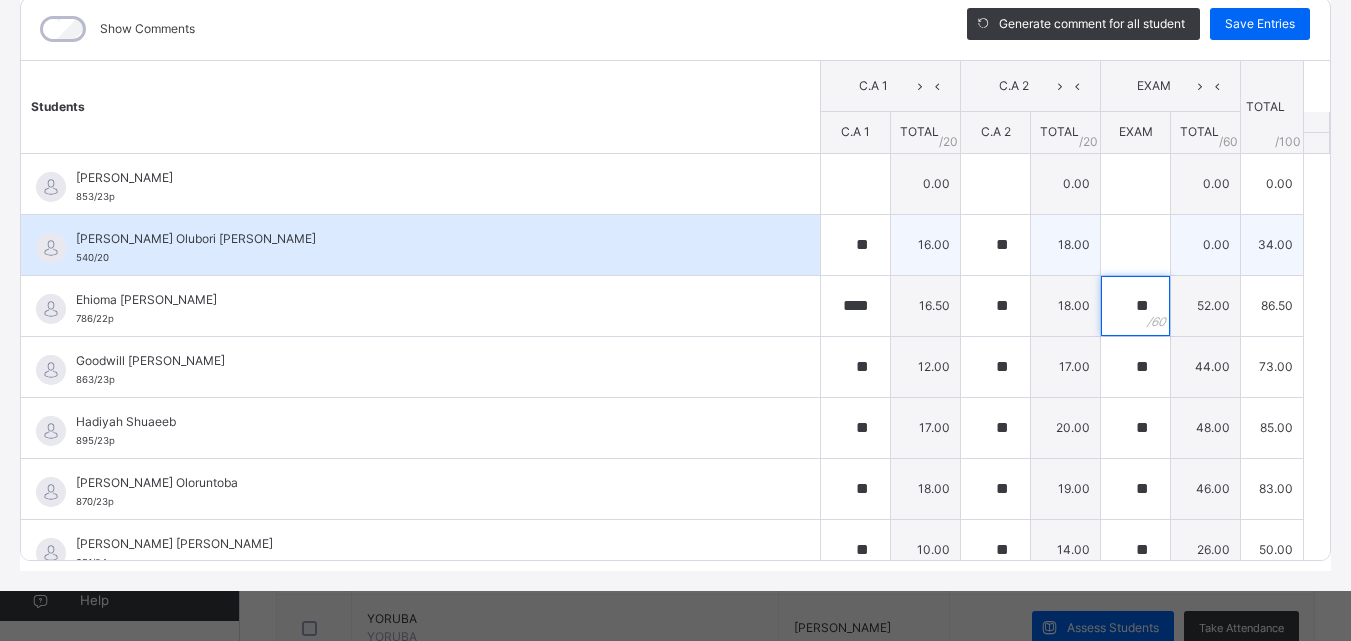 type on "**" 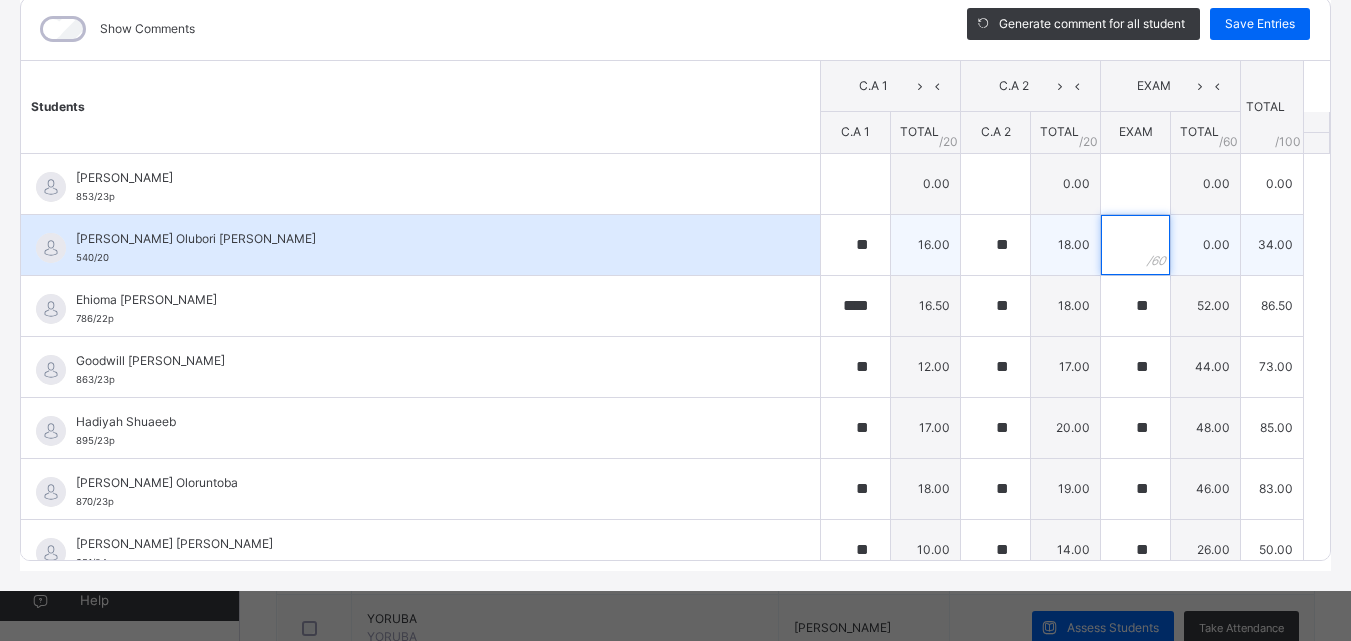 click at bounding box center (1135, 245) 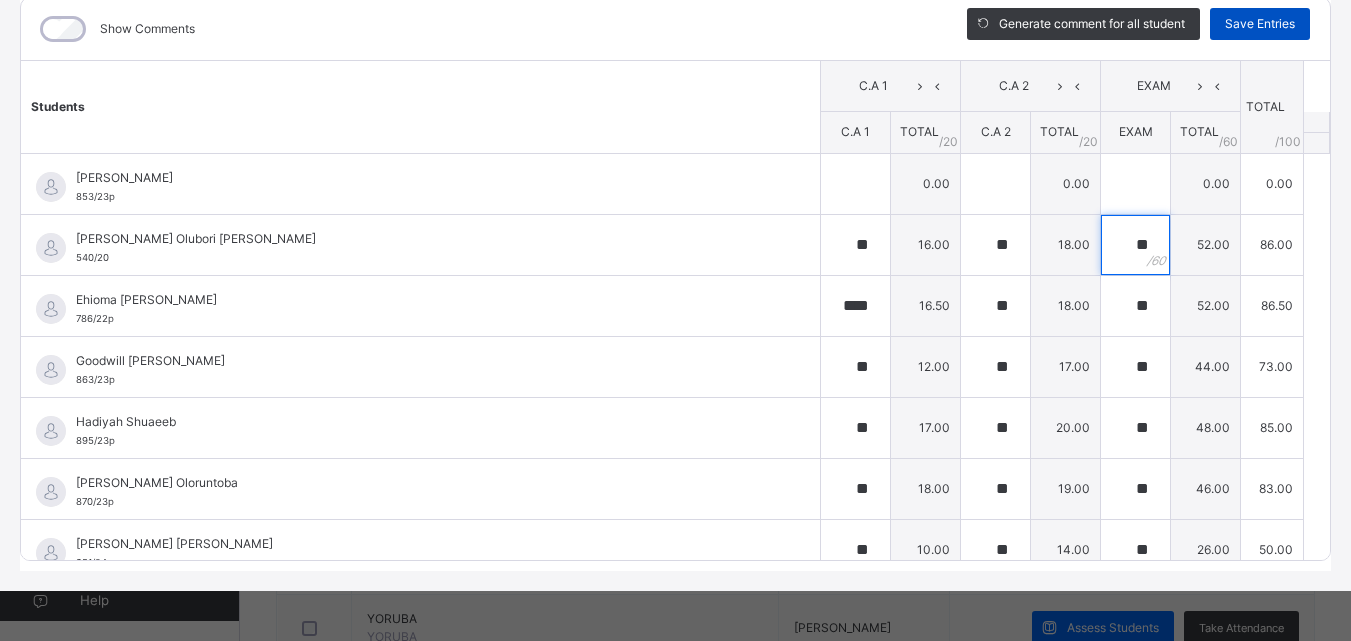 type on "**" 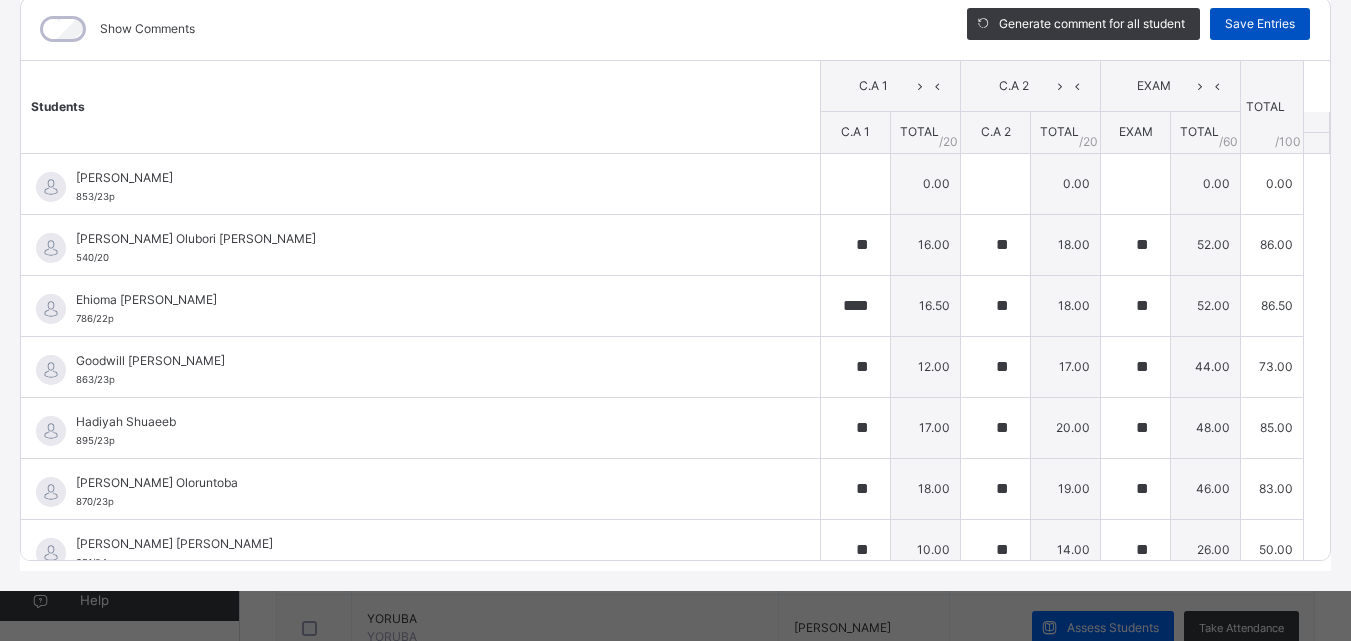 click on "Save Entries" at bounding box center [1260, 24] 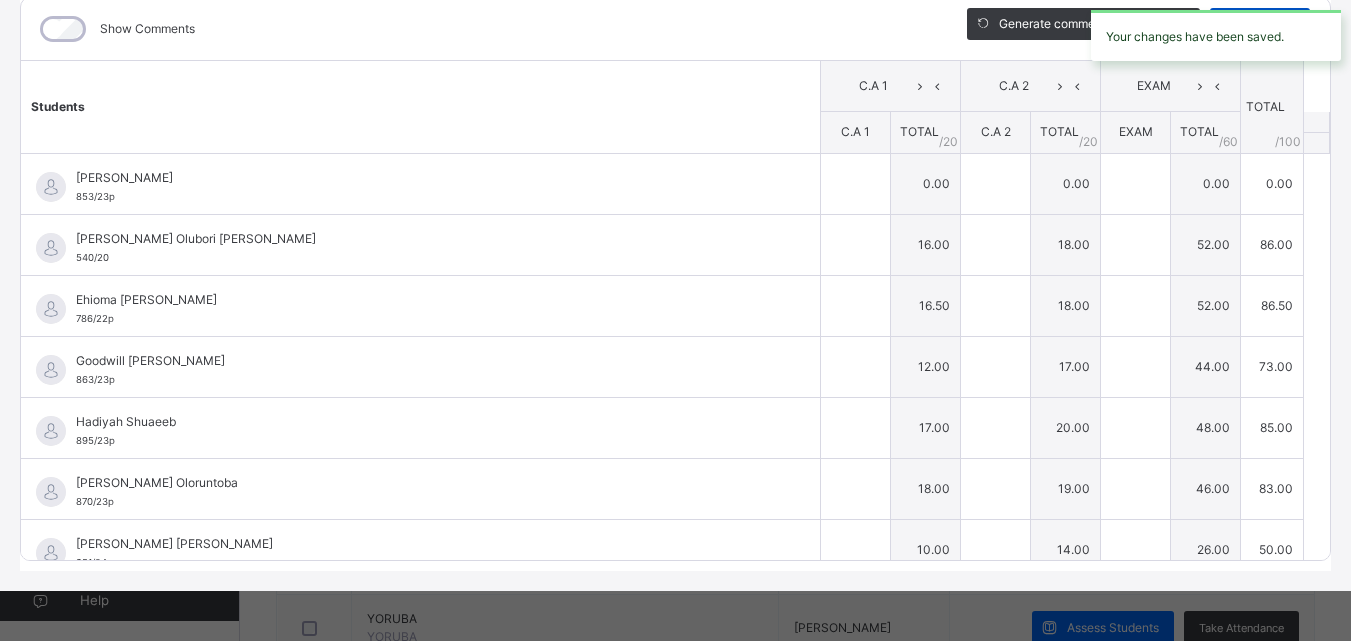 type on "**" 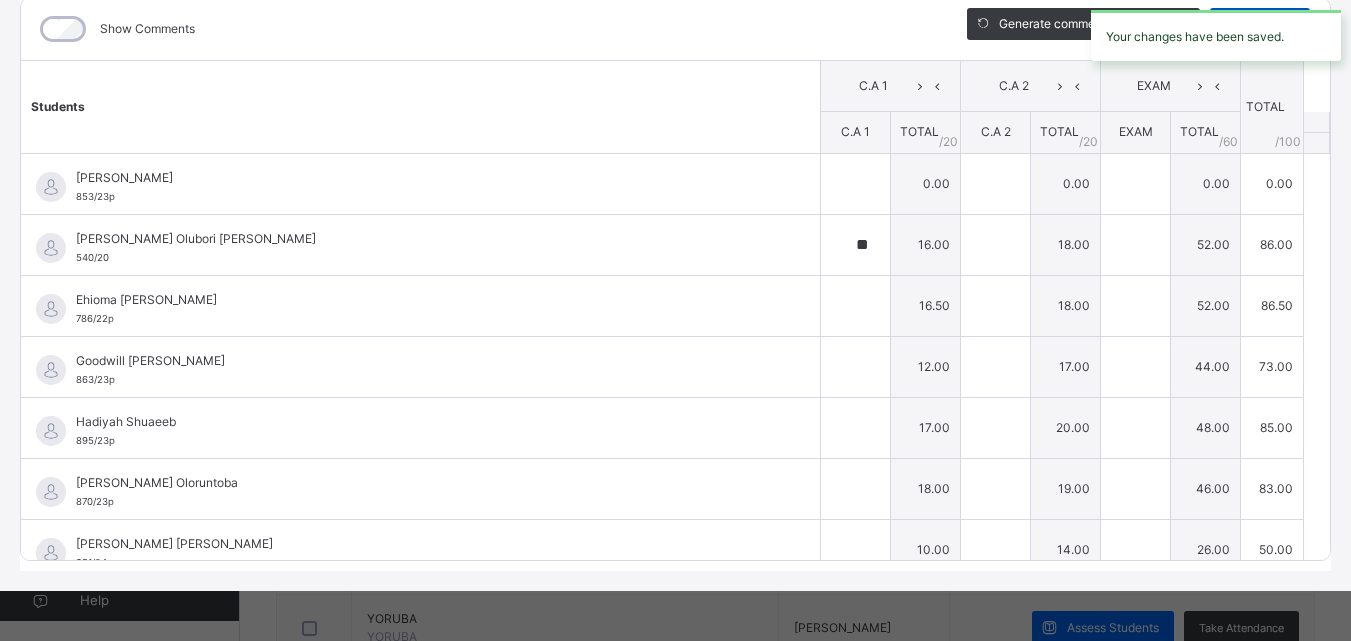 type on "**" 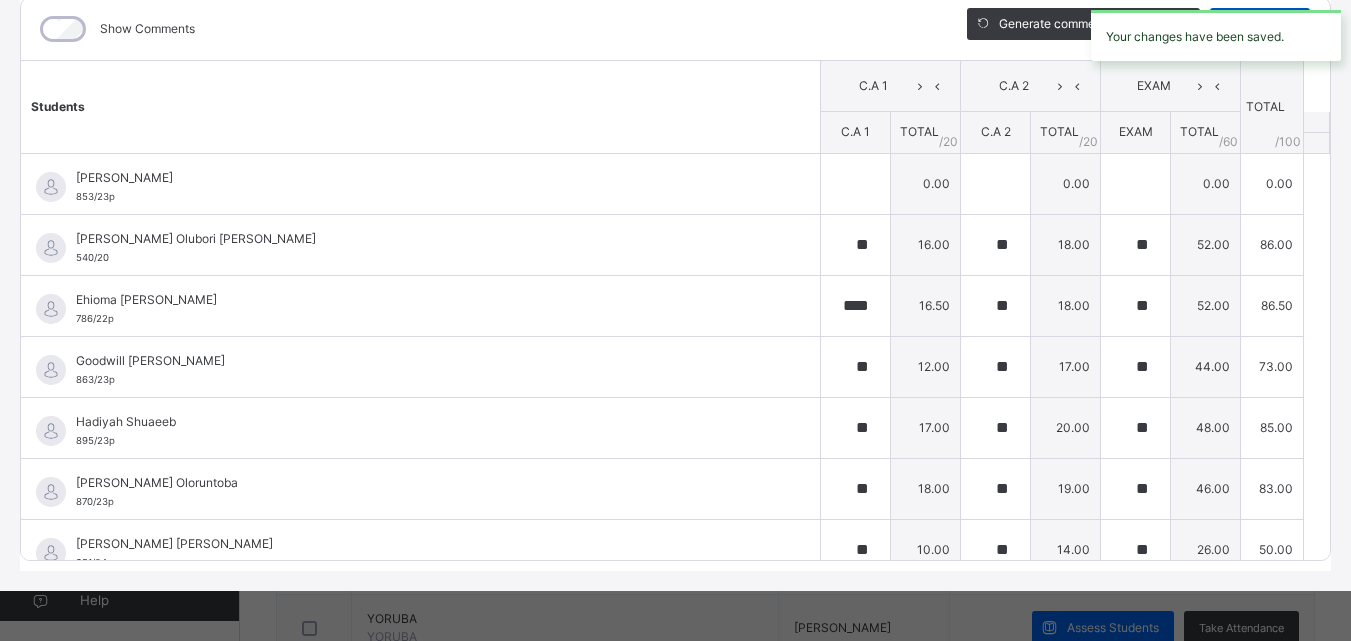 type on "**" 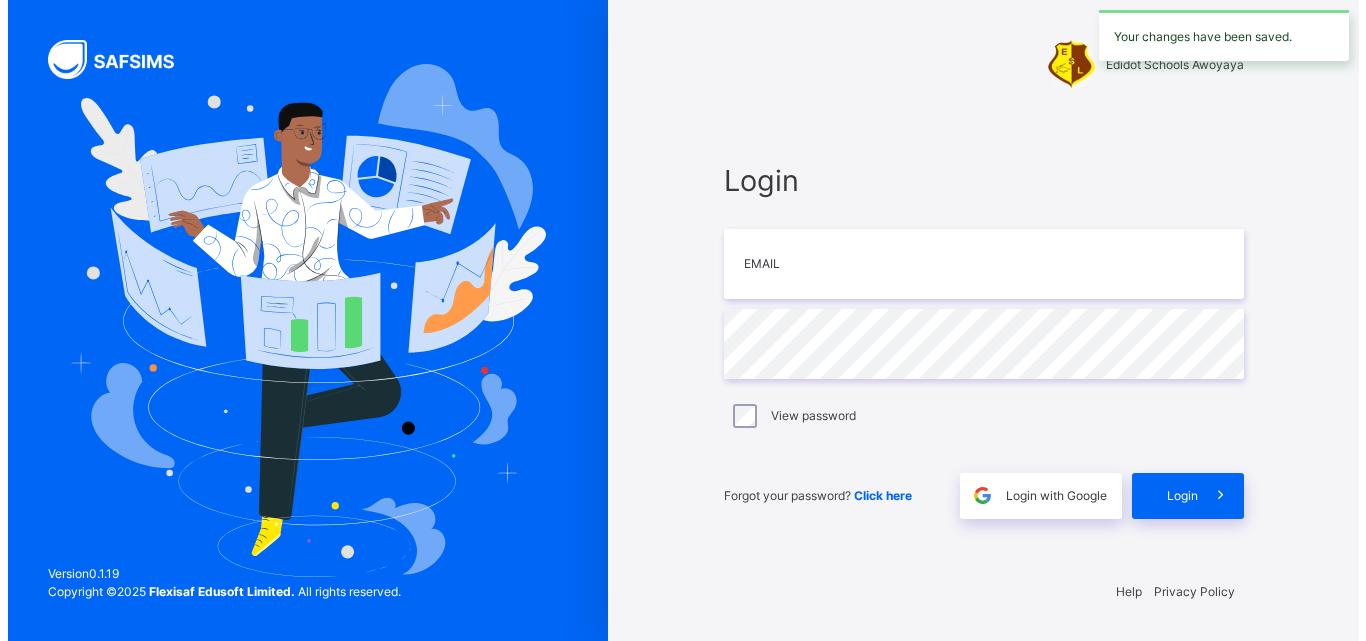 scroll, scrollTop: 0, scrollLeft: 0, axis: both 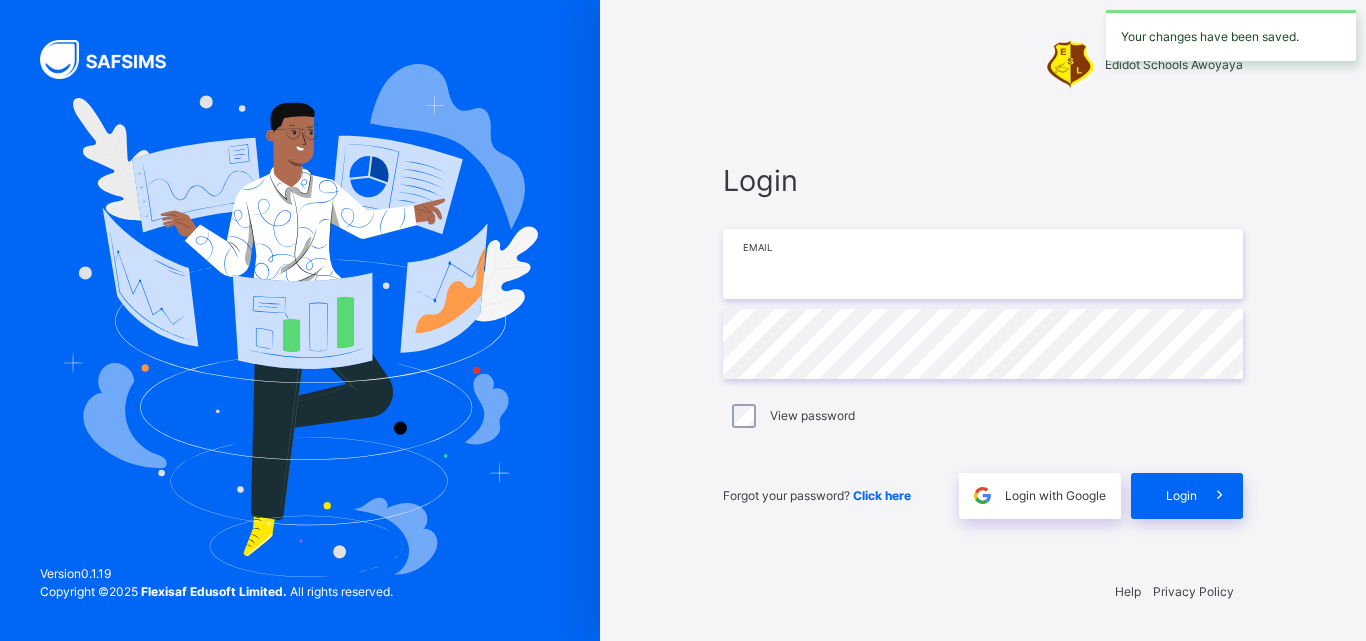 type on "**********" 